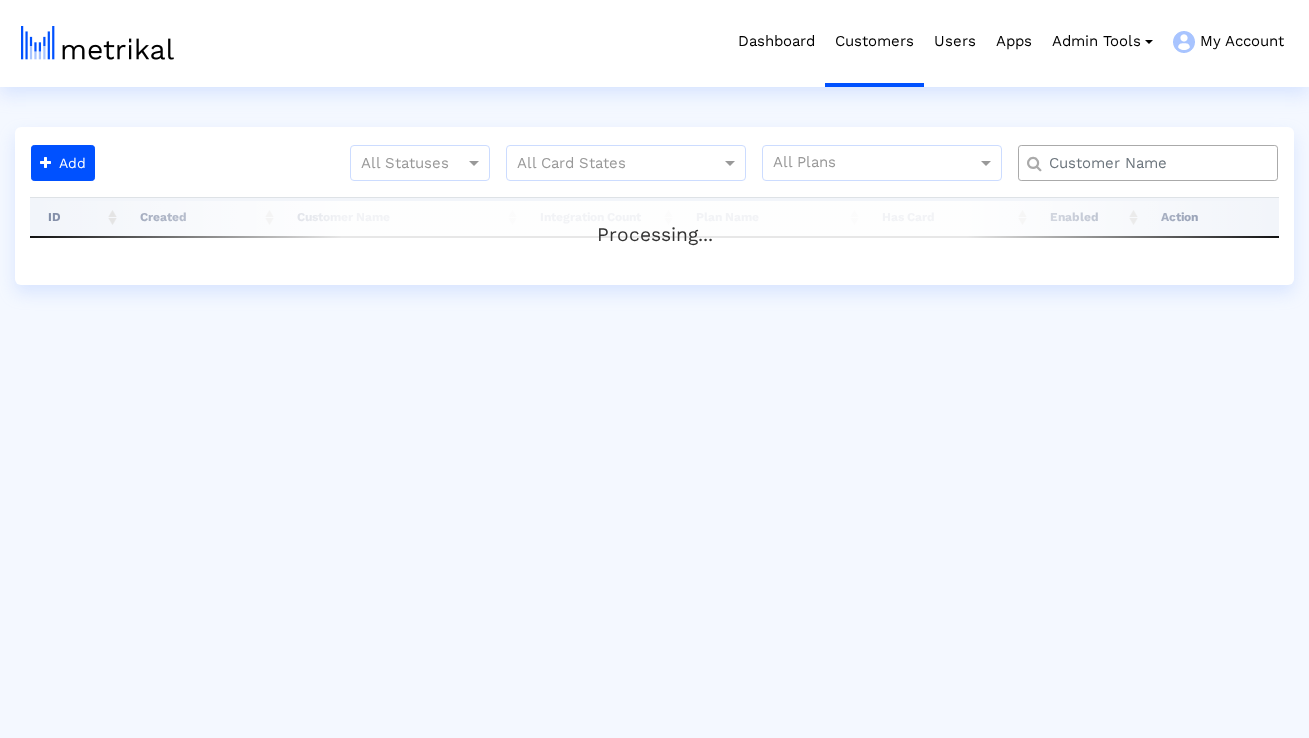 scroll, scrollTop: 0, scrollLeft: 0, axis: both 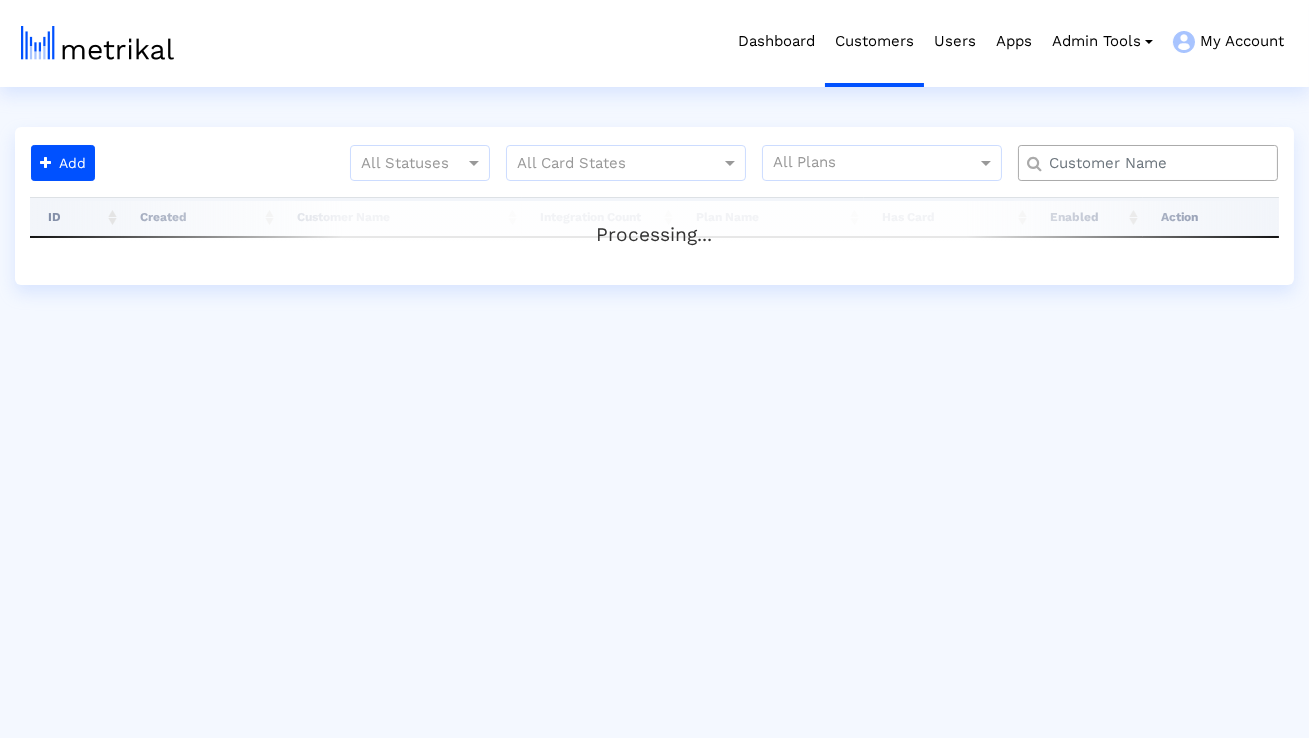 click 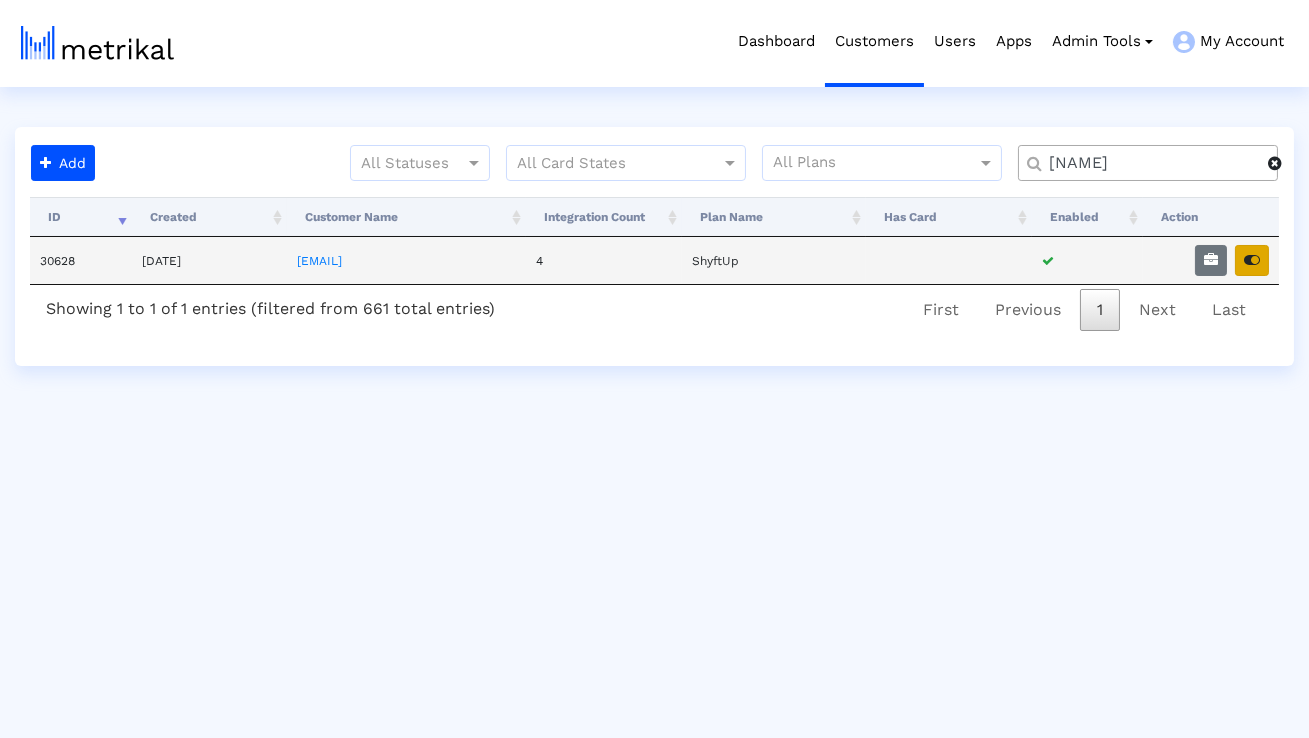 type on "[NAME]" 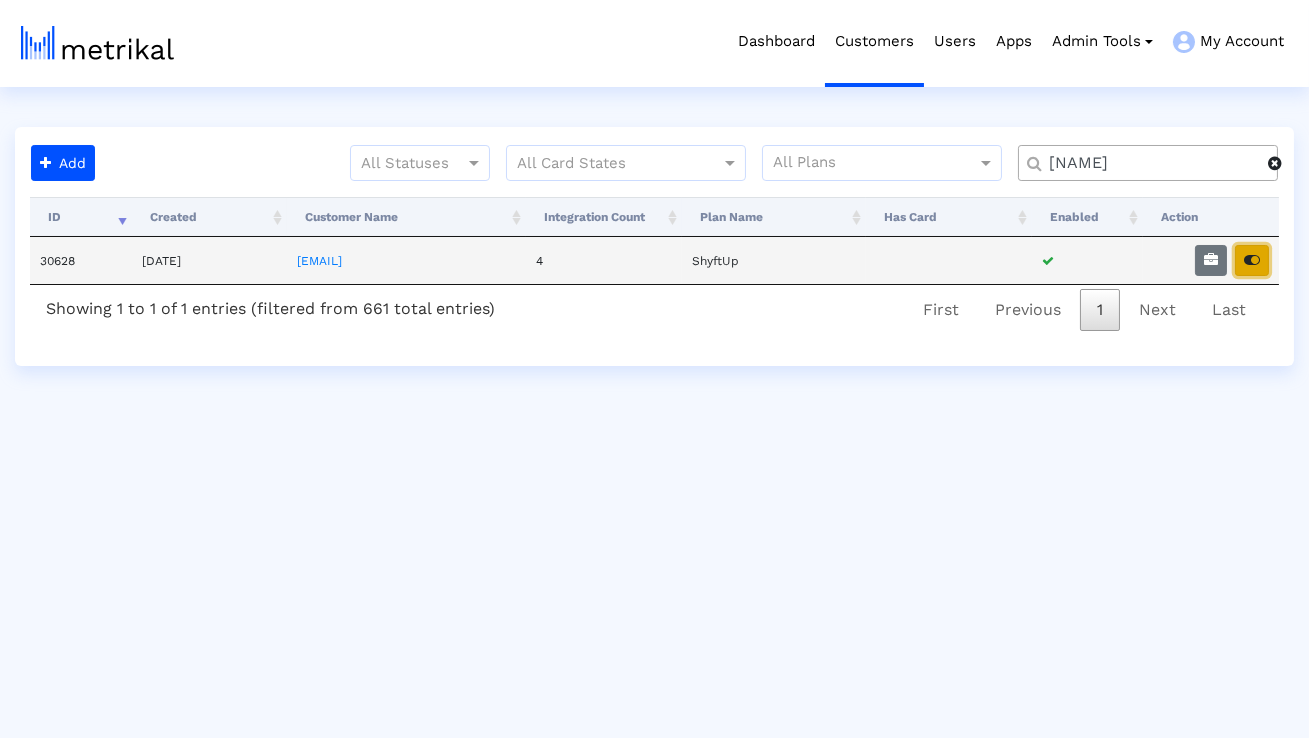 click at bounding box center [1252, 260] 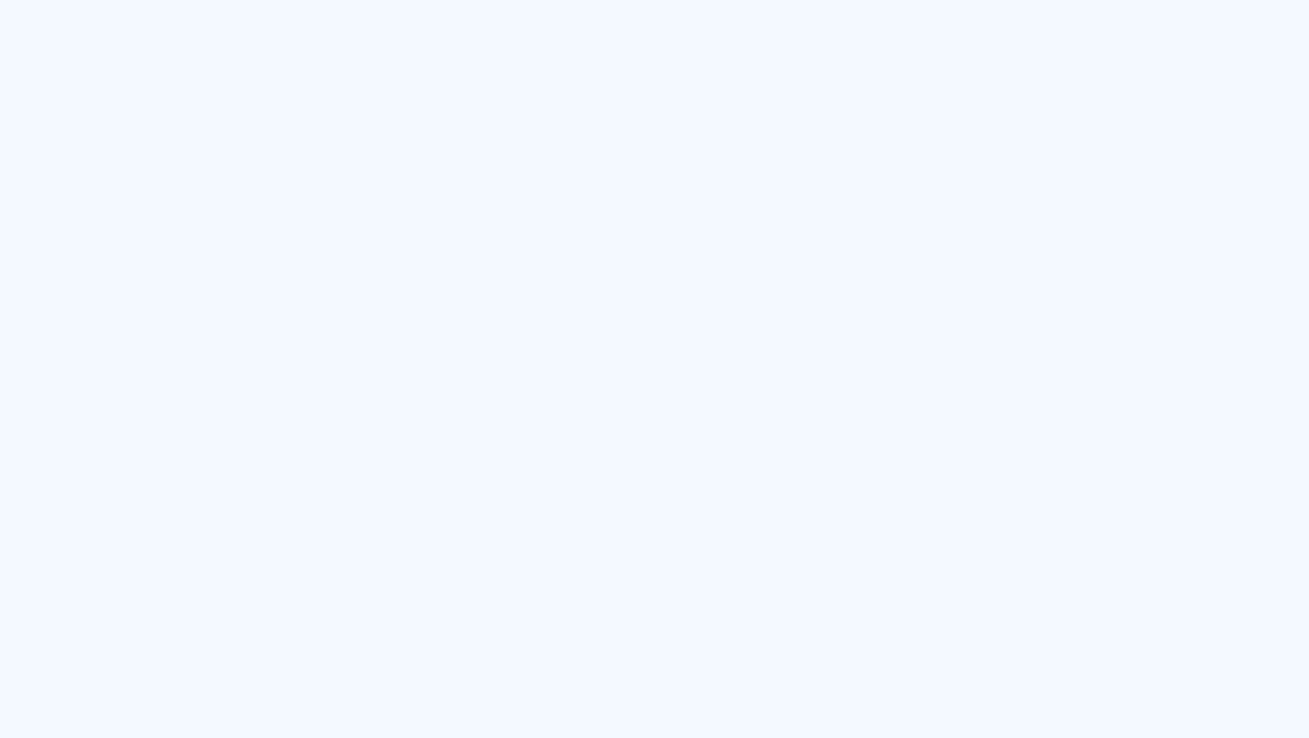 scroll, scrollTop: 0, scrollLeft: 0, axis: both 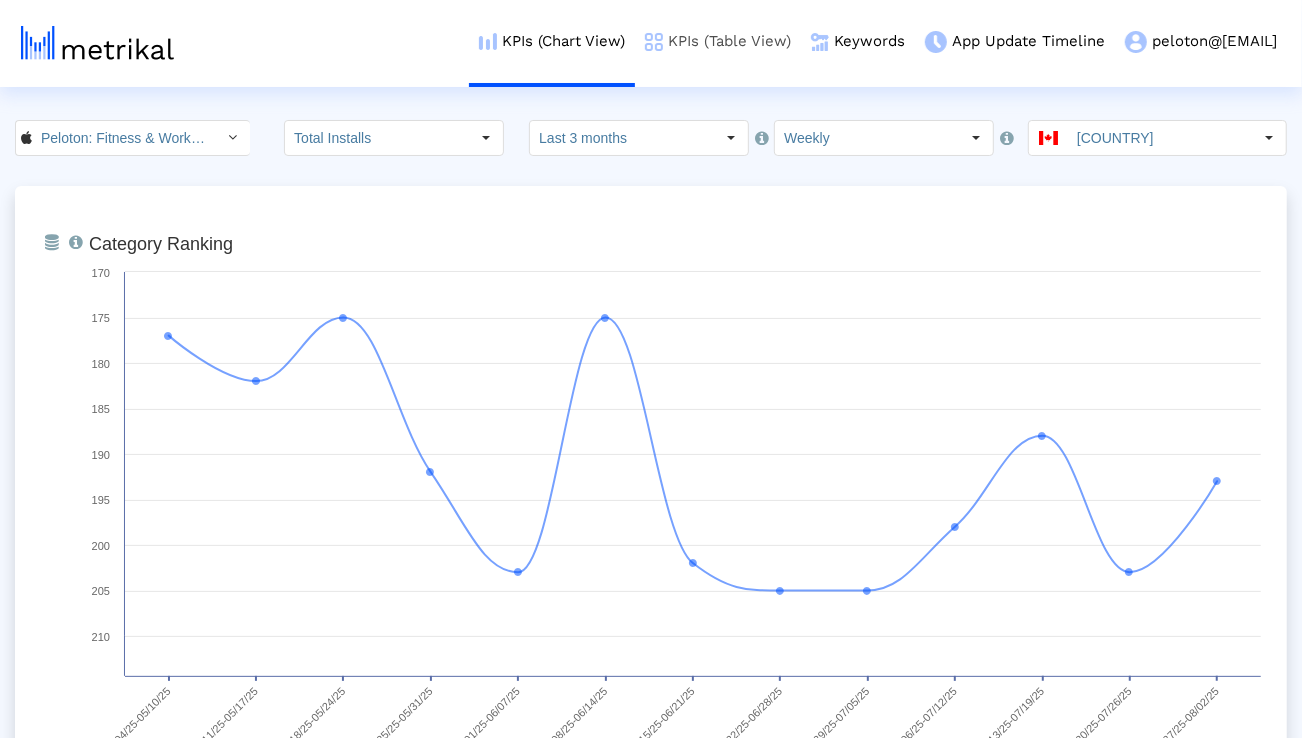 click on "KPIs (Table View)" at bounding box center [718, 41] 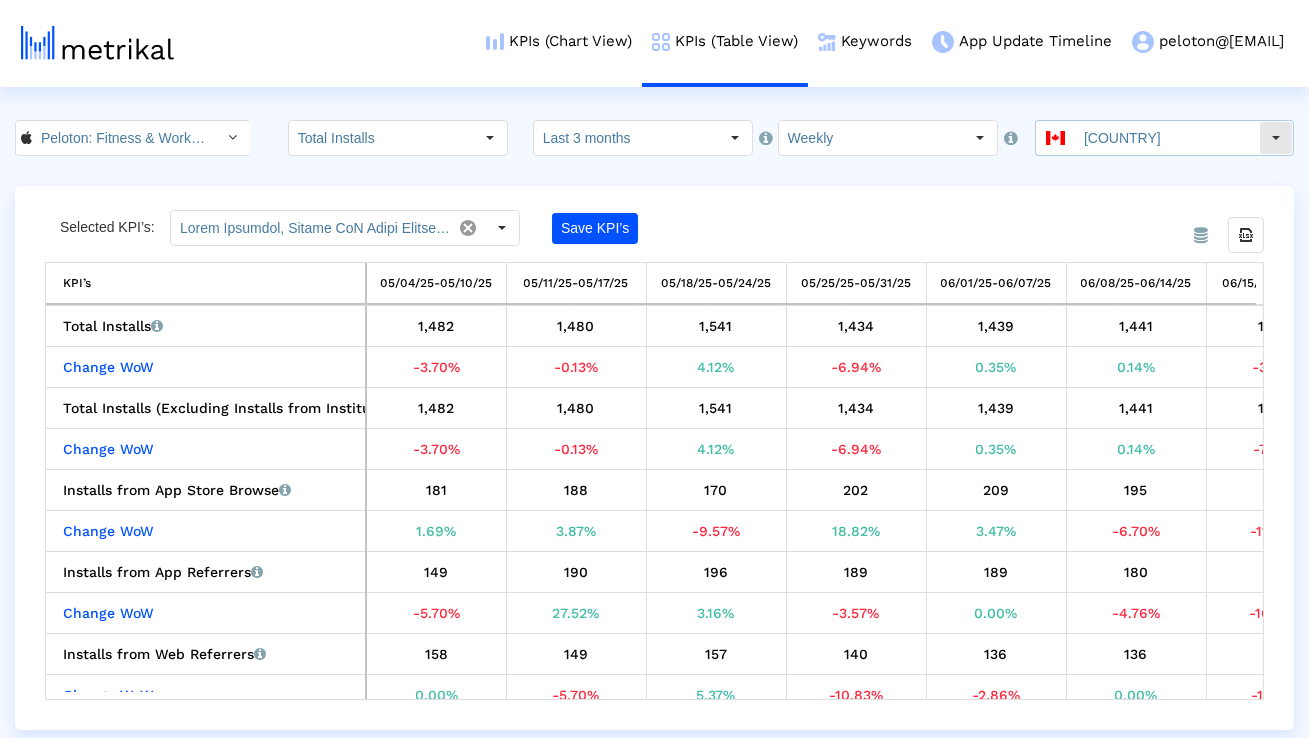 click on "[COUNTRY]" 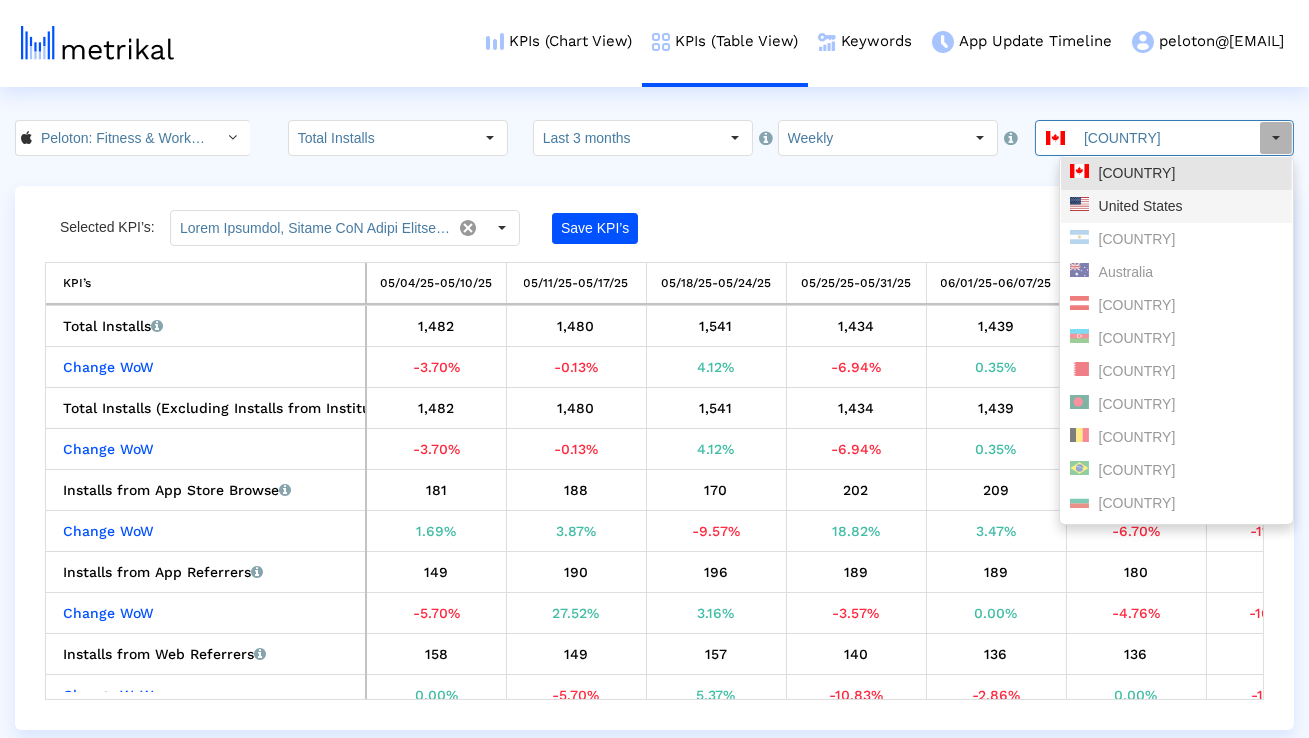 click on "United States" at bounding box center [1176, 206] 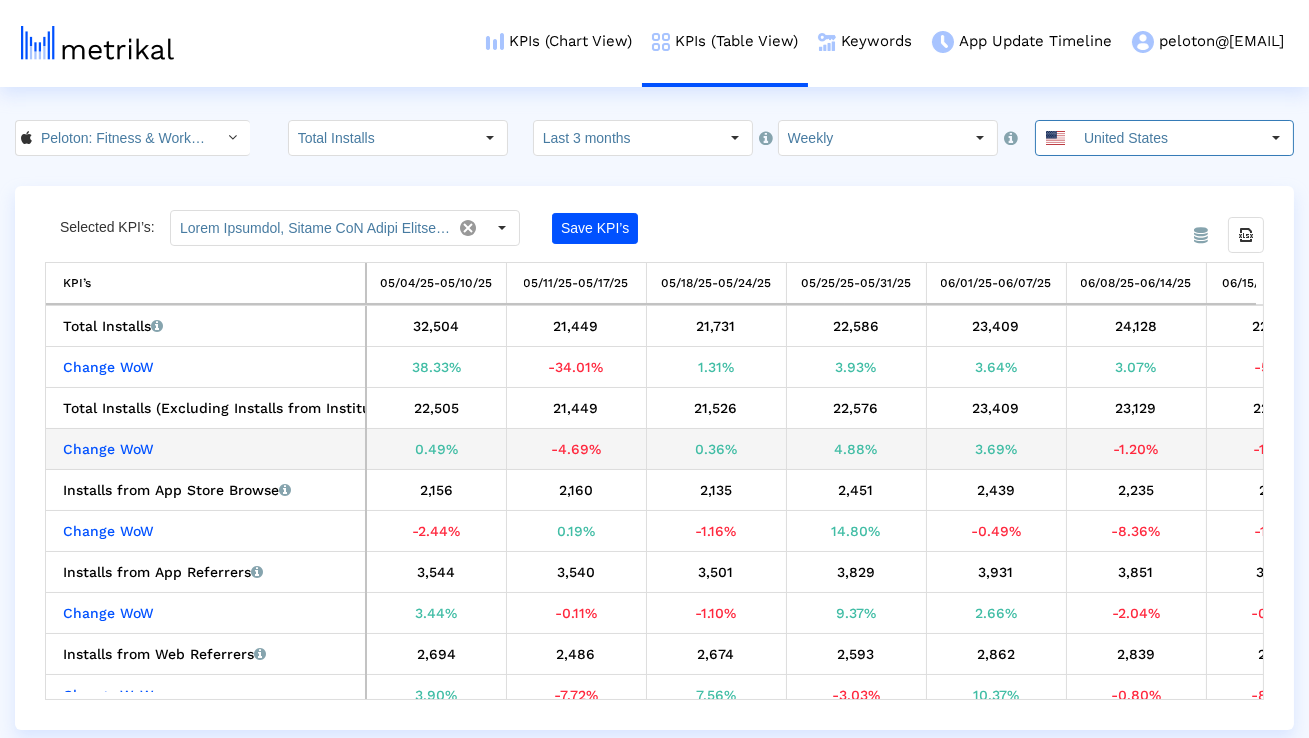 scroll, scrollTop: 0, scrollLeft: 376, axis: horizontal 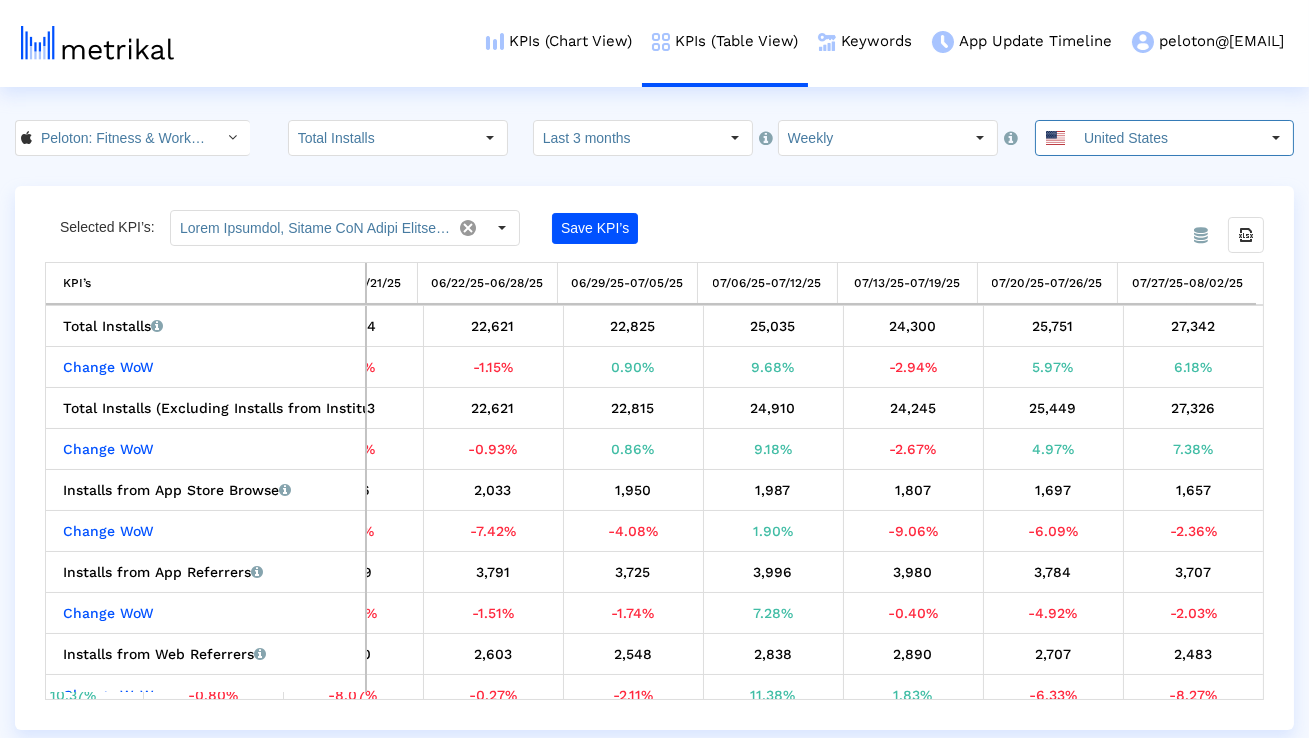 click on "Peloton: Fitness & Workouts < 792750948 >" 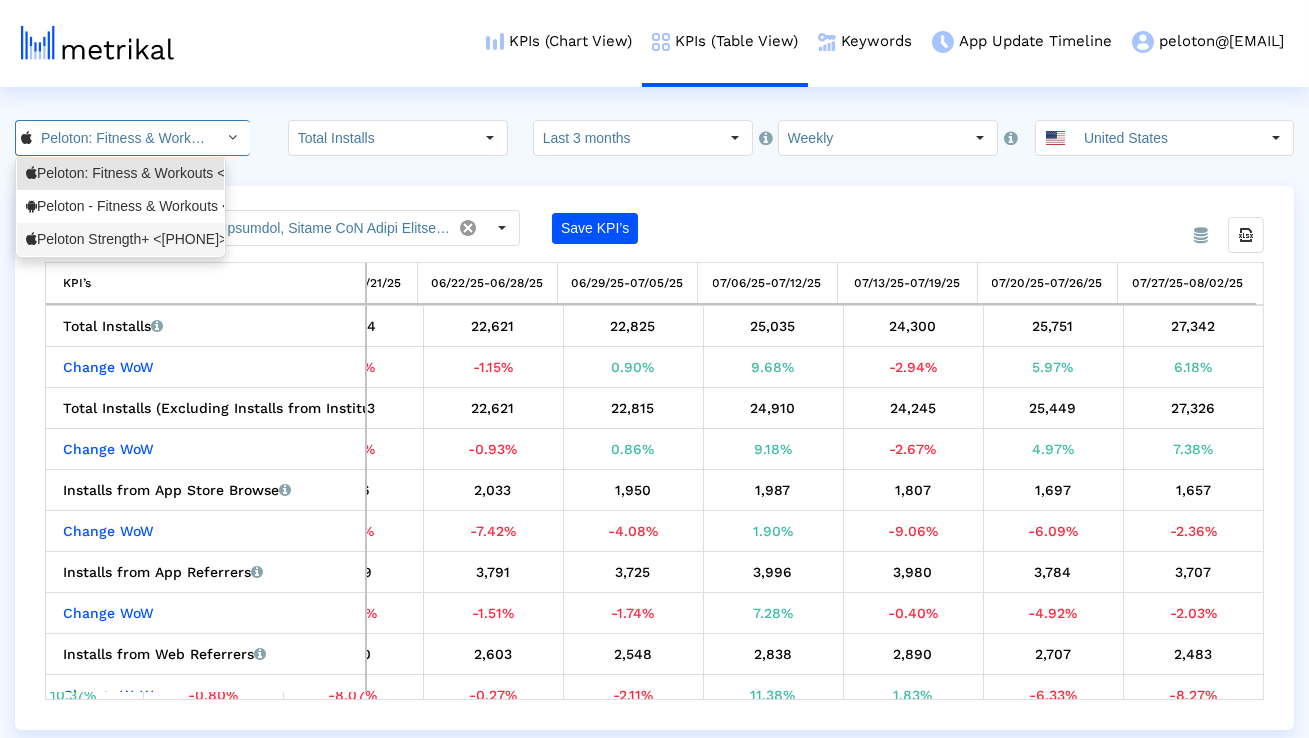 click on "Peloton Strength+ <[PHONE]>" at bounding box center [120, 239] 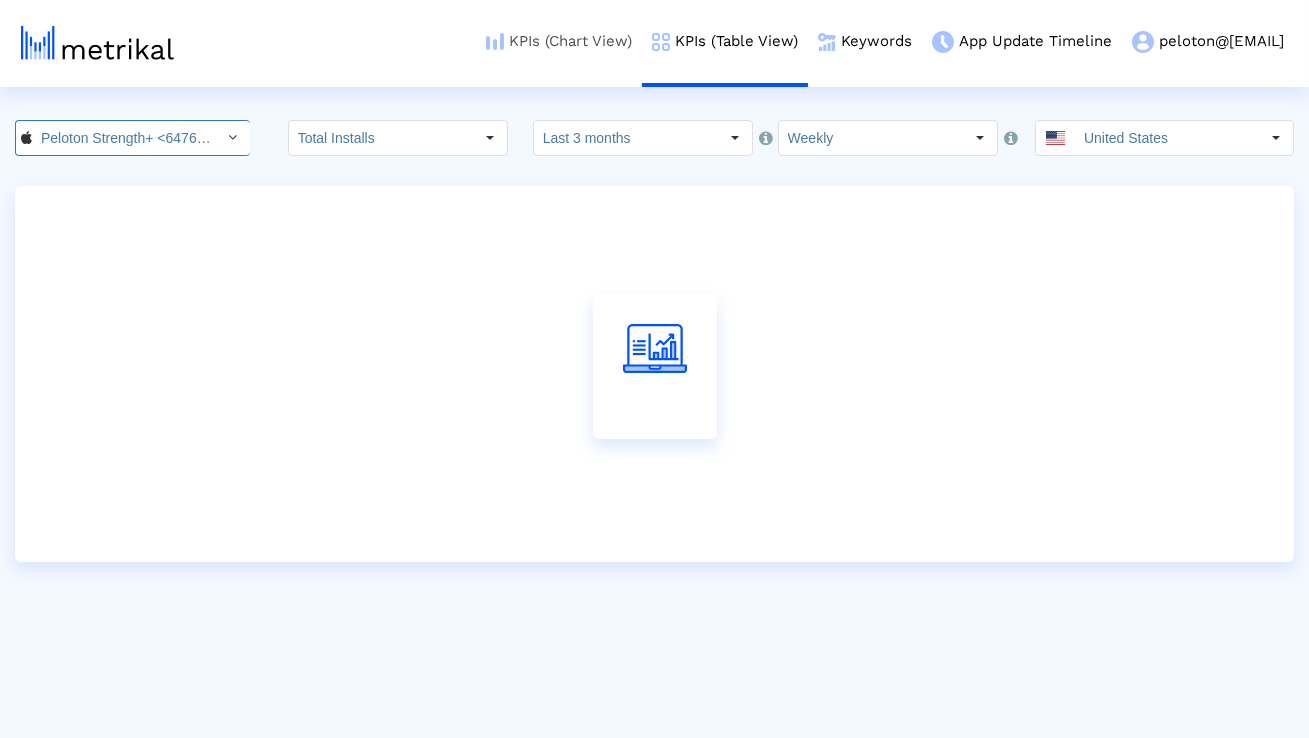 scroll, scrollTop: 0, scrollLeft: 74, axis: horizontal 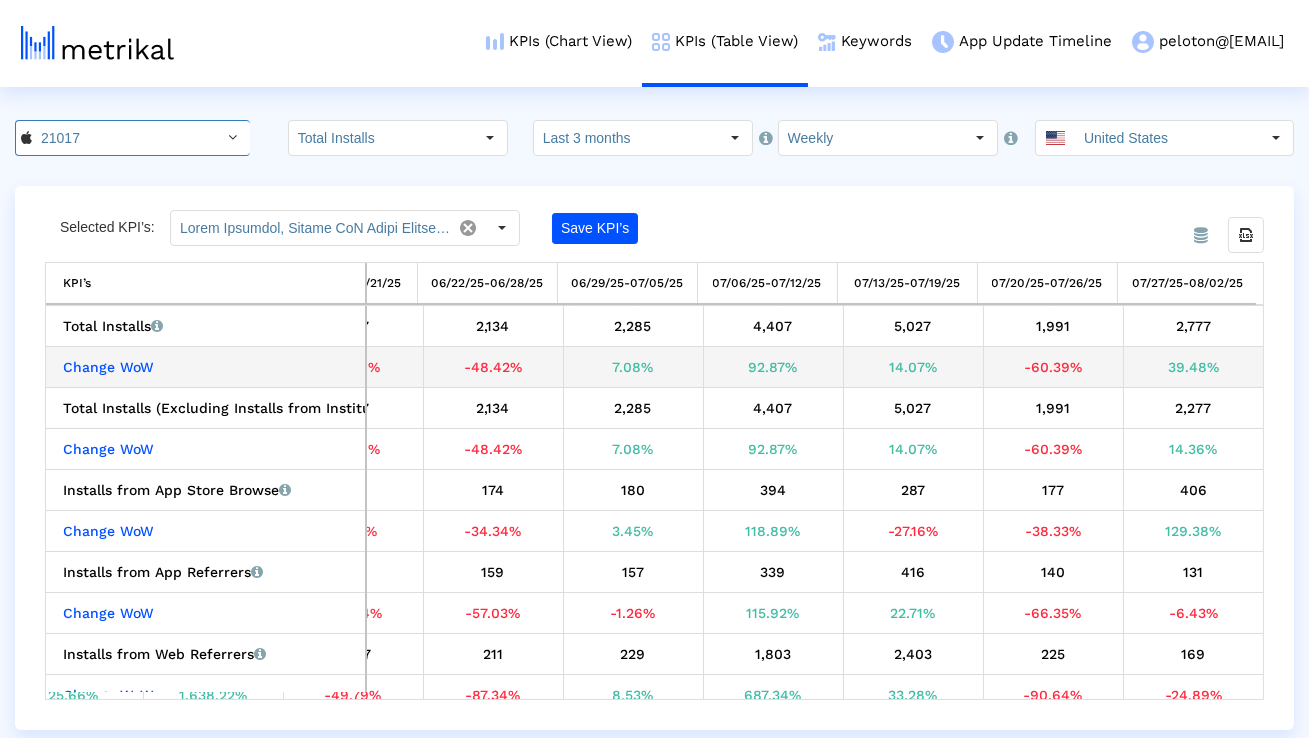 click on "5,027" at bounding box center (913, 326) 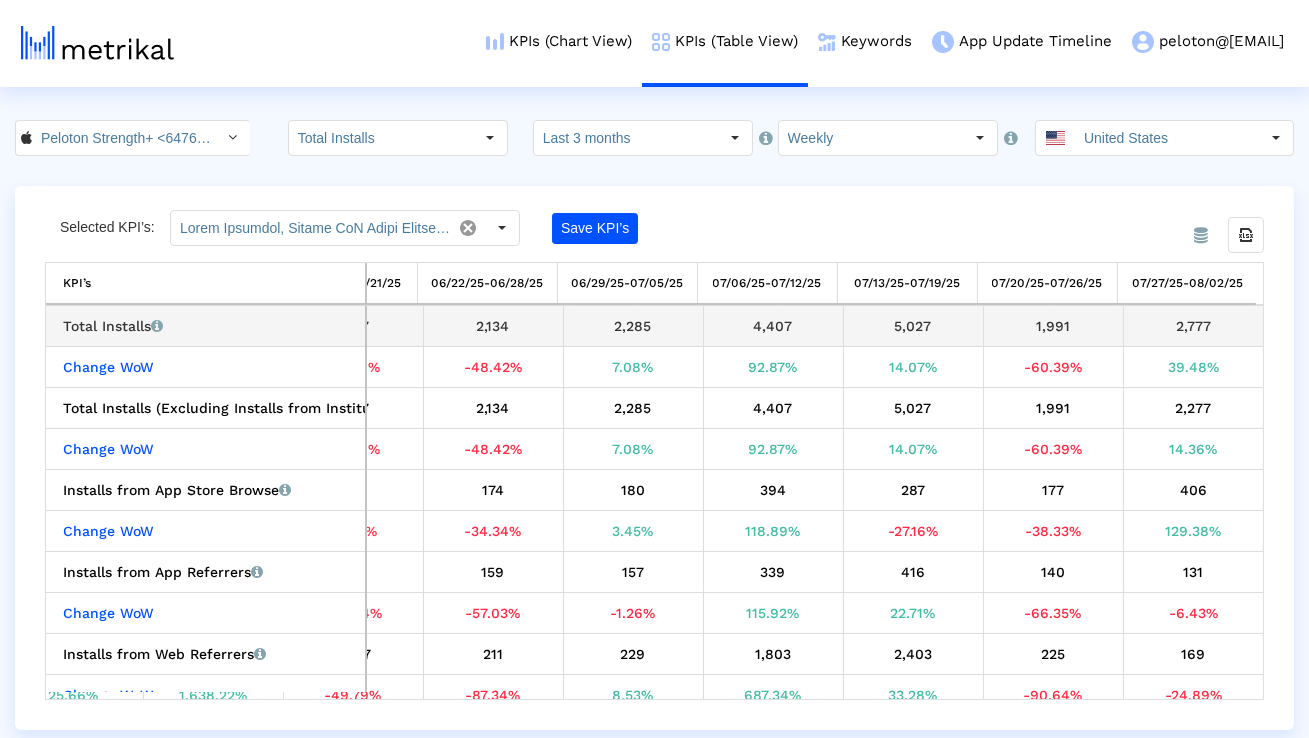 click on "5,027" at bounding box center (913, 326) 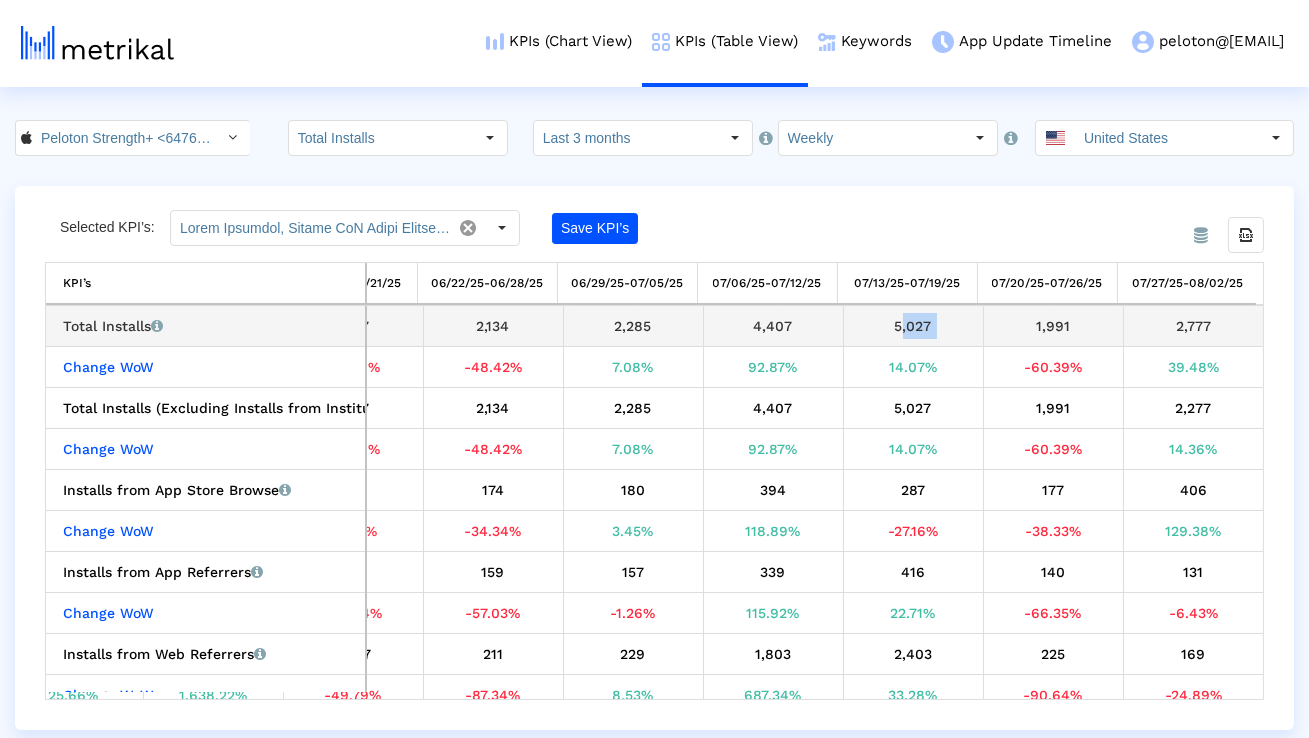 copy on "5,027" 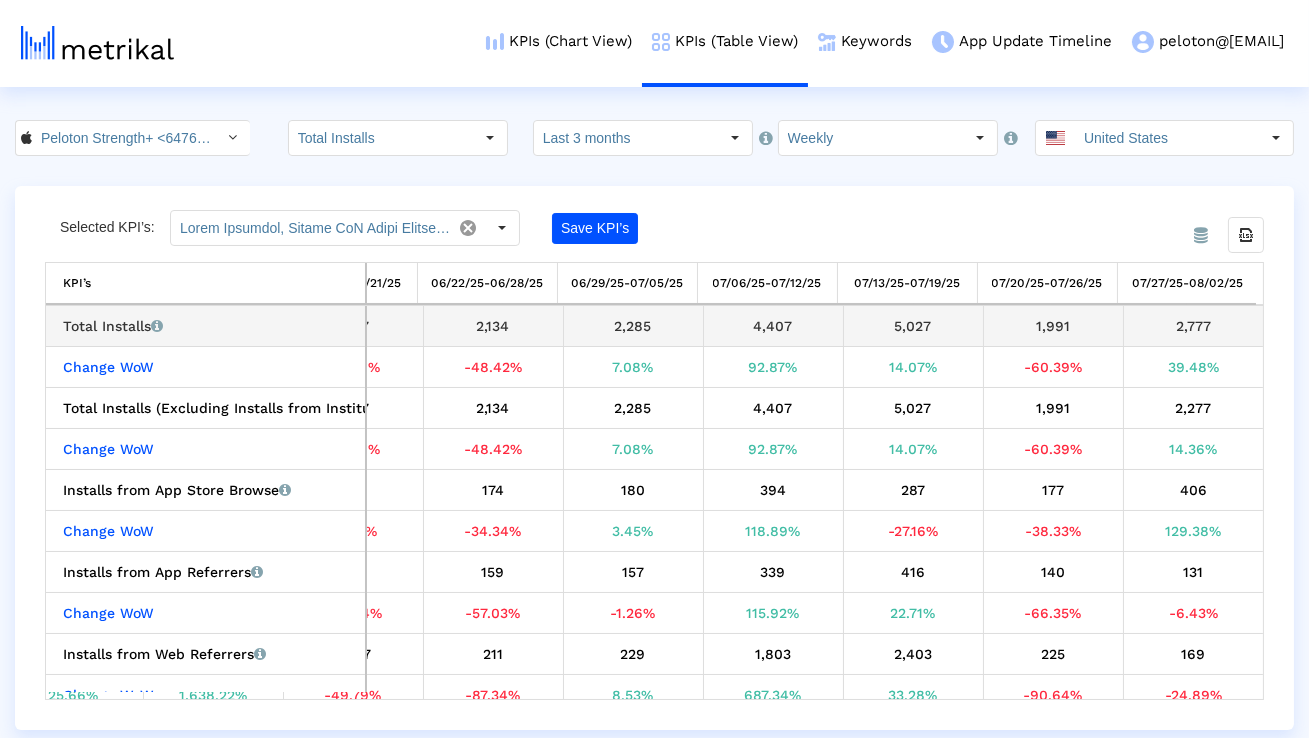 click on "1,991" at bounding box center (1053, 326) 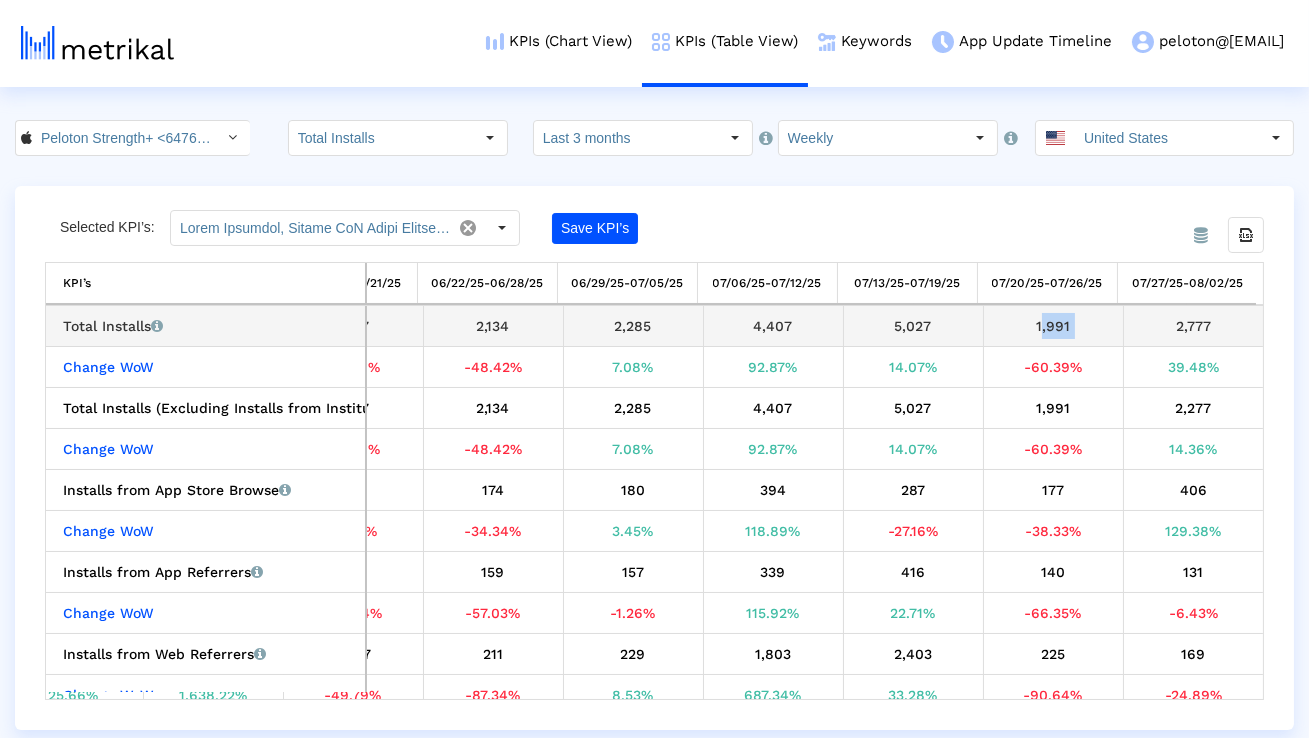 click on "1,991" at bounding box center [1053, 326] 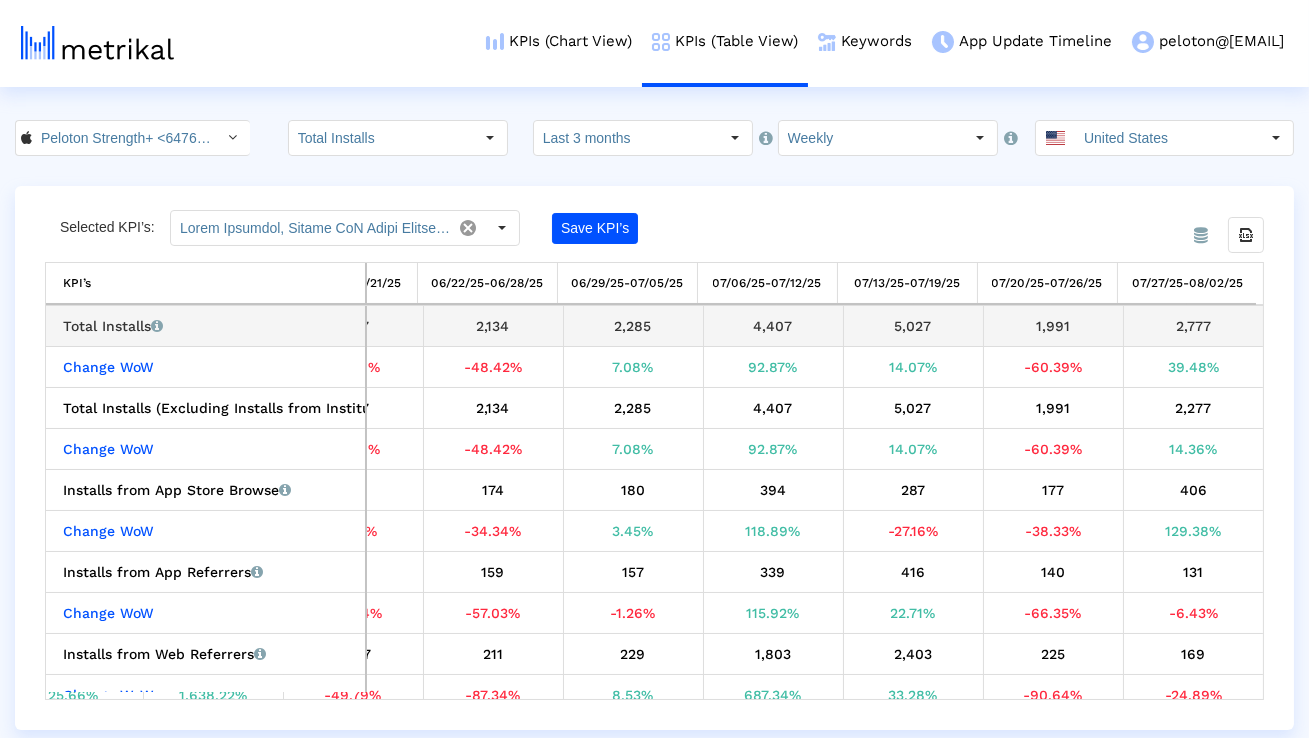 click on "2,777" at bounding box center (1194, 326) 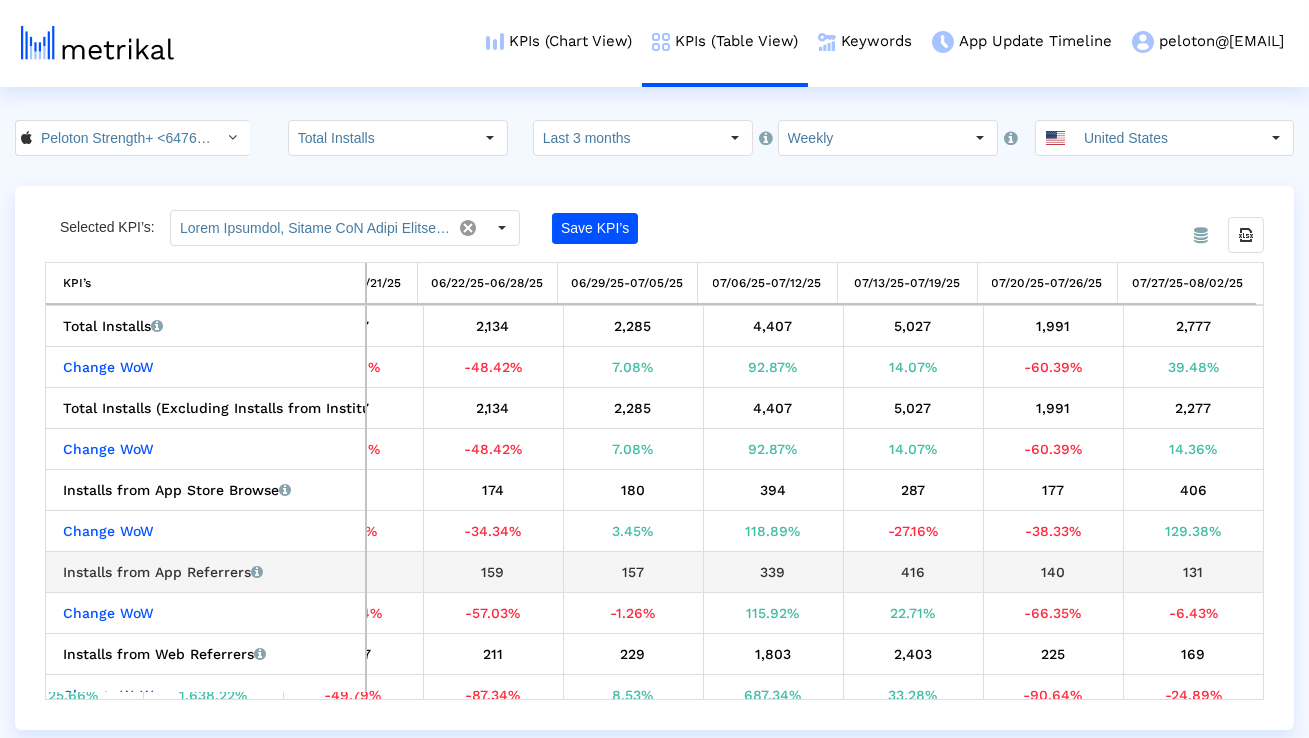 scroll, scrollTop: 63, scrollLeft: 929, axis: both 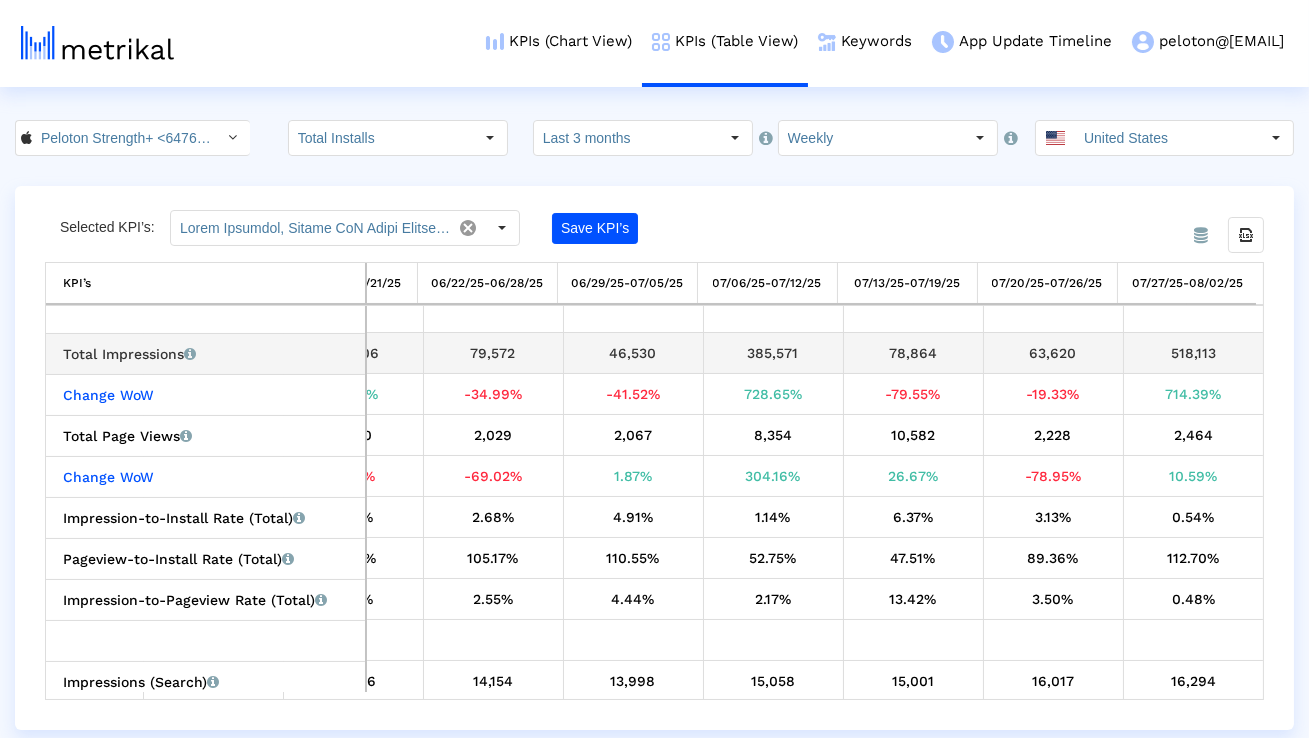 click on "78,864" at bounding box center [913, 353] 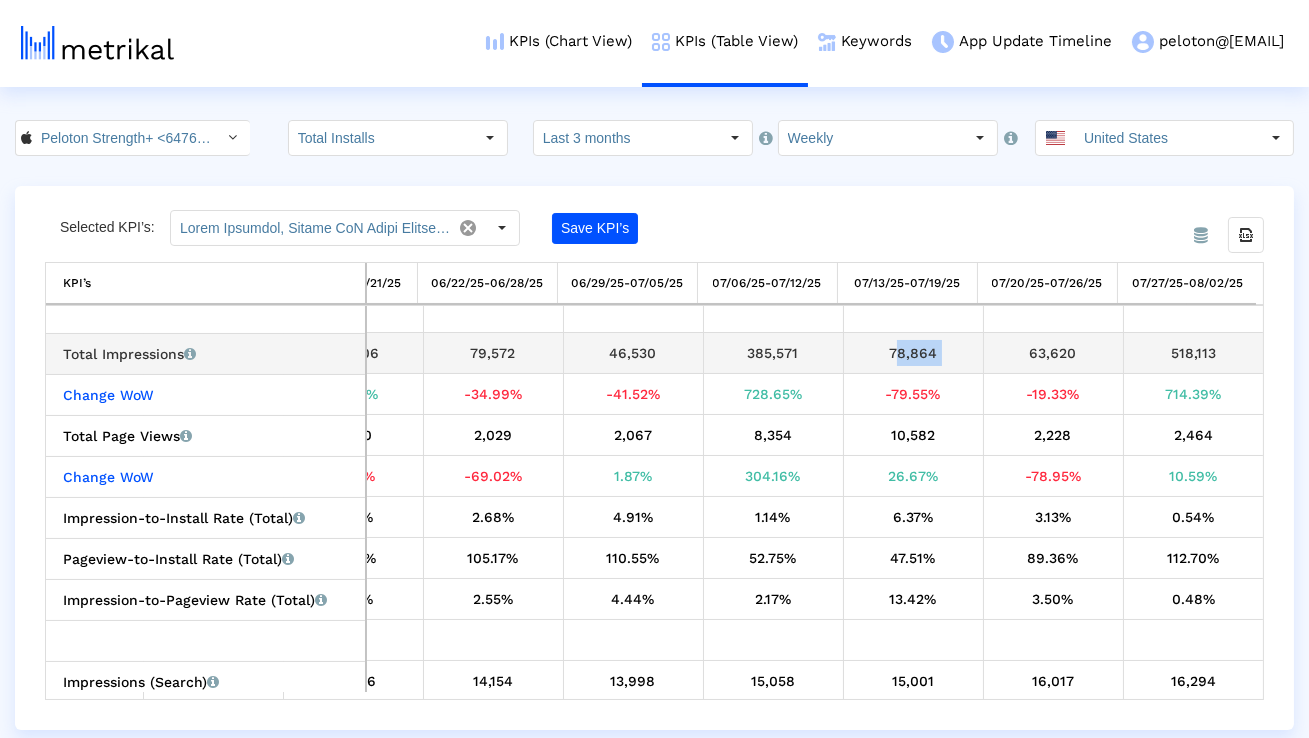 click on "78,864" at bounding box center (913, 353) 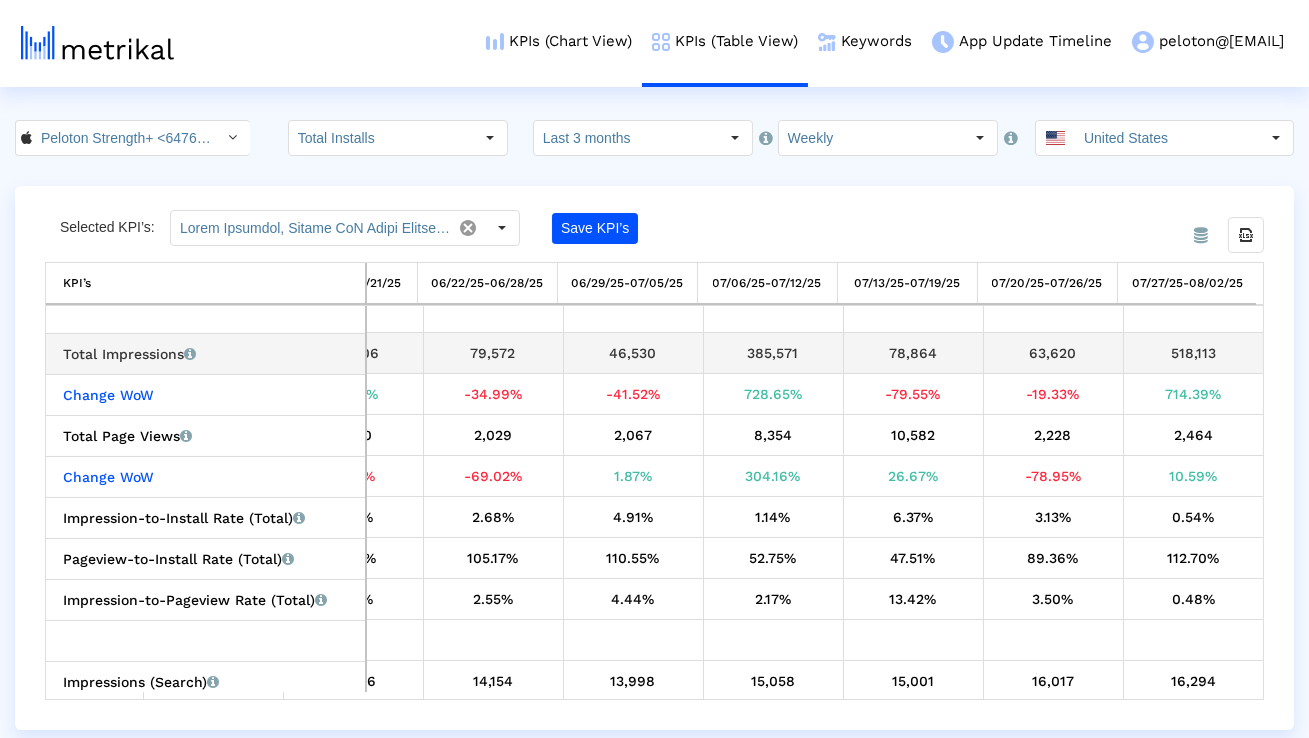 click on "63,620" at bounding box center [1053, 353] 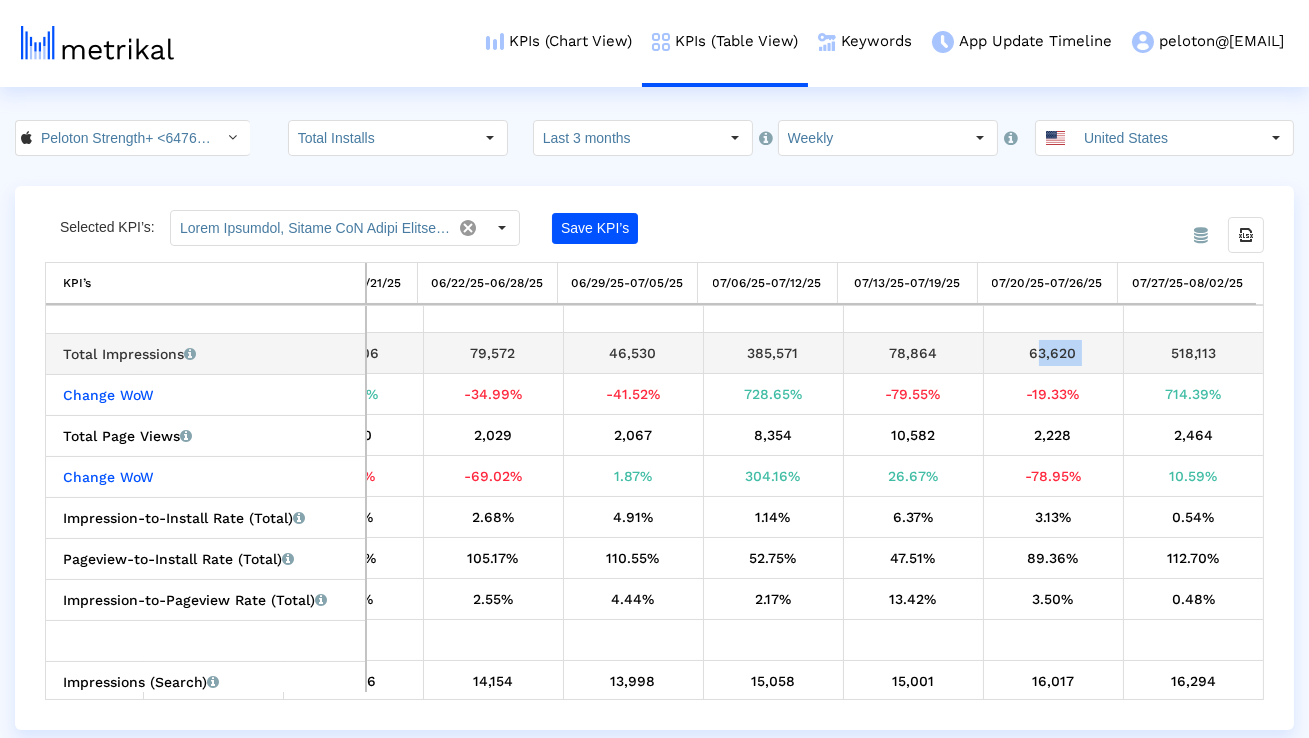 click on "63,620" at bounding box center [1053, 353] 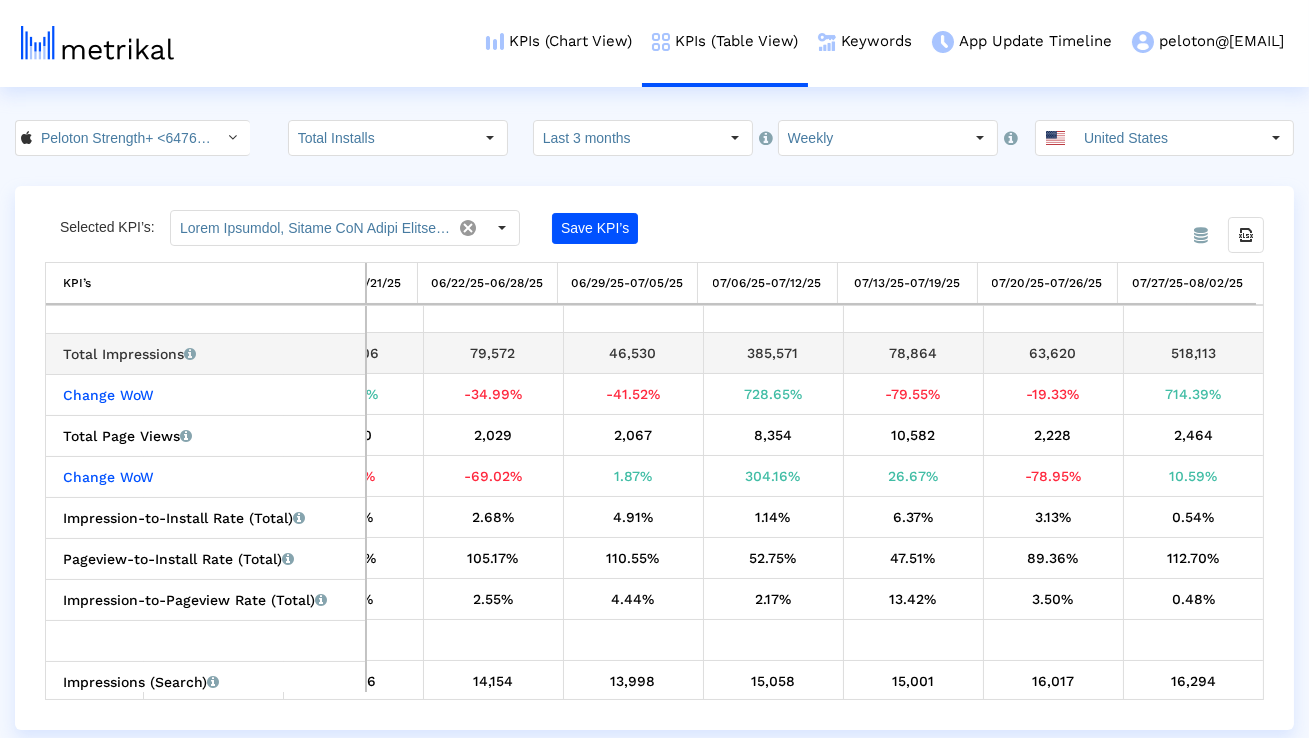 click on "518,113" at bounding box center [1194, 353] 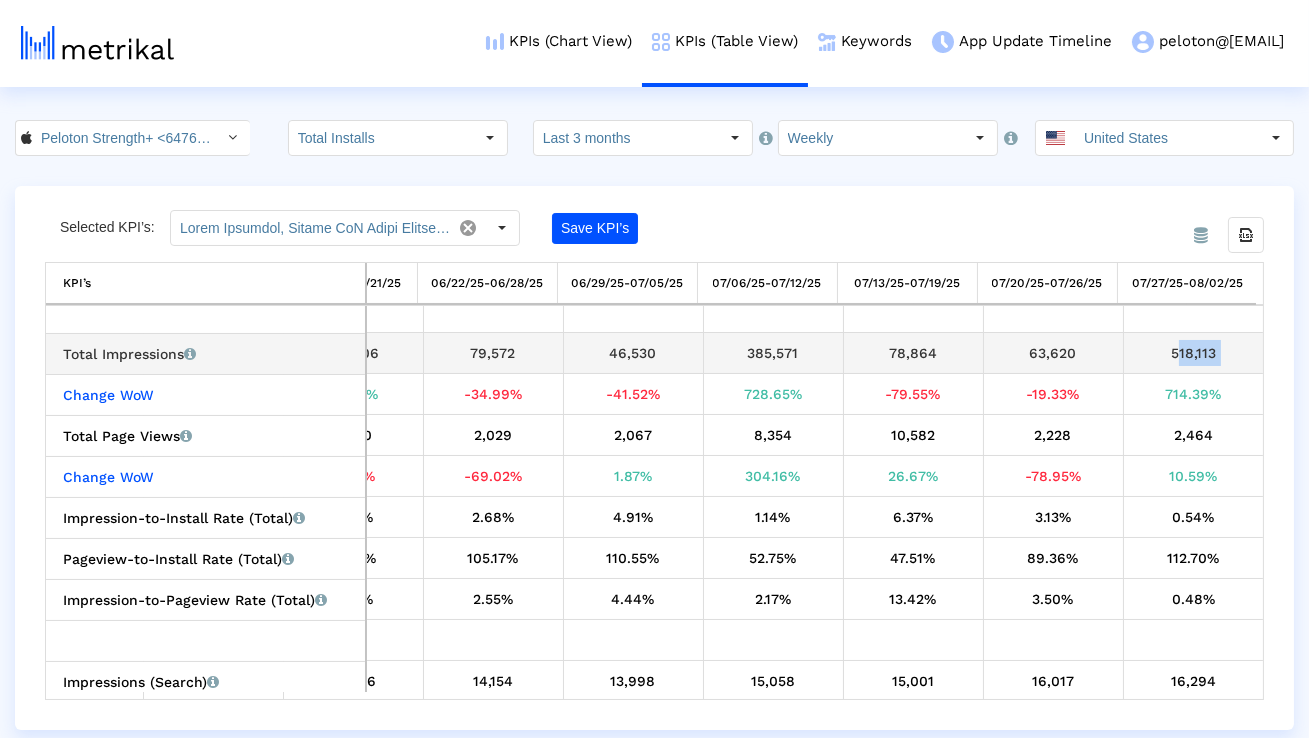 click on "518,113" at bounding box center (1194, 353) 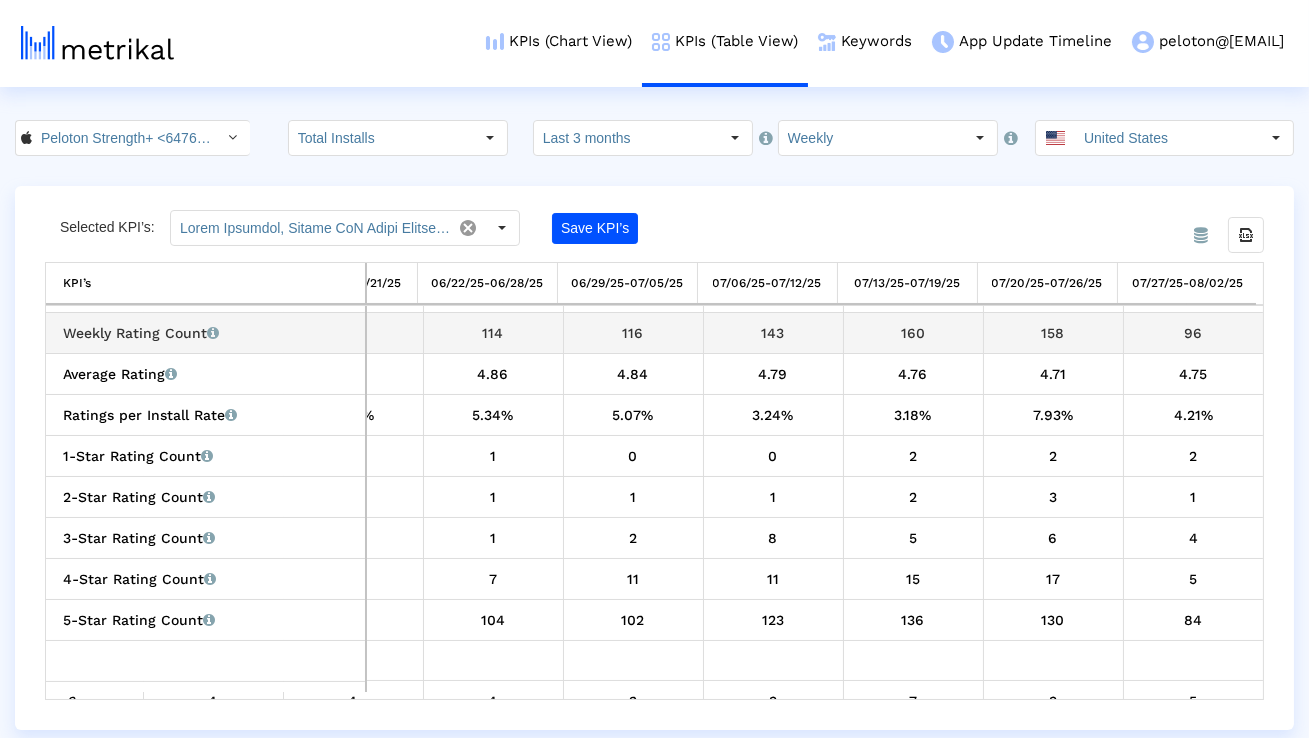 click on "160" at bounding box center [913, 333] 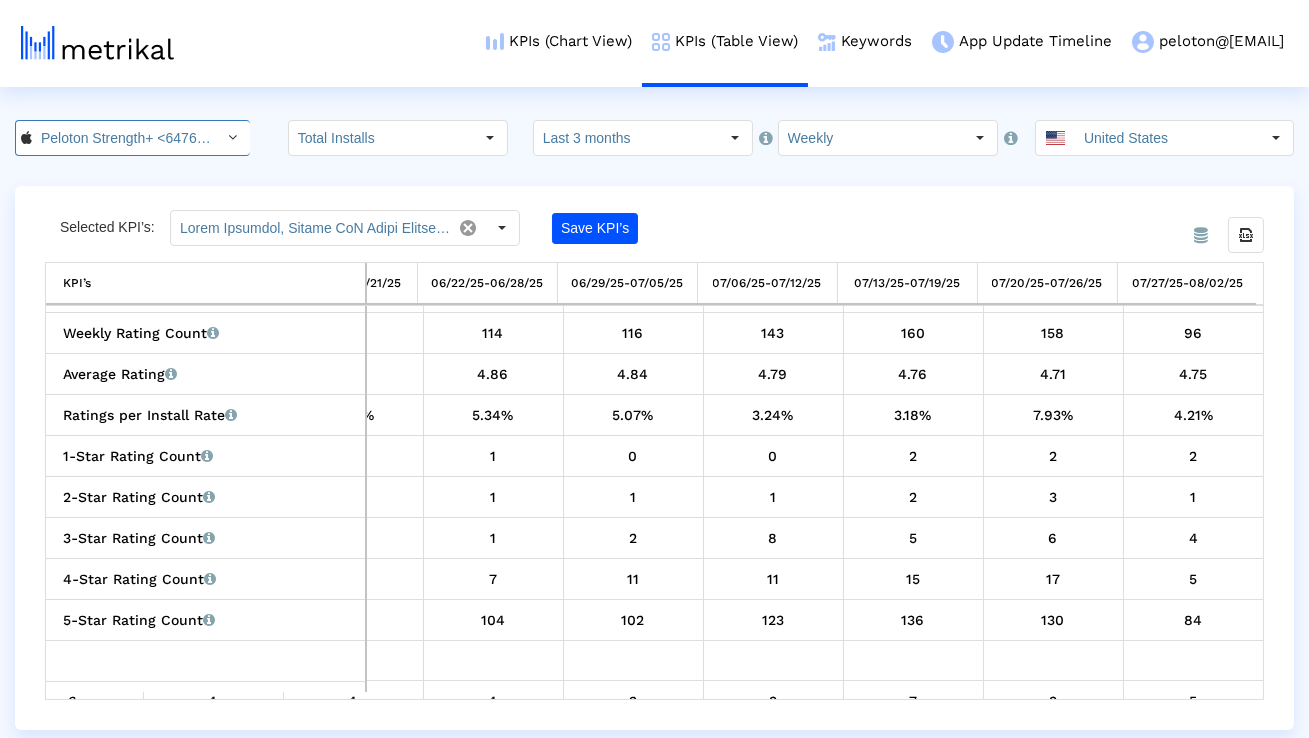 click 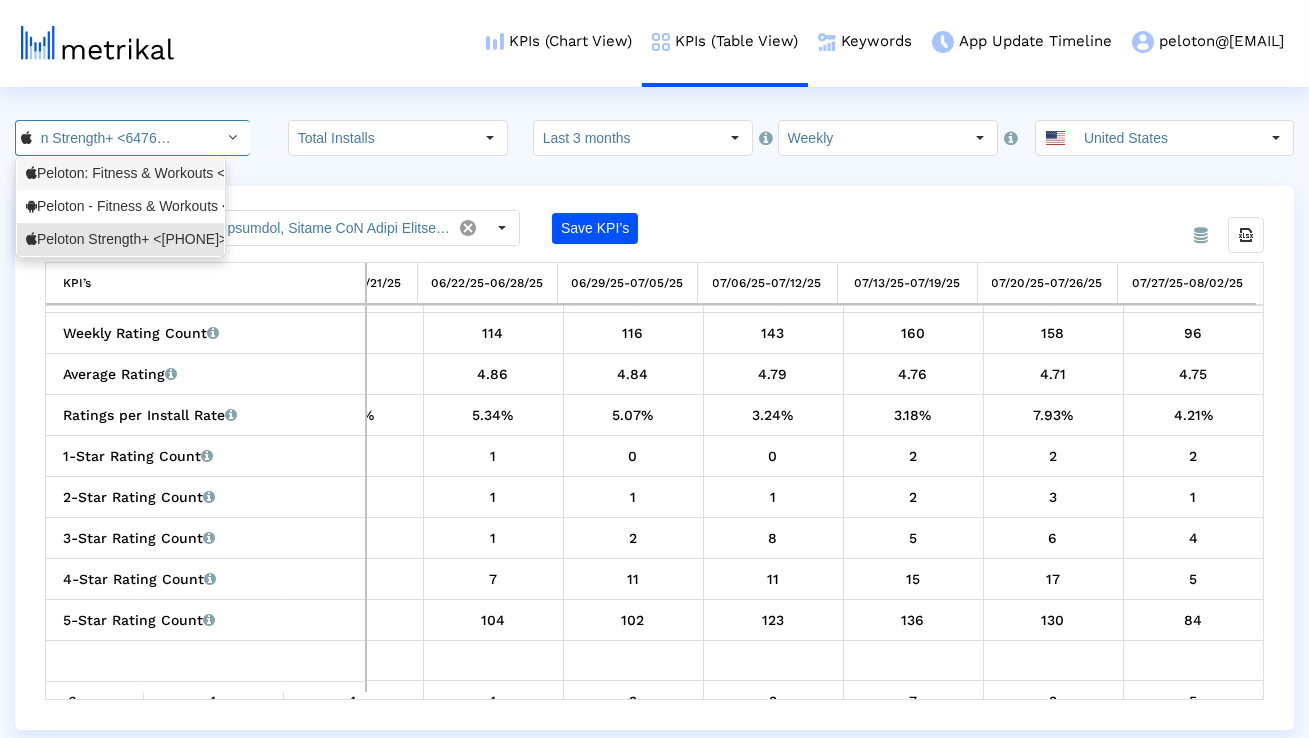 click on "Peloton: Fitness & Workouts <792750948>" at bounding box center (120, 173) 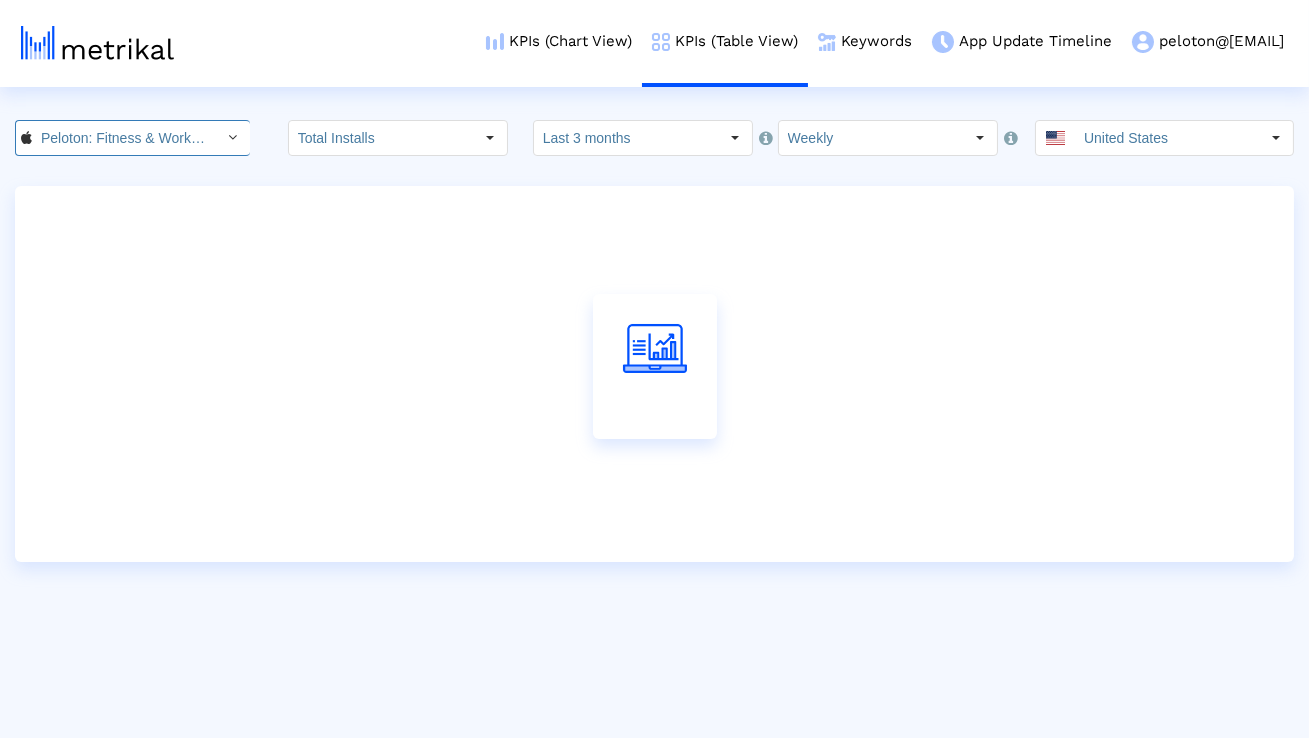 scroll, scrollTop: 0, scrollLeft: 129, axis: horizontal 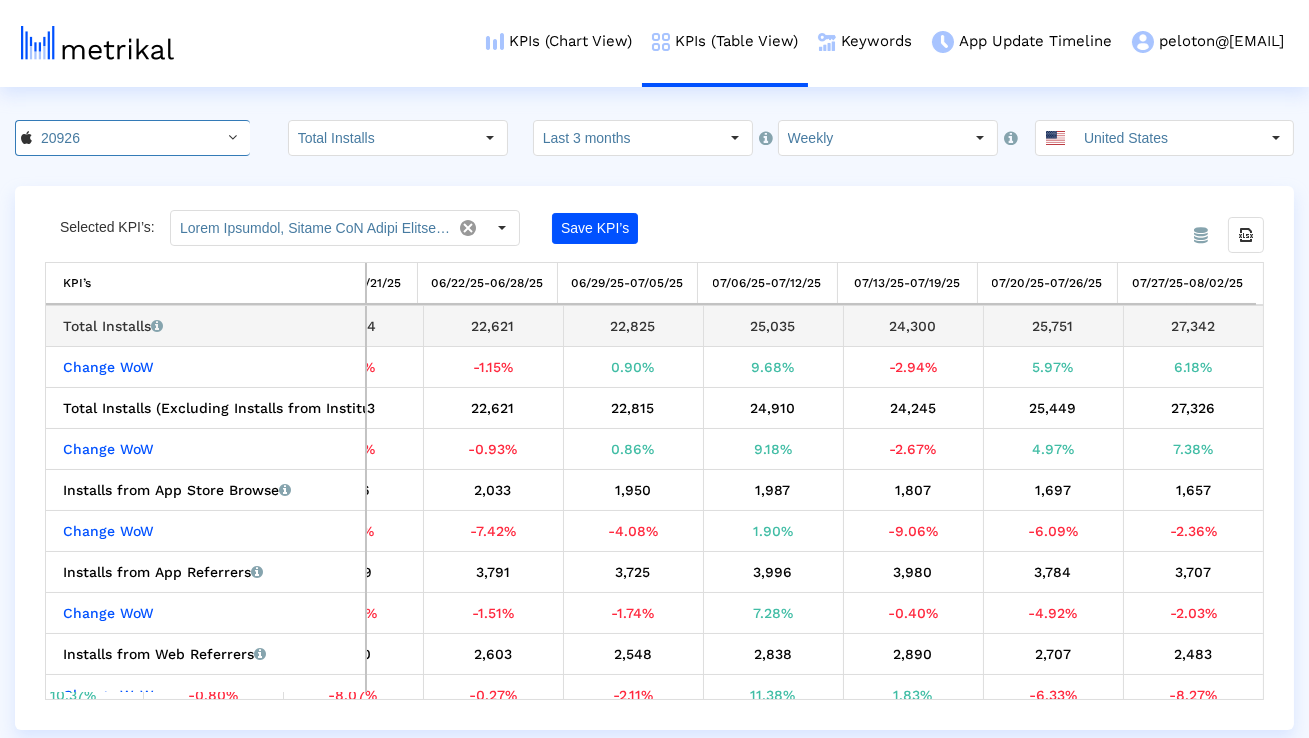 click on "24,300" at bounding box center [913, 326] 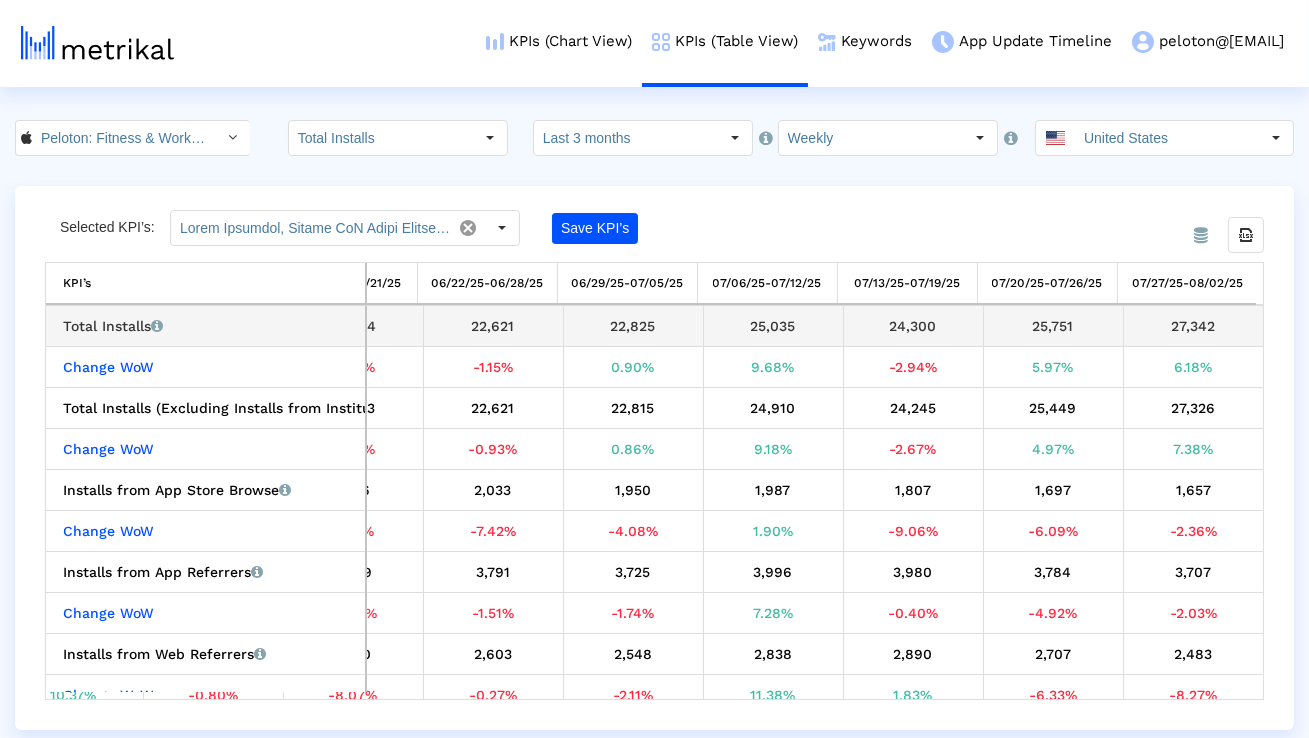 click on "24,300" at bounding box center [913, 326] 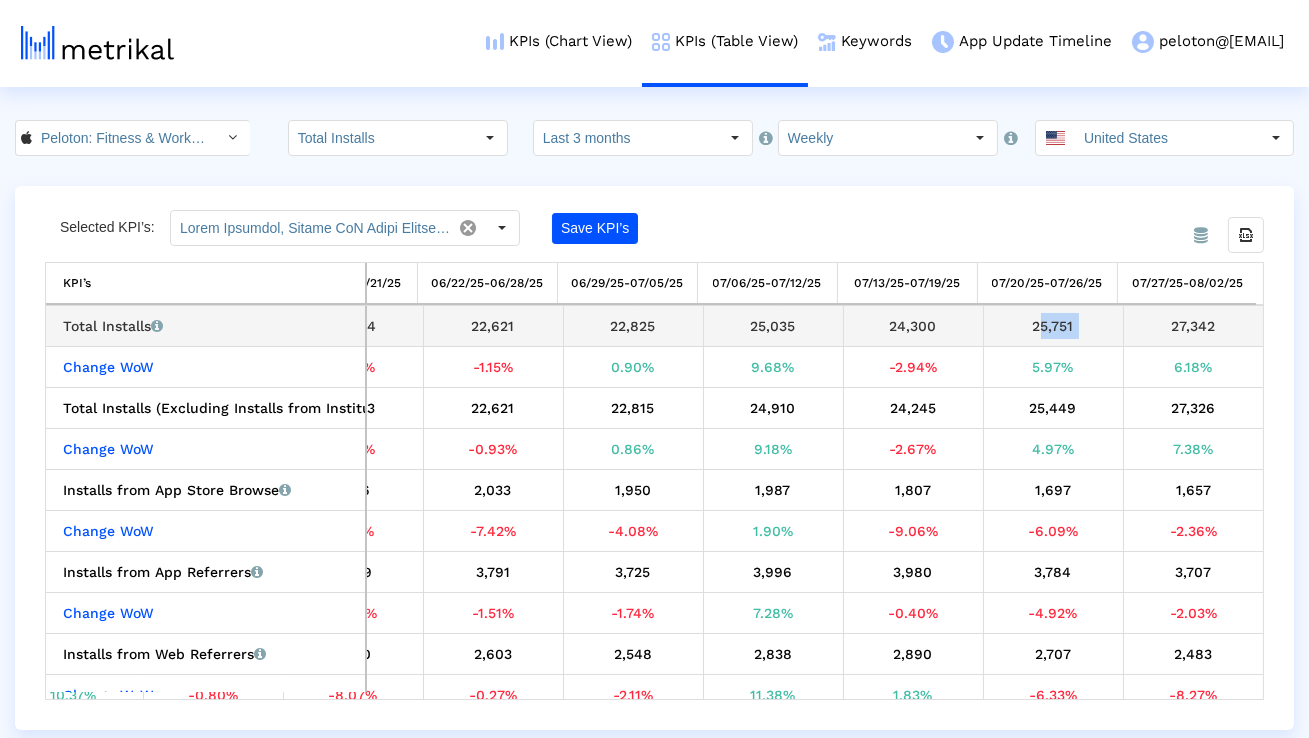 click on "25,751" at bounding box center [1053, 326] 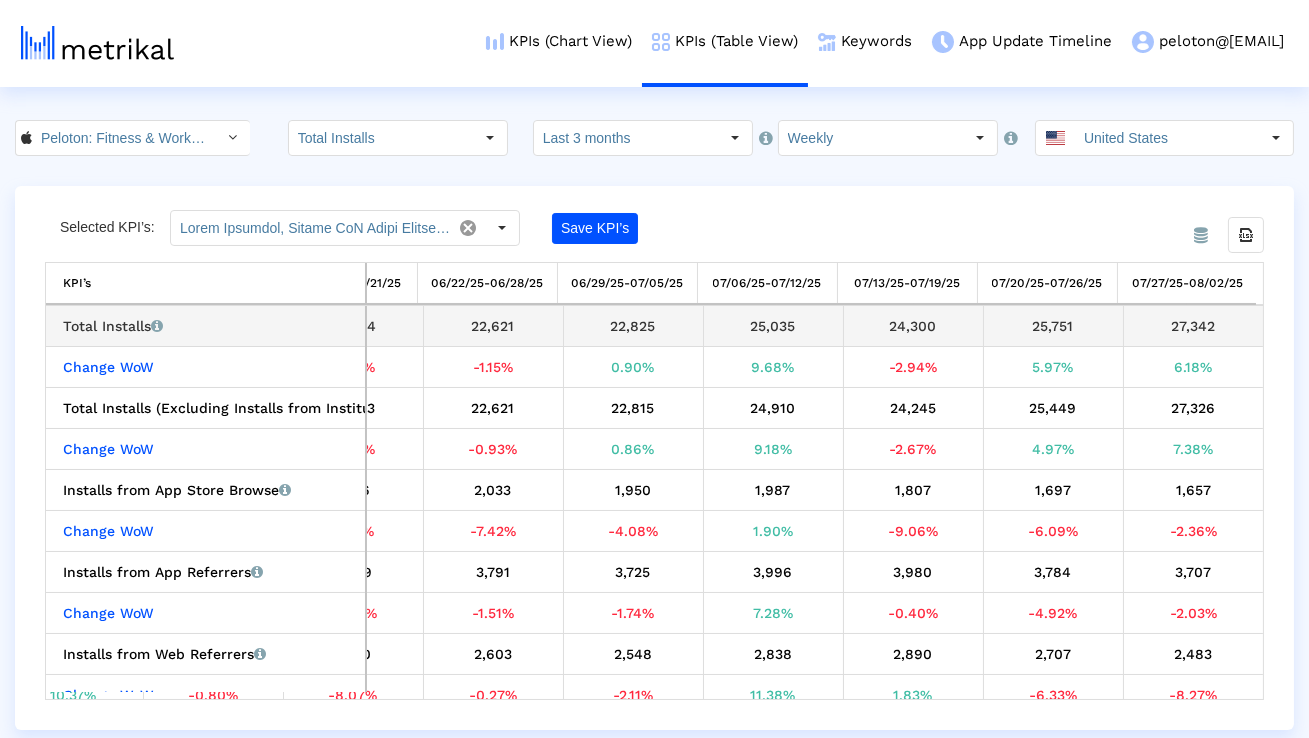 click on "27,342" at bounding box center [1194, 326] 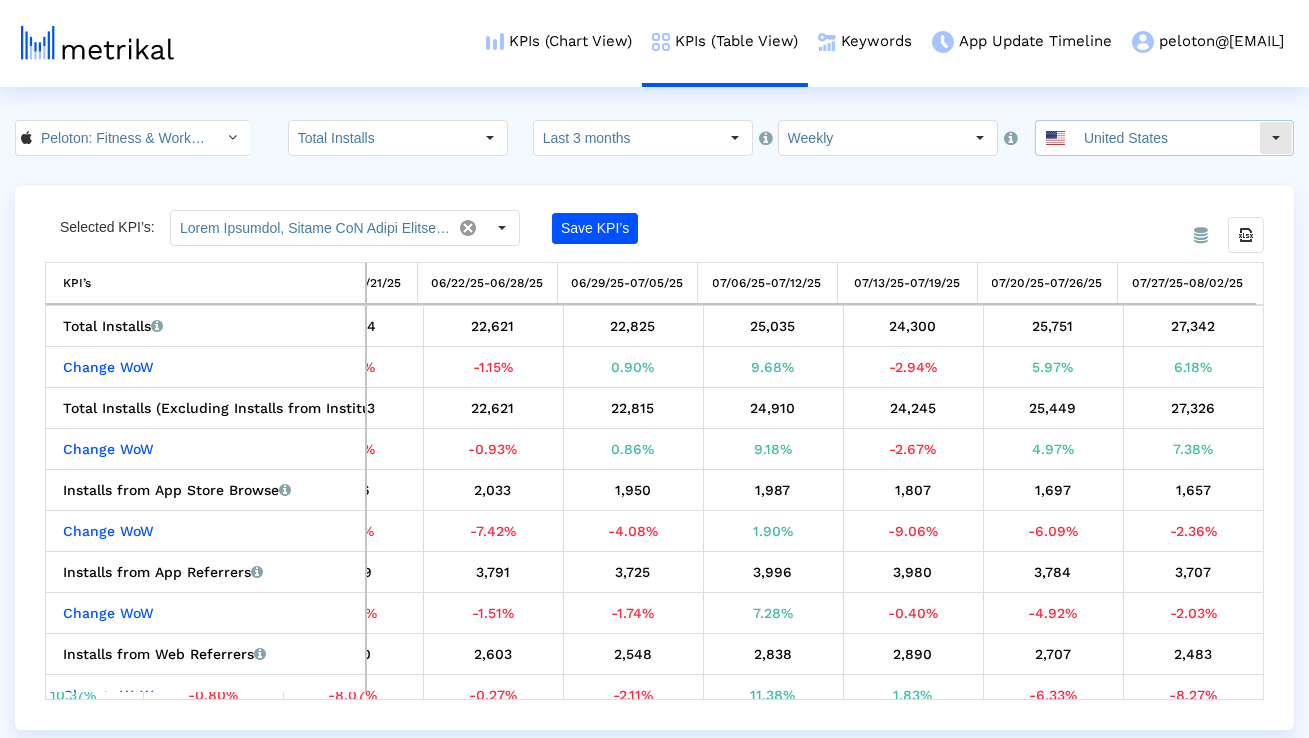 click on "United States" 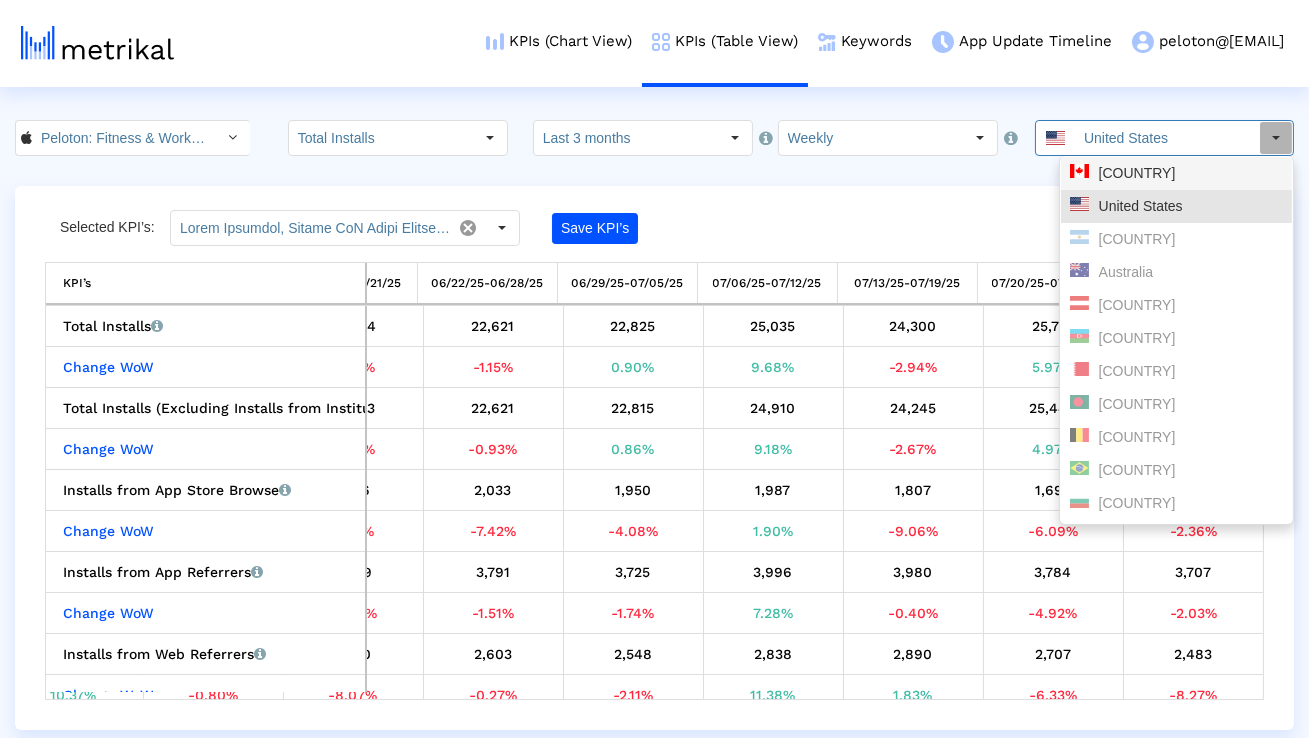 click on "[COUNTRY]" at bounding box center [1176, 173] 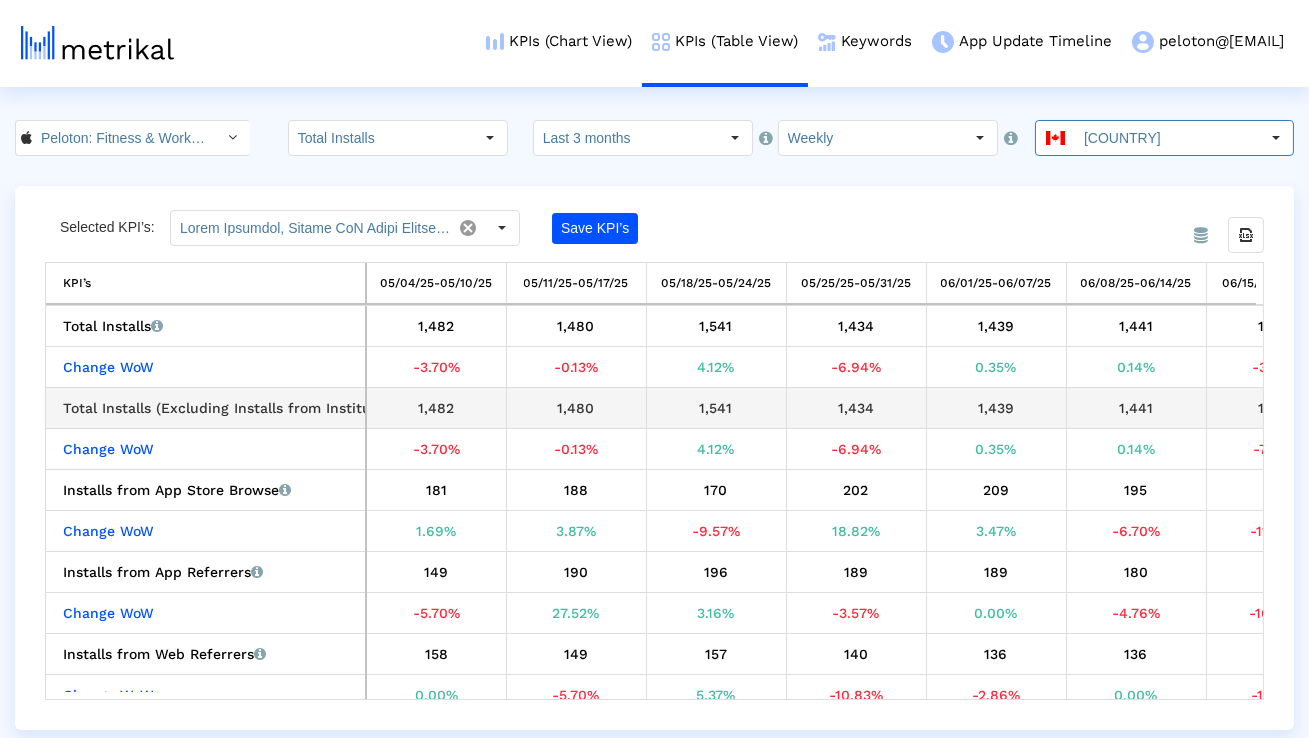 scroll, scrollTop: 0, scrollLeft: 98, axis: horizontal 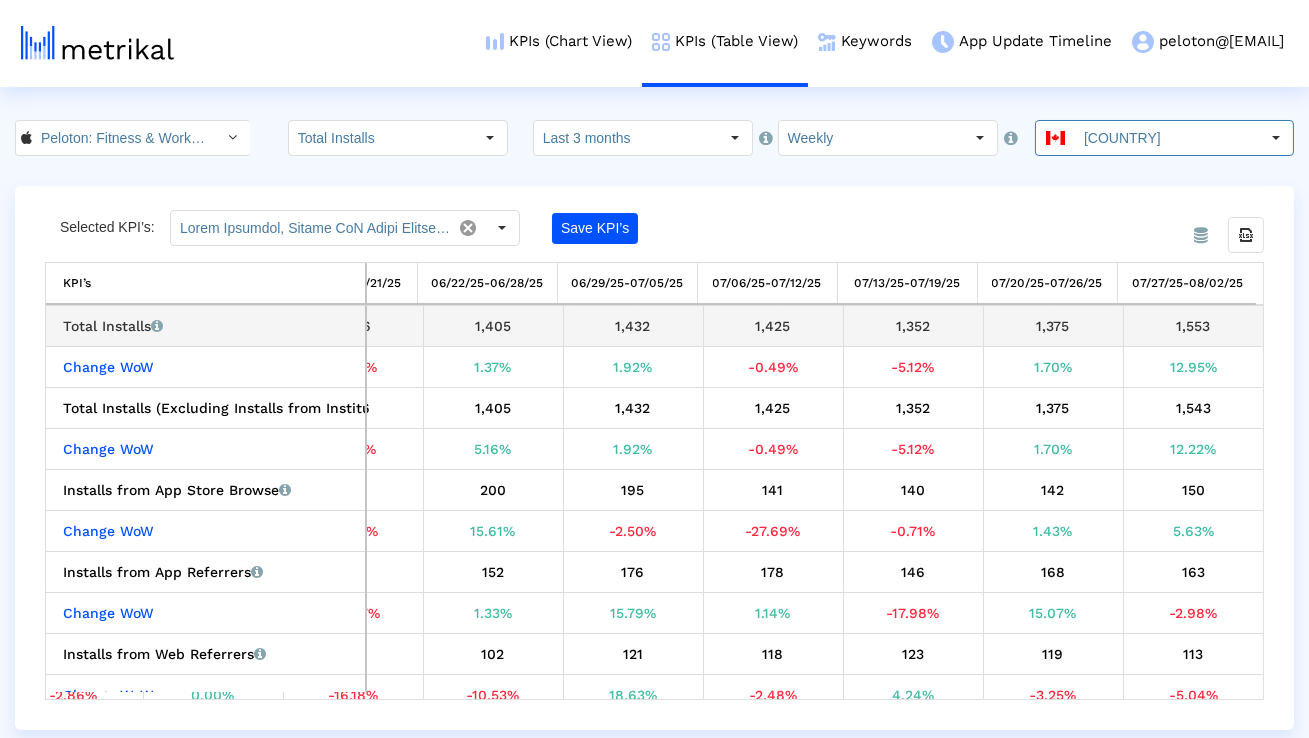 click on "1,352" at bounding box center (913, 326) 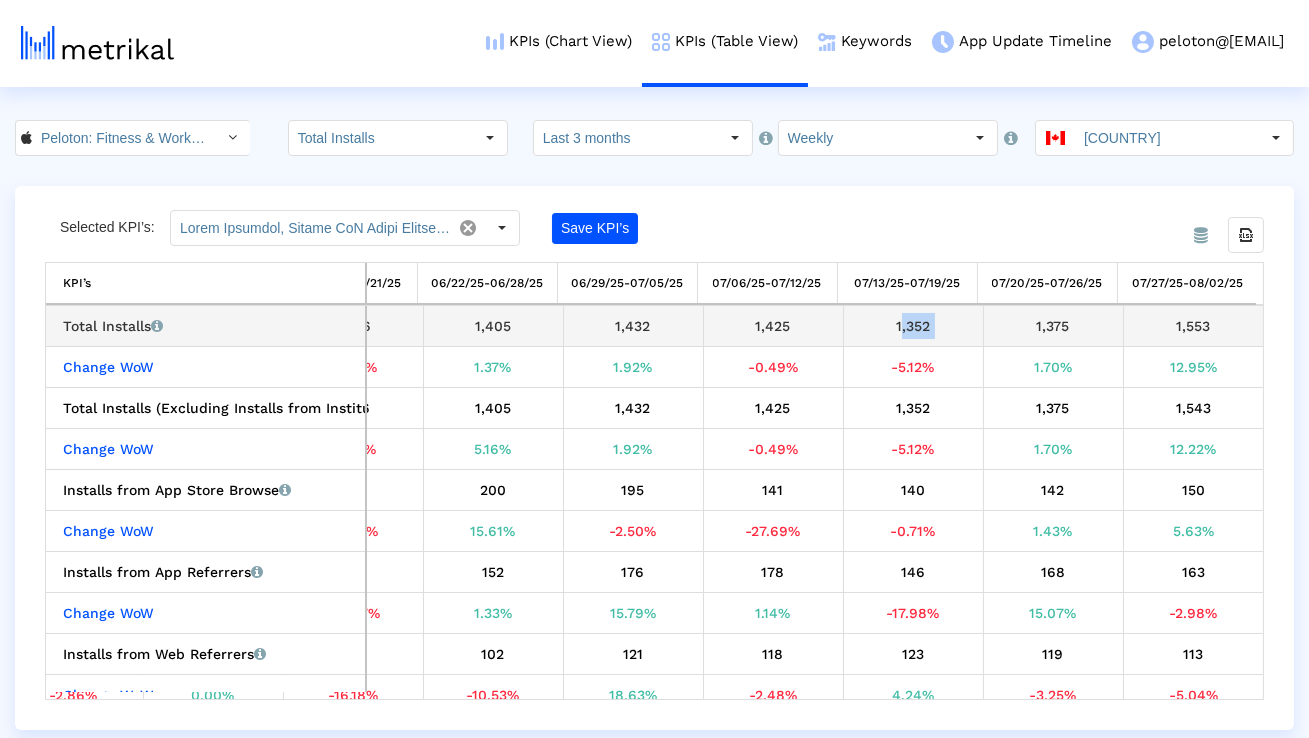 click on "1,352" at bounding box center [913, 326] 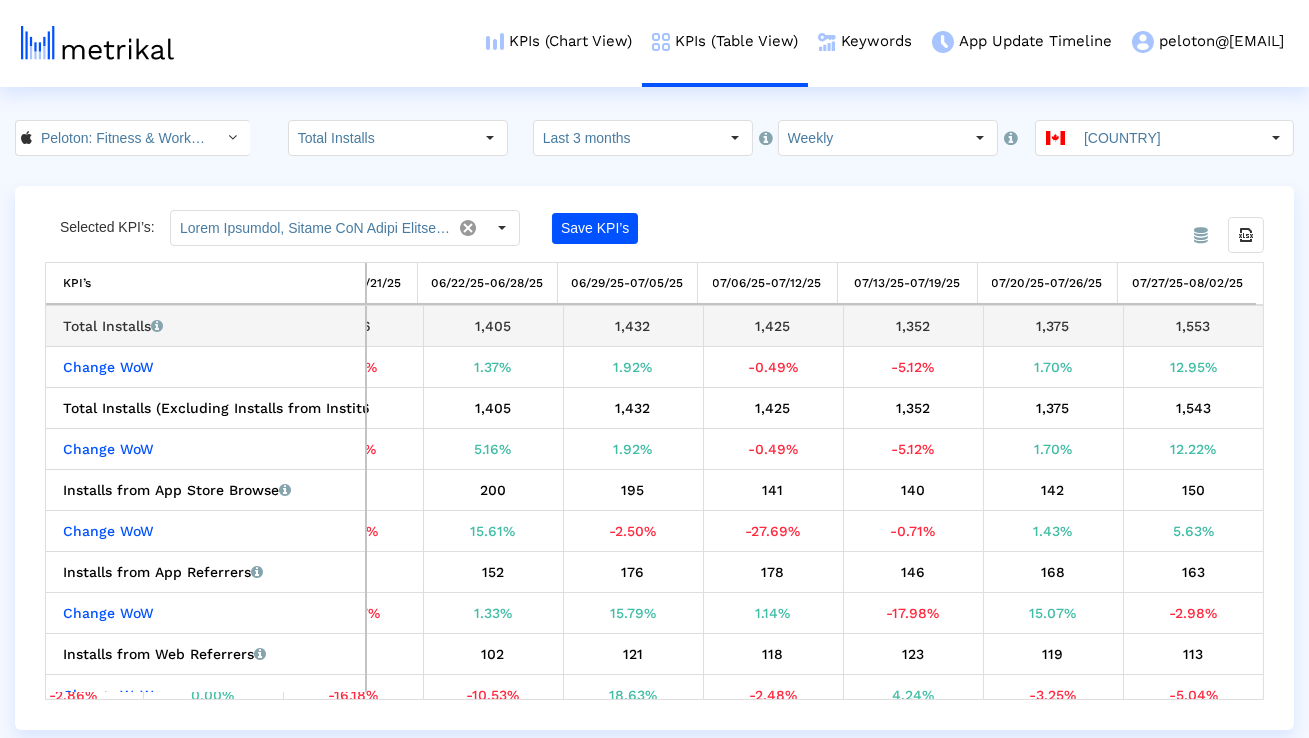 click on "1,375" at bounding box center (1053, 326) 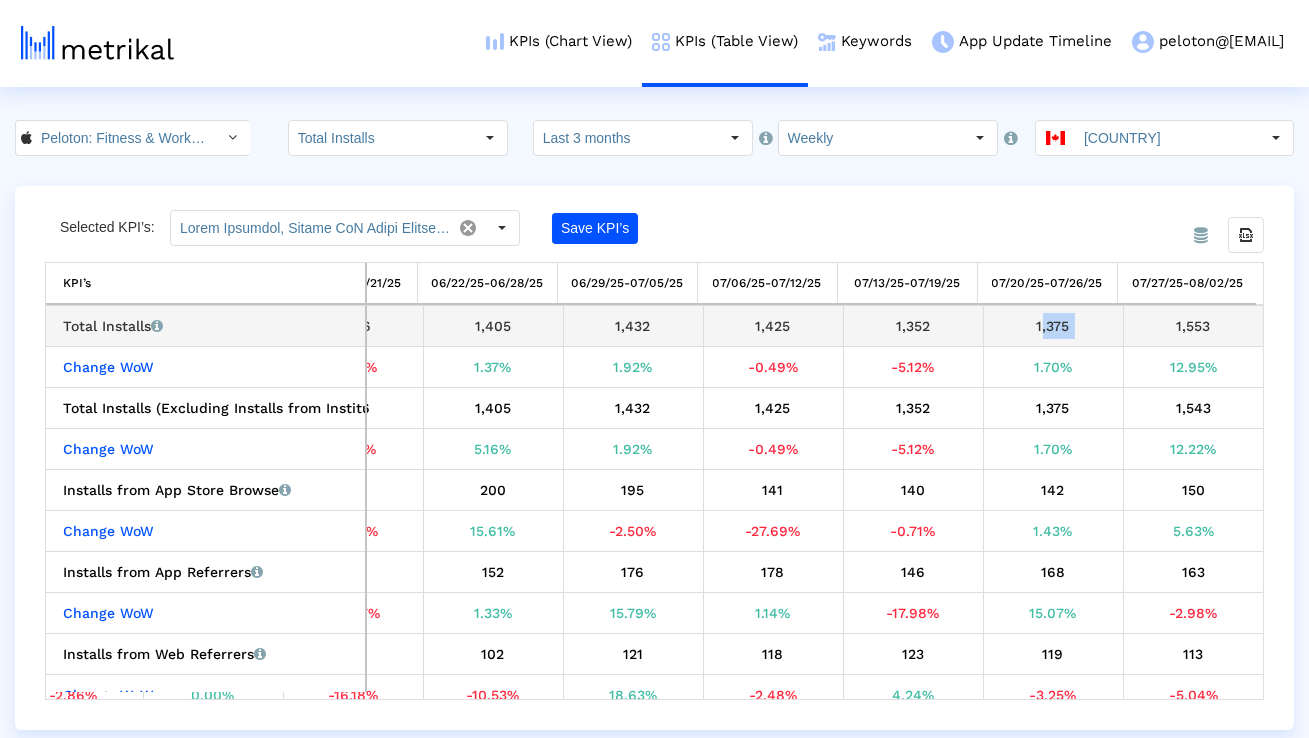 click on "1,375" at bounding box center [1053, 326] 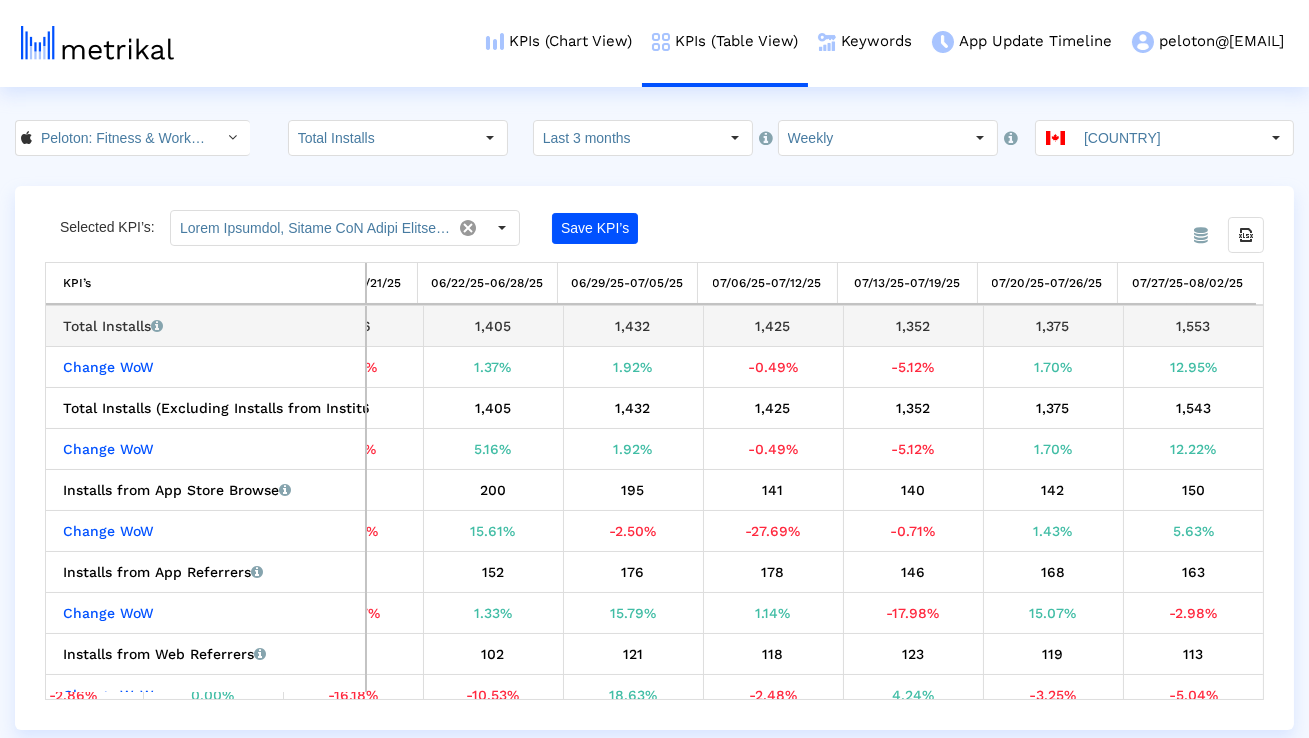 click on "1,553" at bounding box center (1194, 326) 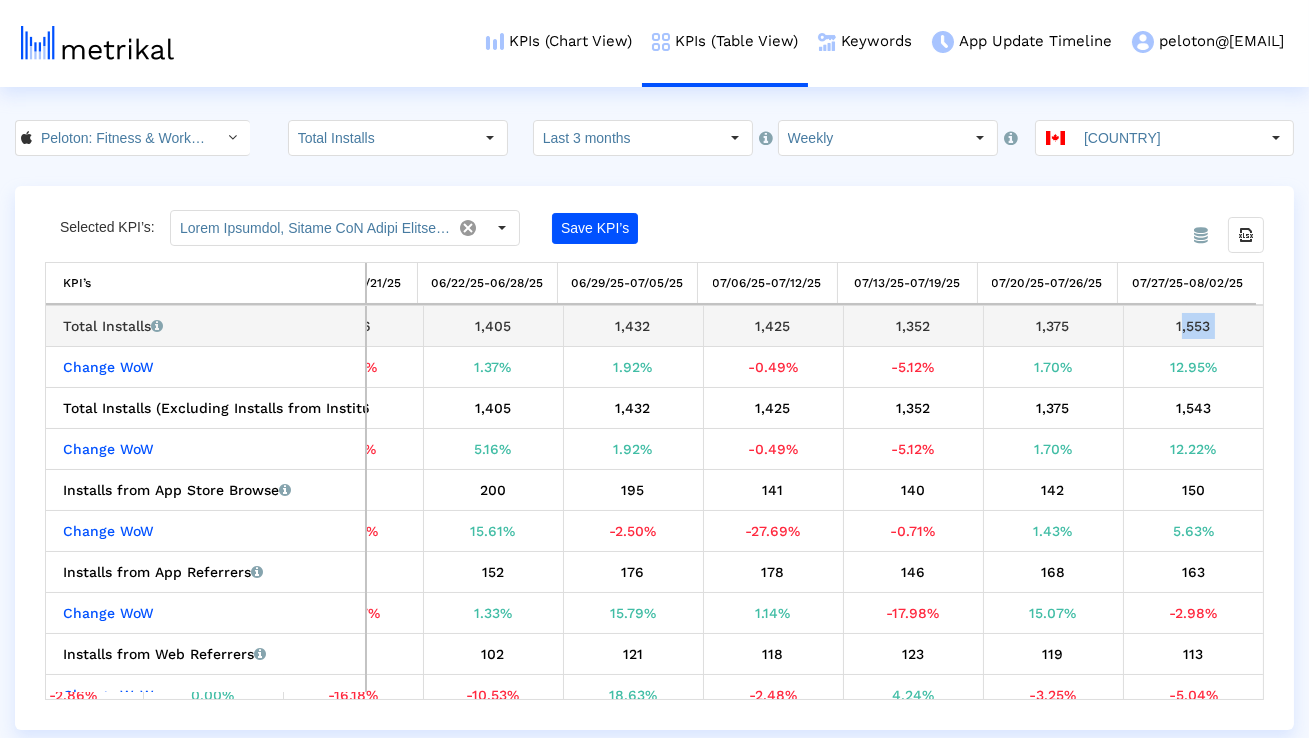 click on "1,553" at bounding box center [1194, 326] 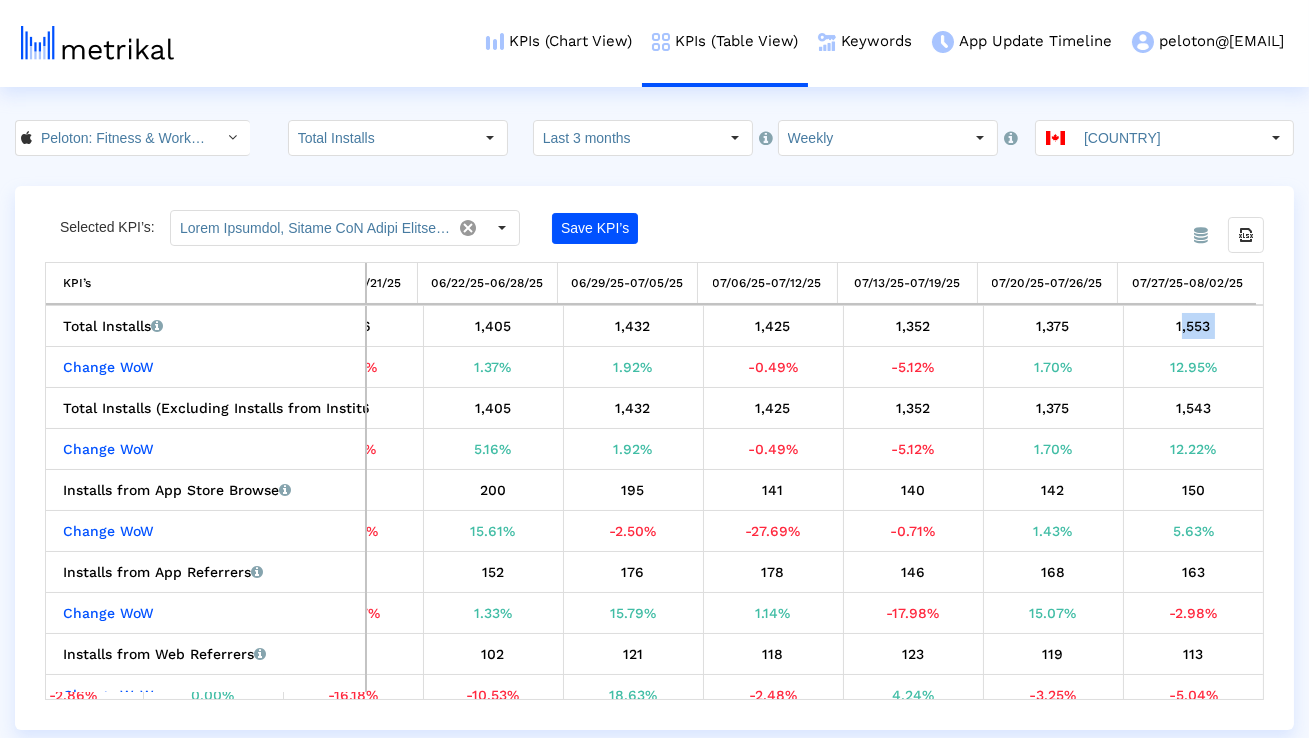 click on "[COUNTRY]" 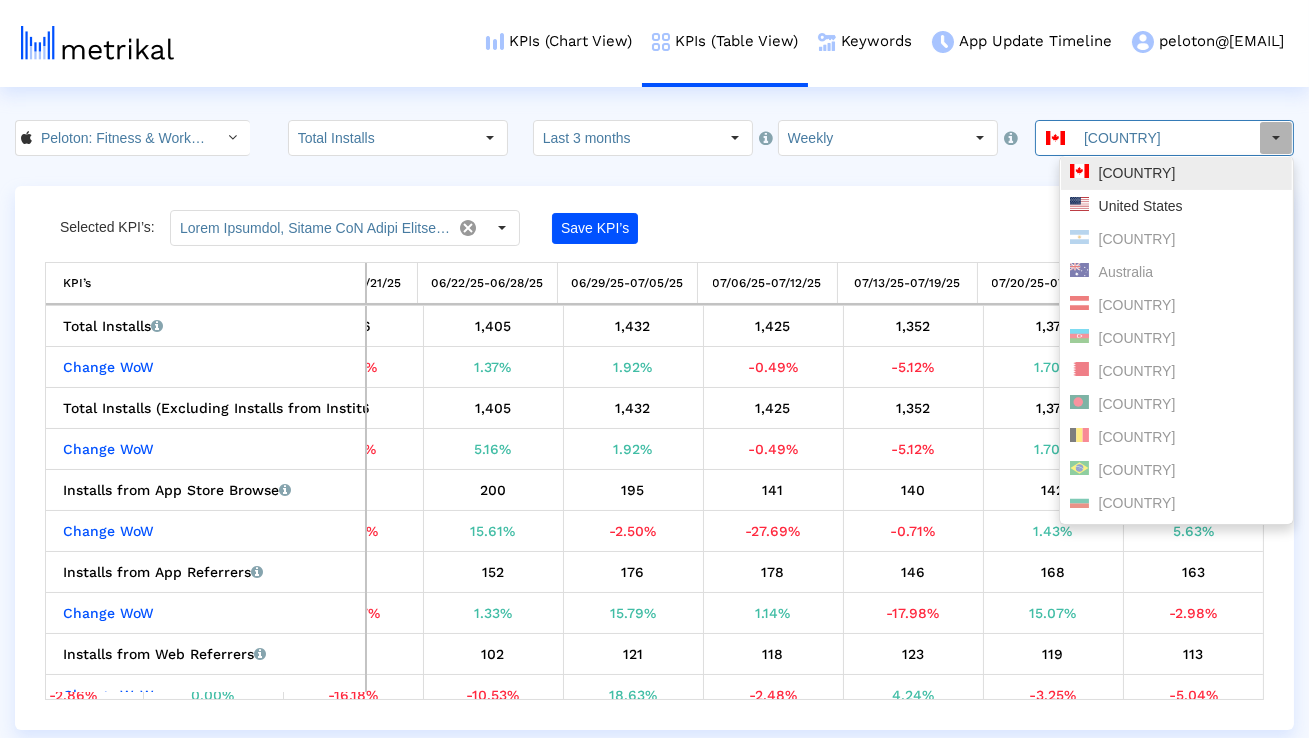 click on "[COUNTRY]" at bounding box center [1176, 173] 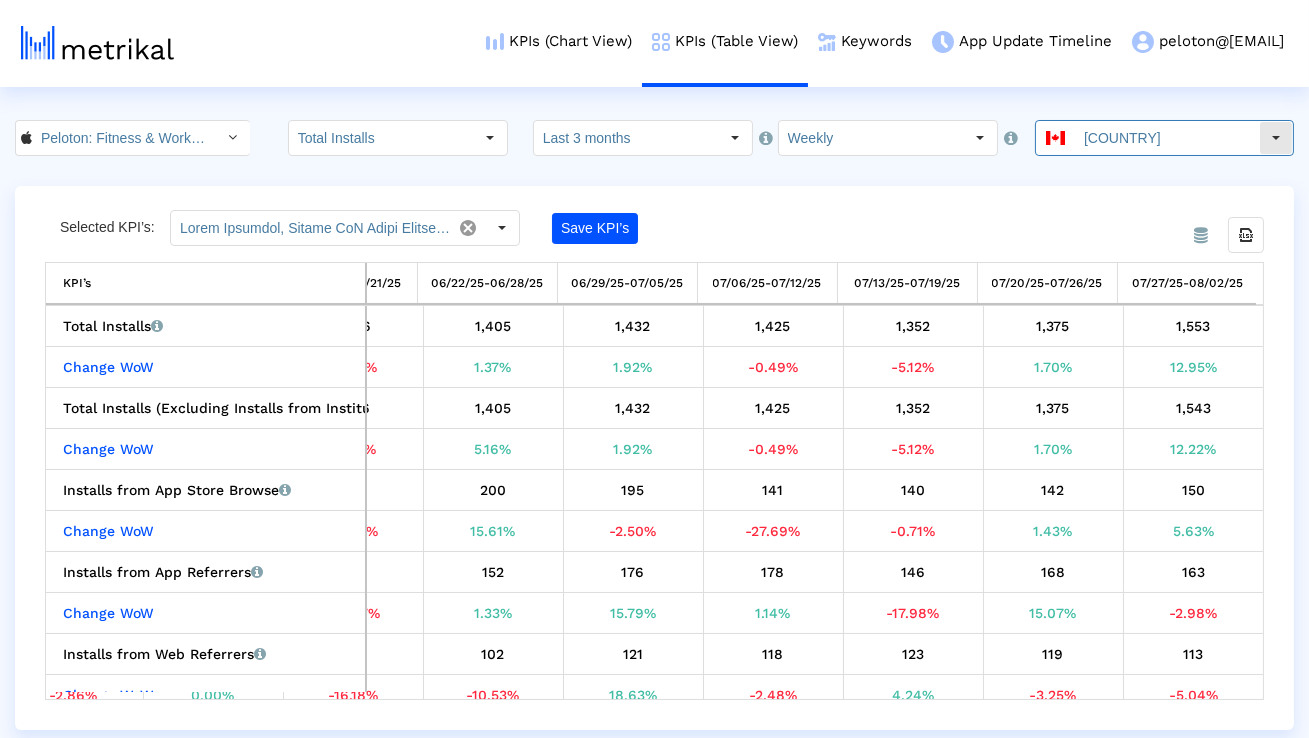 click on "[COUNTRY]" 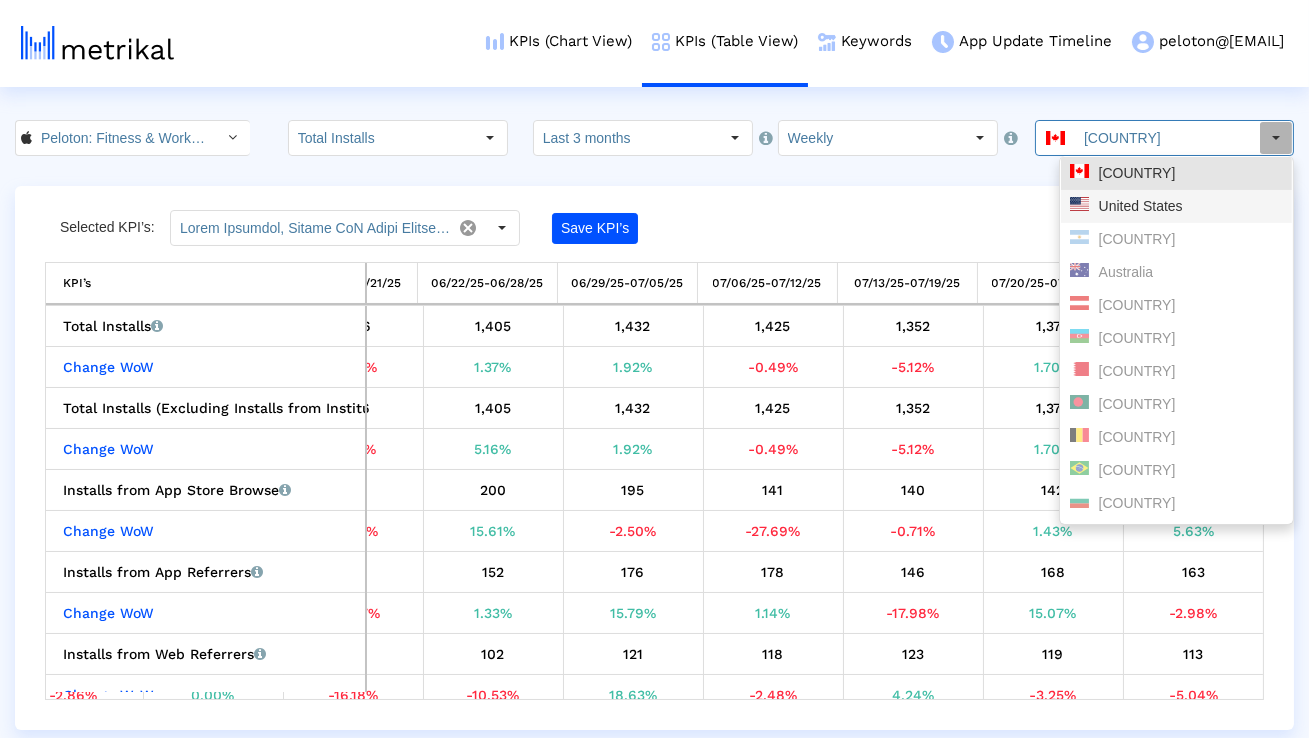 click at bounding box center (1079, 204) 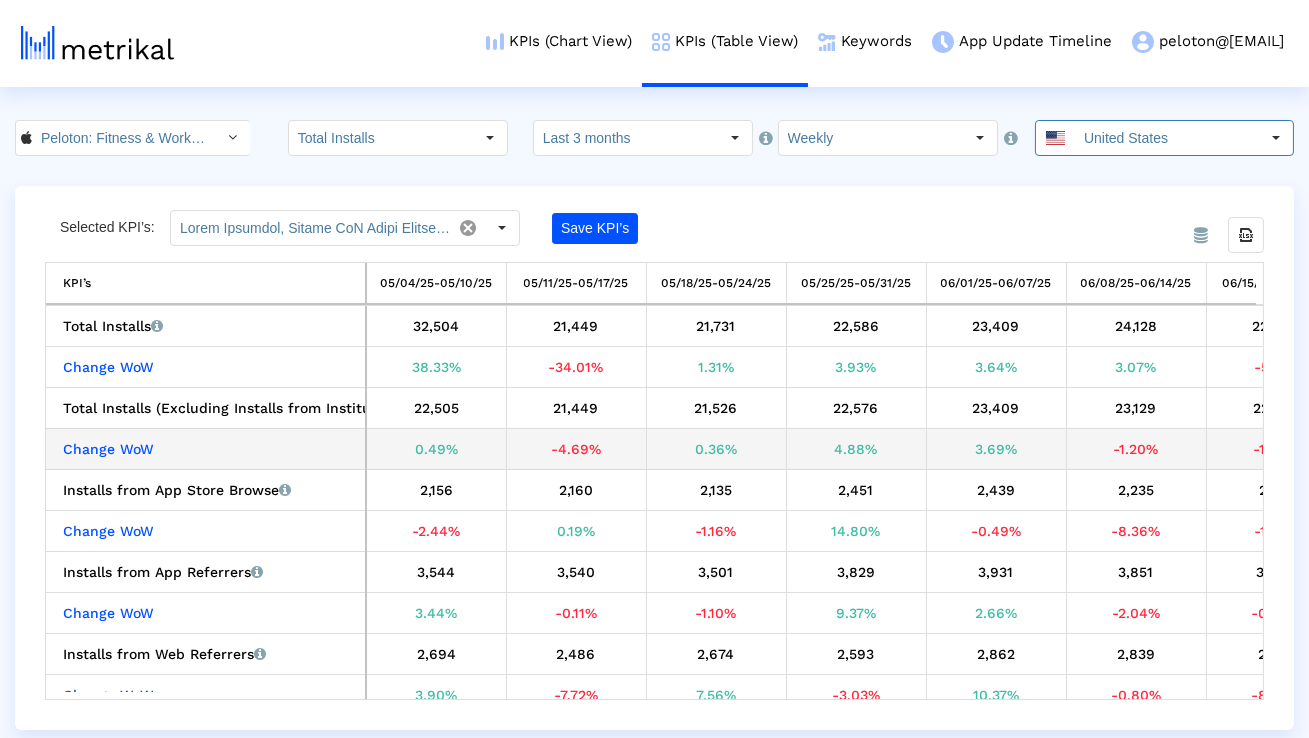 scroll, scrollTop: 0, scrollLeft: 831, axis: horizontal 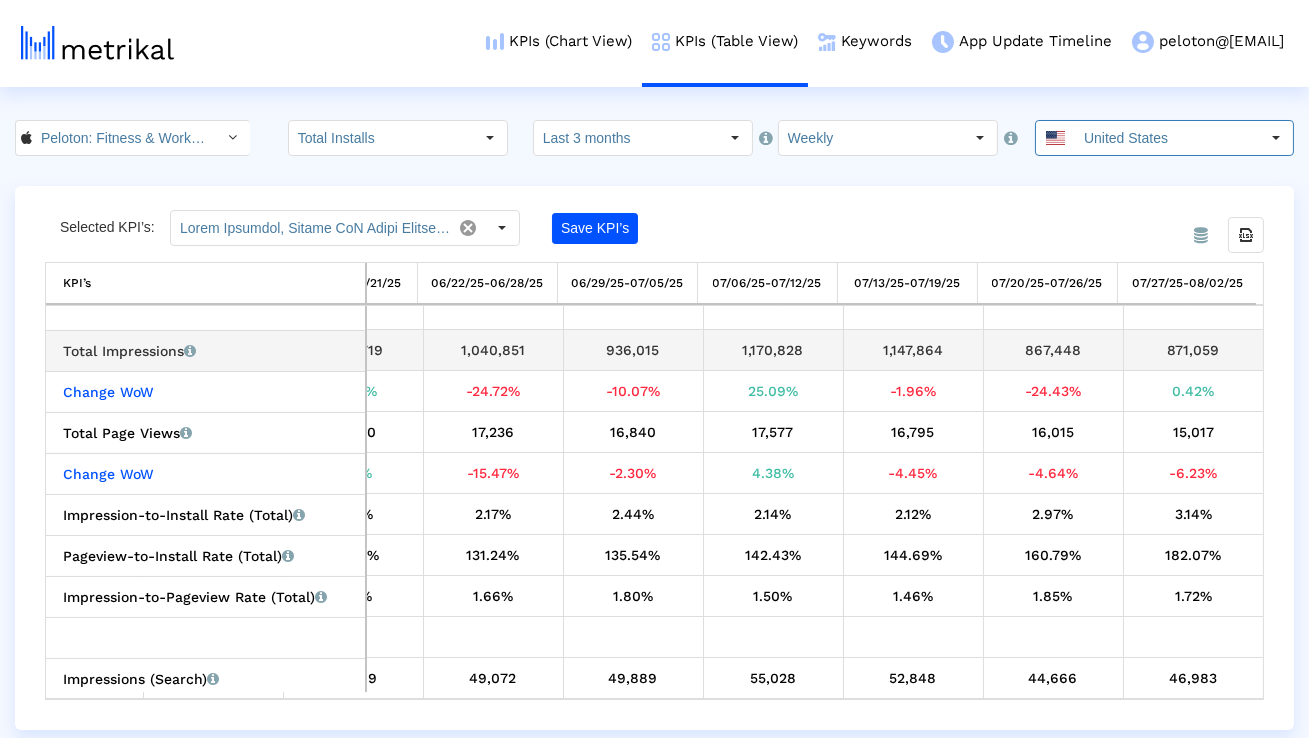 click on "1,147,864" at bounding box center [913, 350] 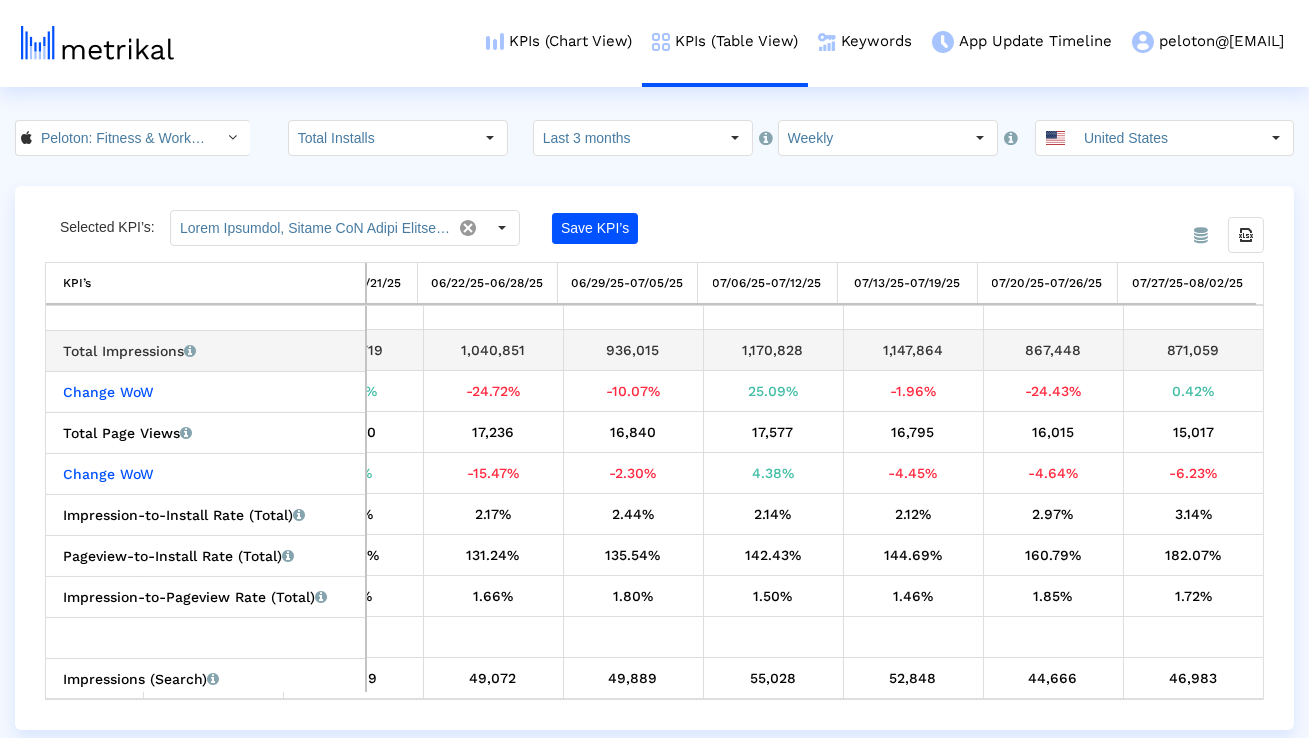 click on "1,147,864" at bounding box center [913, 350] 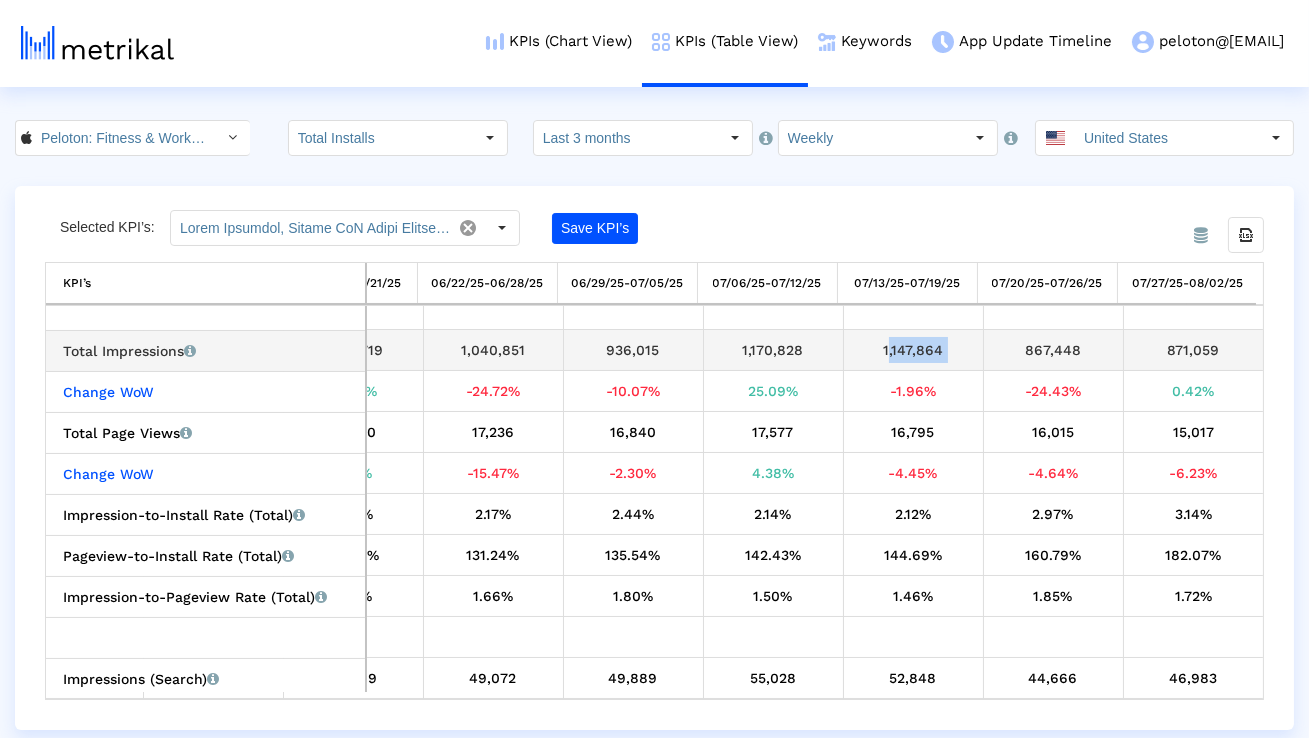 click on "1,147,864" at bounding box center [913, 350] 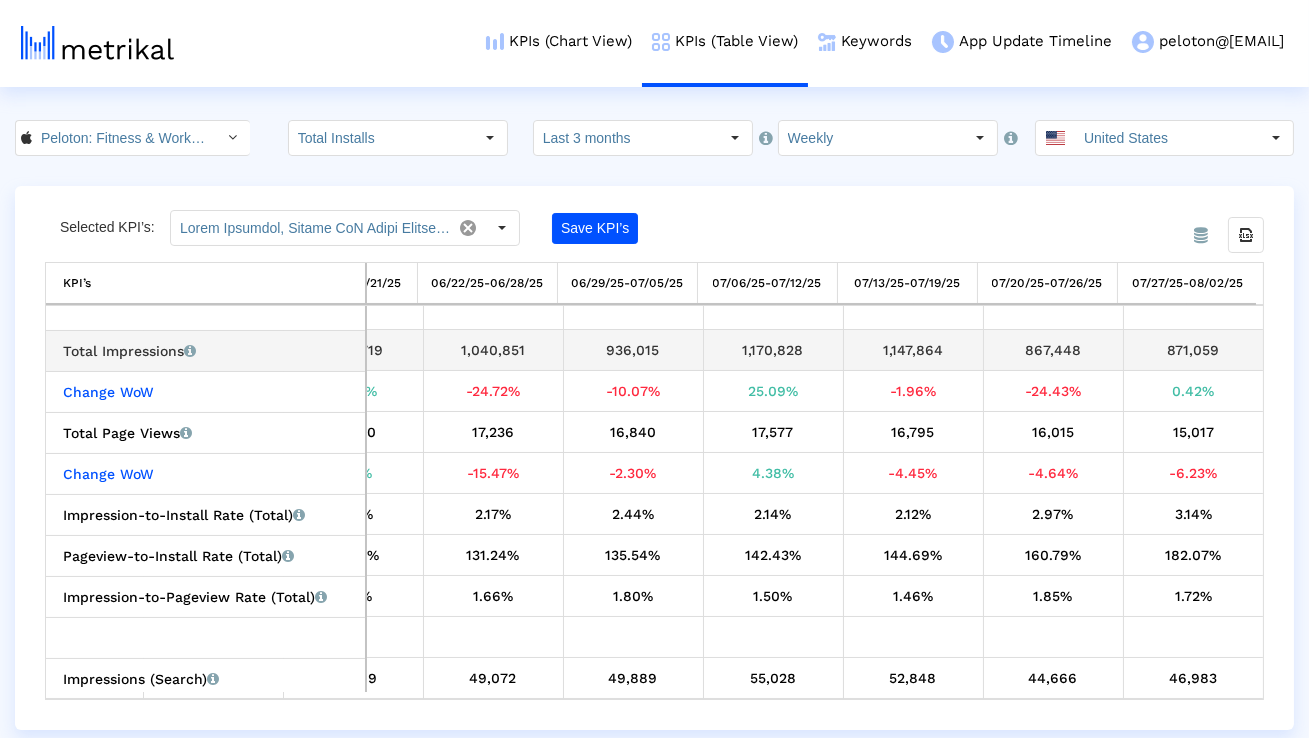 click on "867,448" at bounding box center (1053, 350) 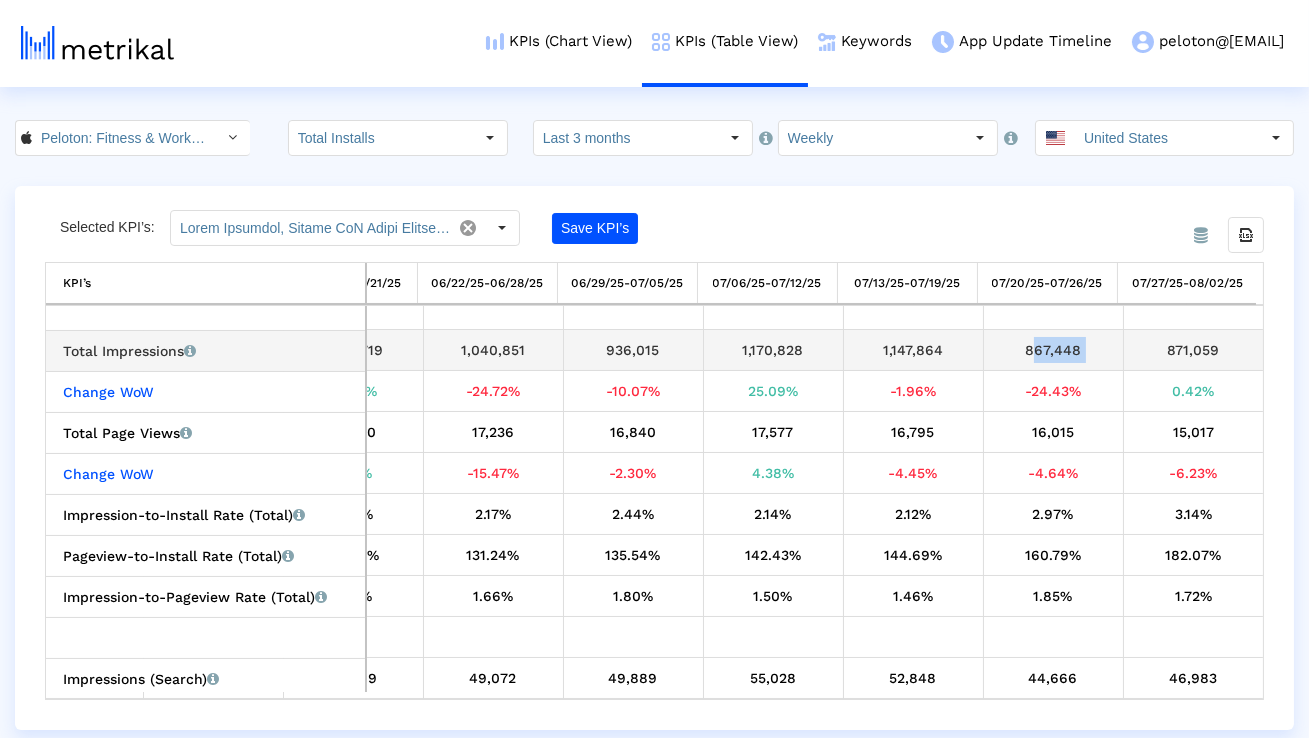 click on "867,448" at bounding box center [1053, 350] 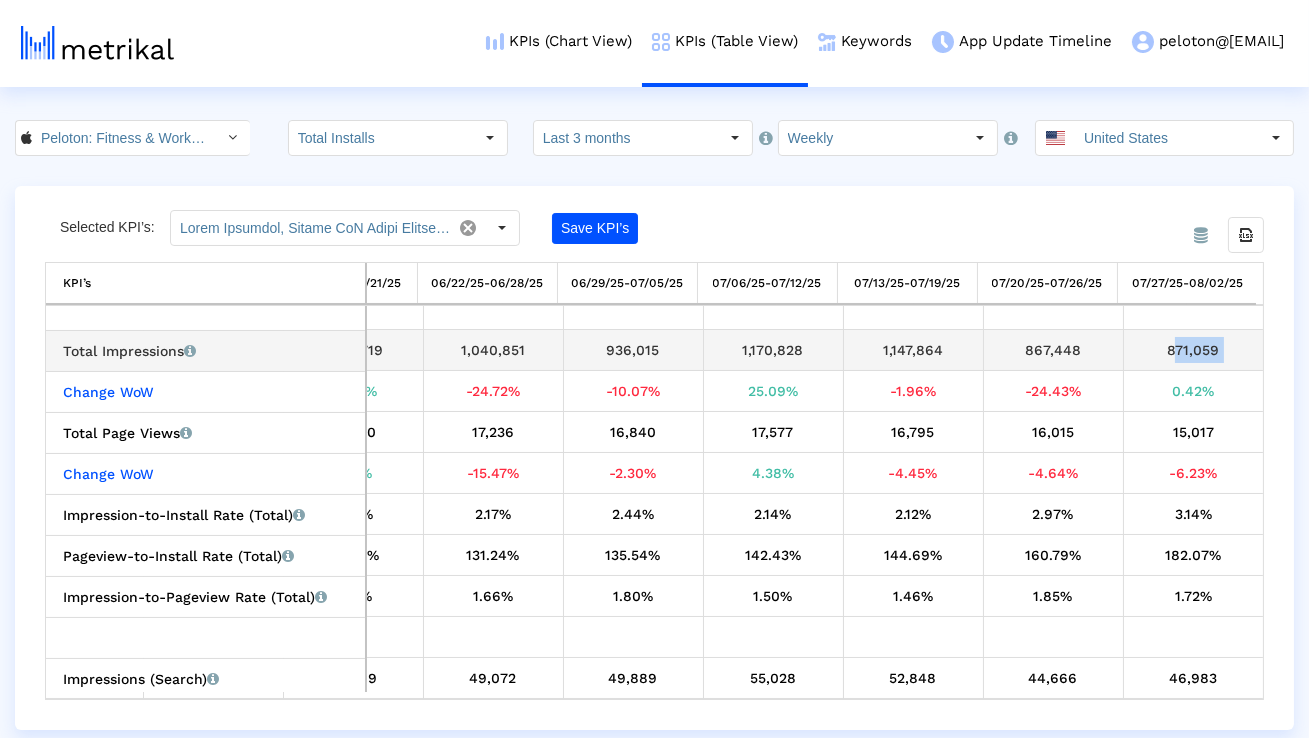 click on "871,059" at bounding box center (1194, 350) 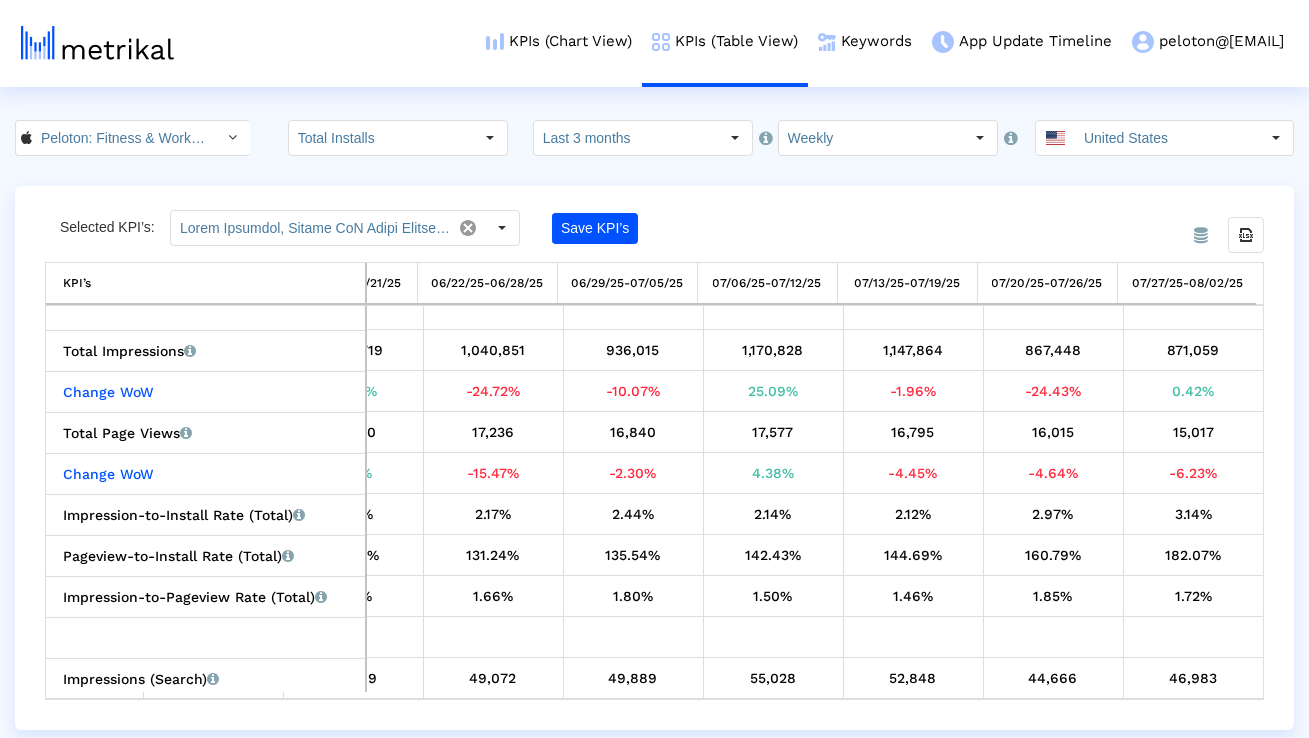 click on "Total Installs Select how far back from today you would like to view the data below. Last 3 months Select how would like to group the data below. Weekly United States Pull down to refresh... Release to refresh... Refreshing... Canada United States Argentina Australia Austria Azerbaijan Bangladesh Belgium Brazil Bulgaria Chile China Colombia Croatia Cyprus Czech Republic Denmark Dominican Republic Ecuador Egypt El Salvador Estonia Finland France Germany Greece Hong Kong Hungary Iceland India Indonesia Ireland Israel Italy Japan Jordan Kazakhstan Kuwait Latvia Lebanon Liechtenstein Lithuania Luxembourg Macao Malaysia Malta Mexico Netherlands New Zealand Oman" 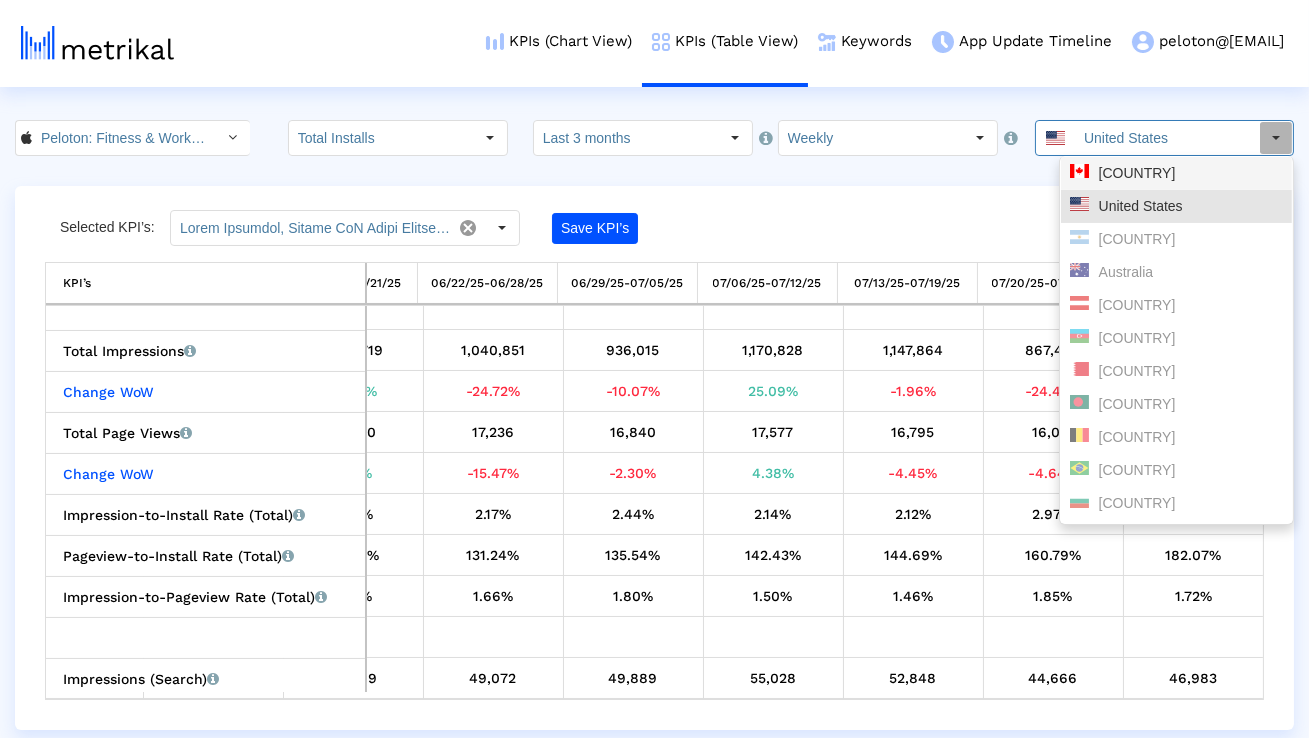 click on "[COUNTRY]" at bounding box center [1176, 173] 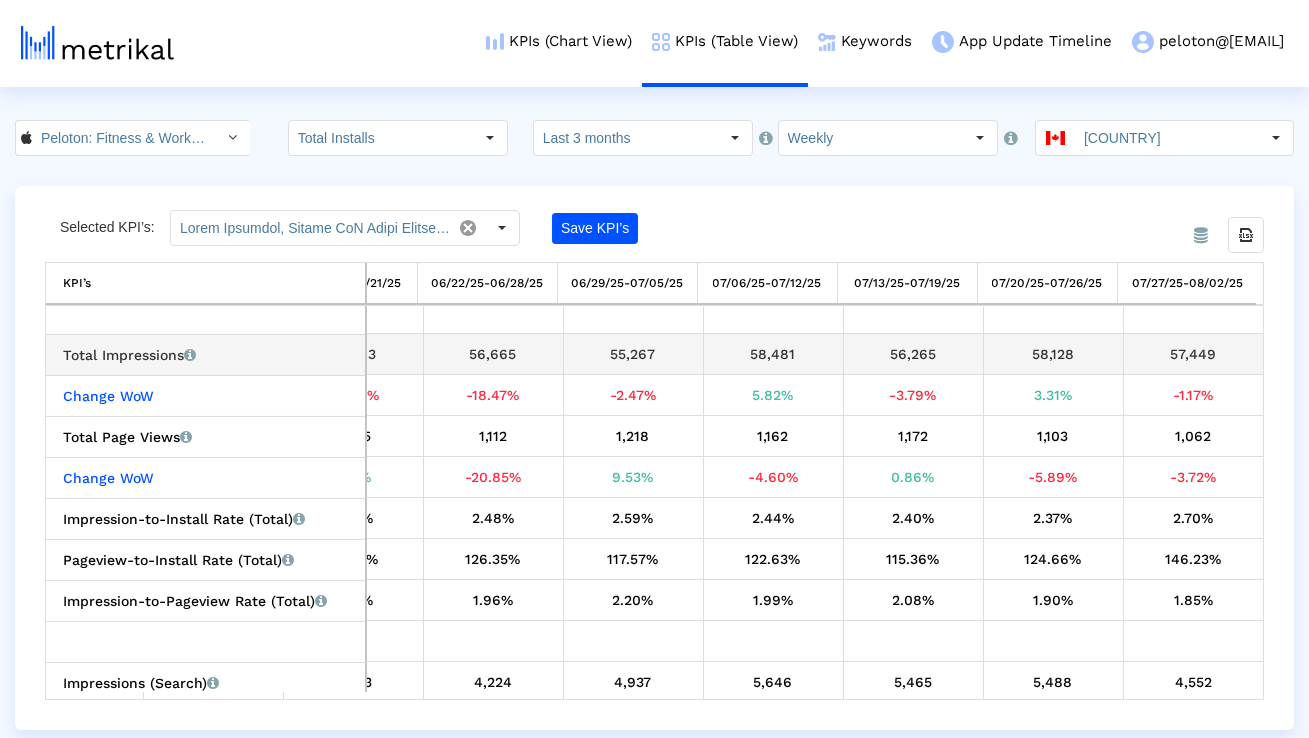 click on "56,265" at bounding box center (913, 354) 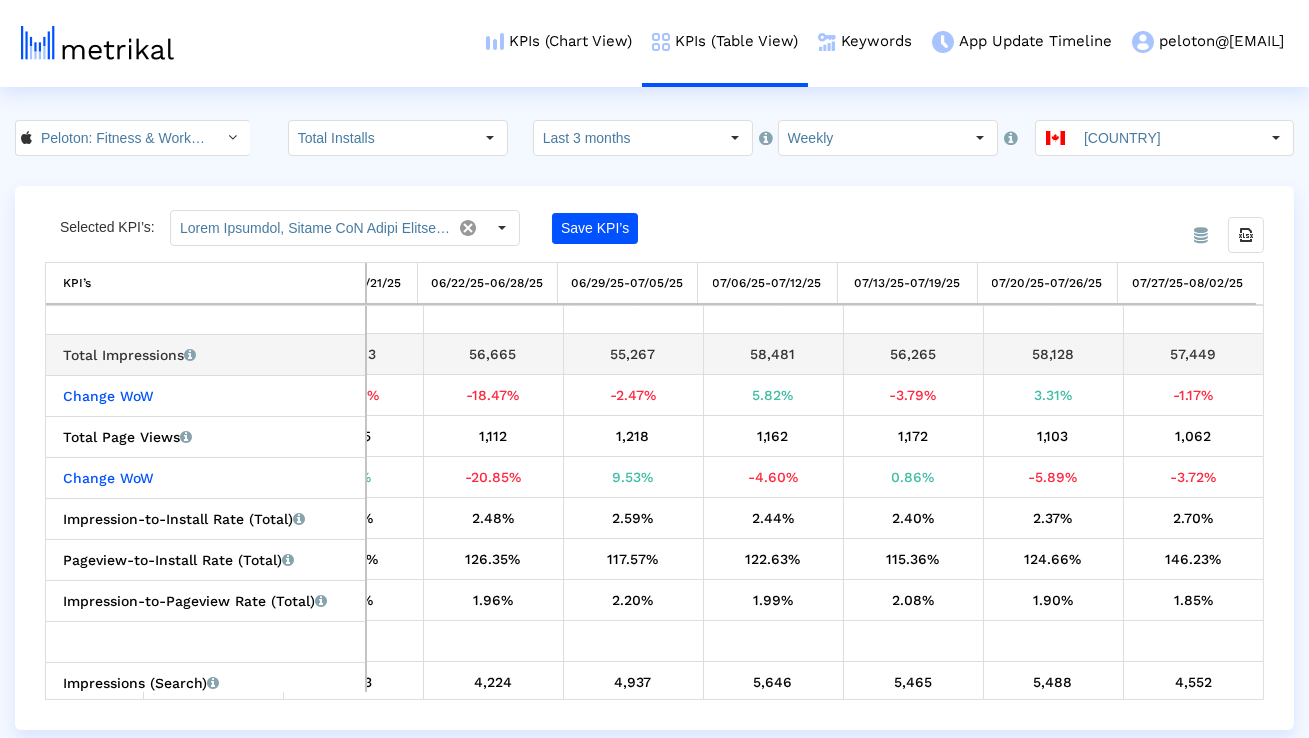 click on "58,128" at bounding box center [1053, 354] 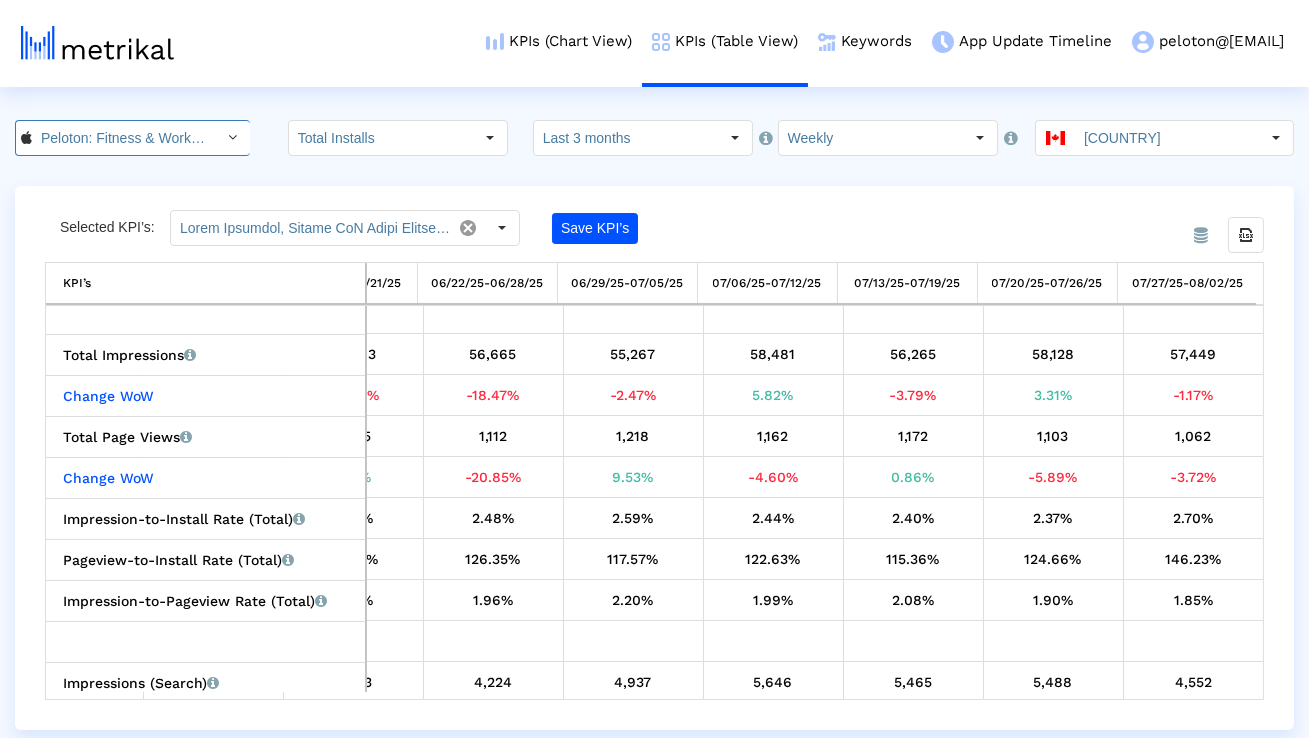 click 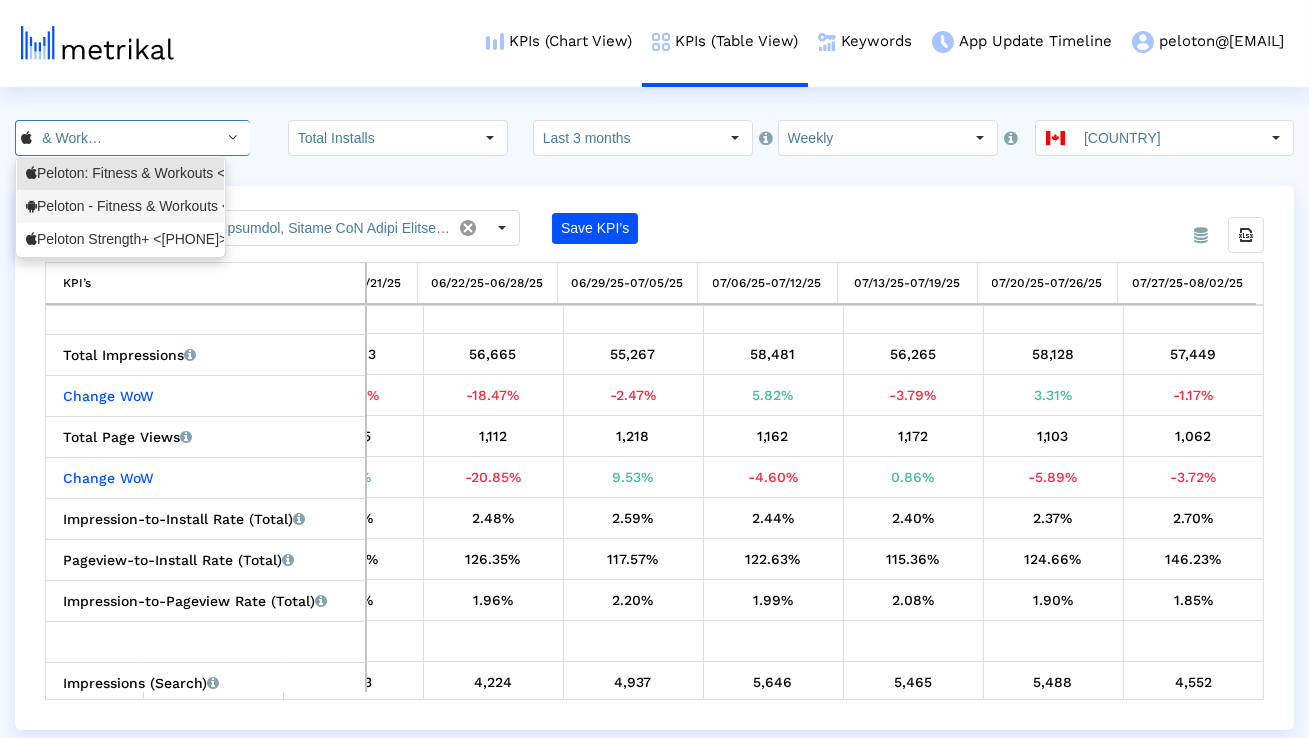 click on "Peloton - Fitness & Workouts <com.onepeloton.callisto>" at bounding box center (120, 206) 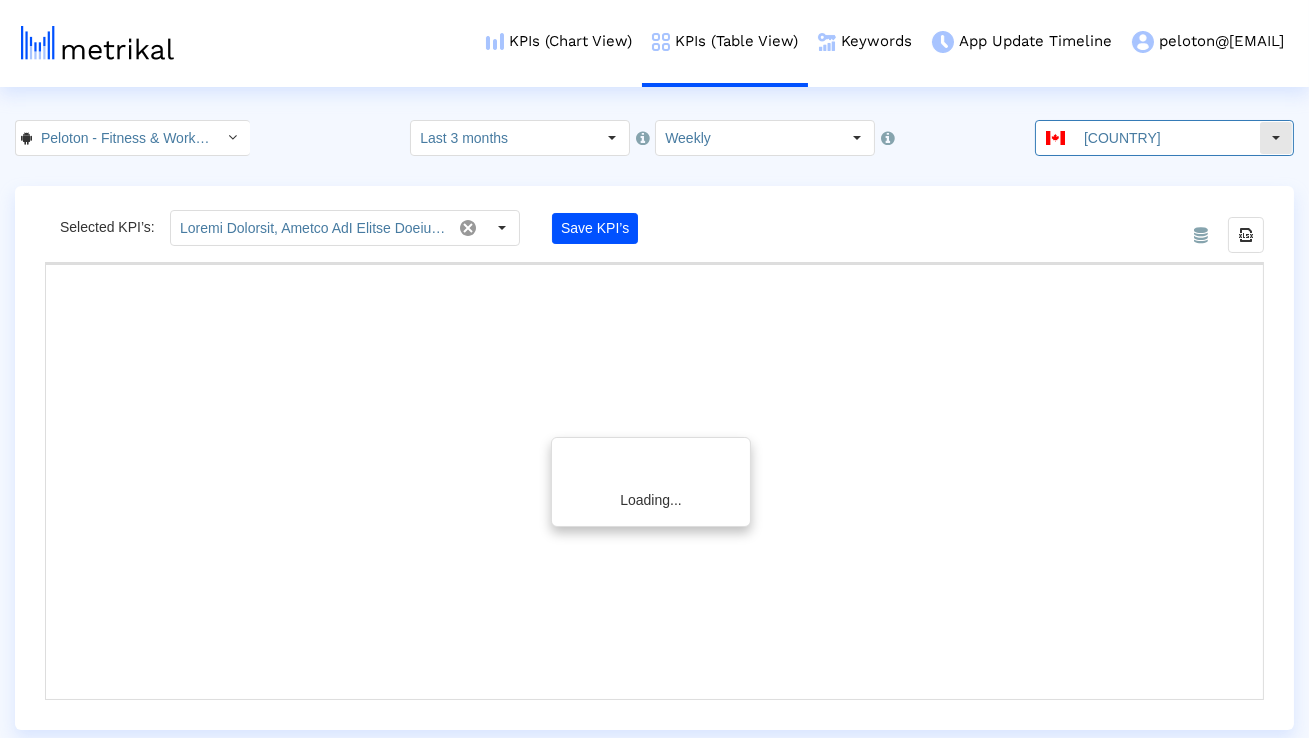 click on "[COUNTRY]" 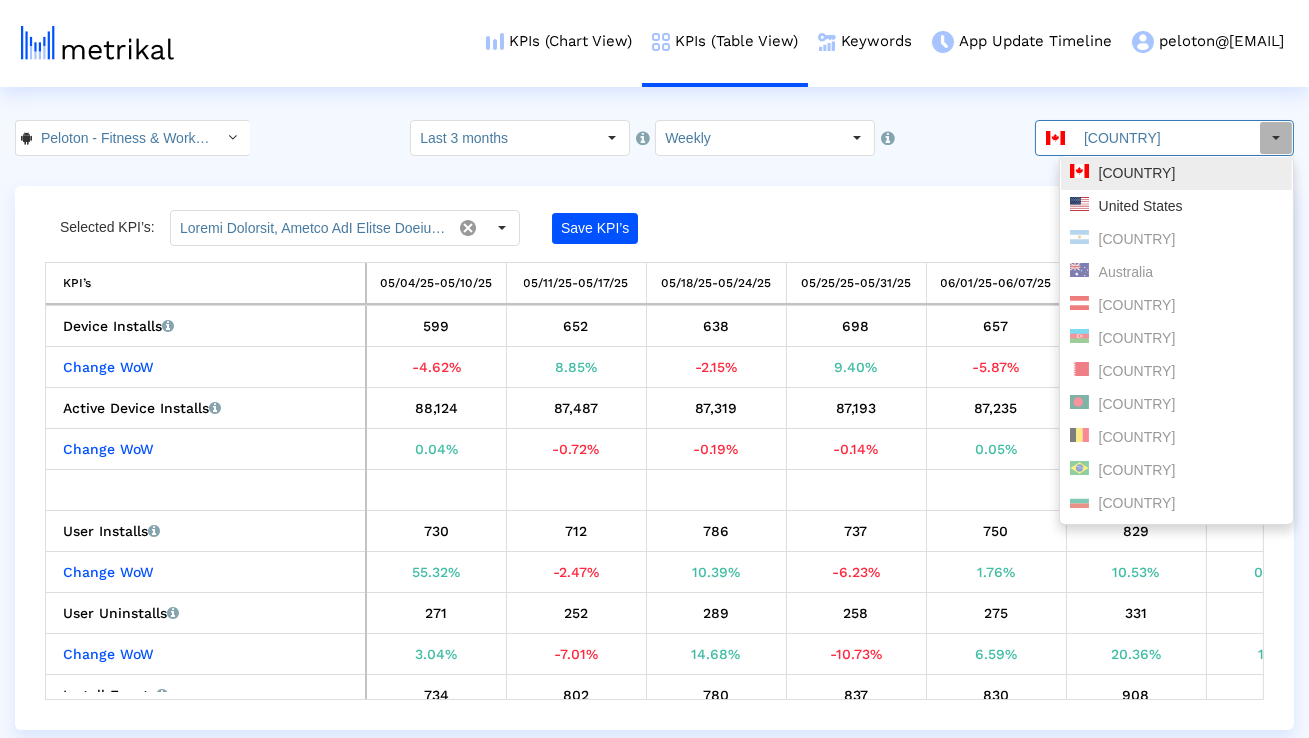 click on "United States" at bounding box center [1176, 206] 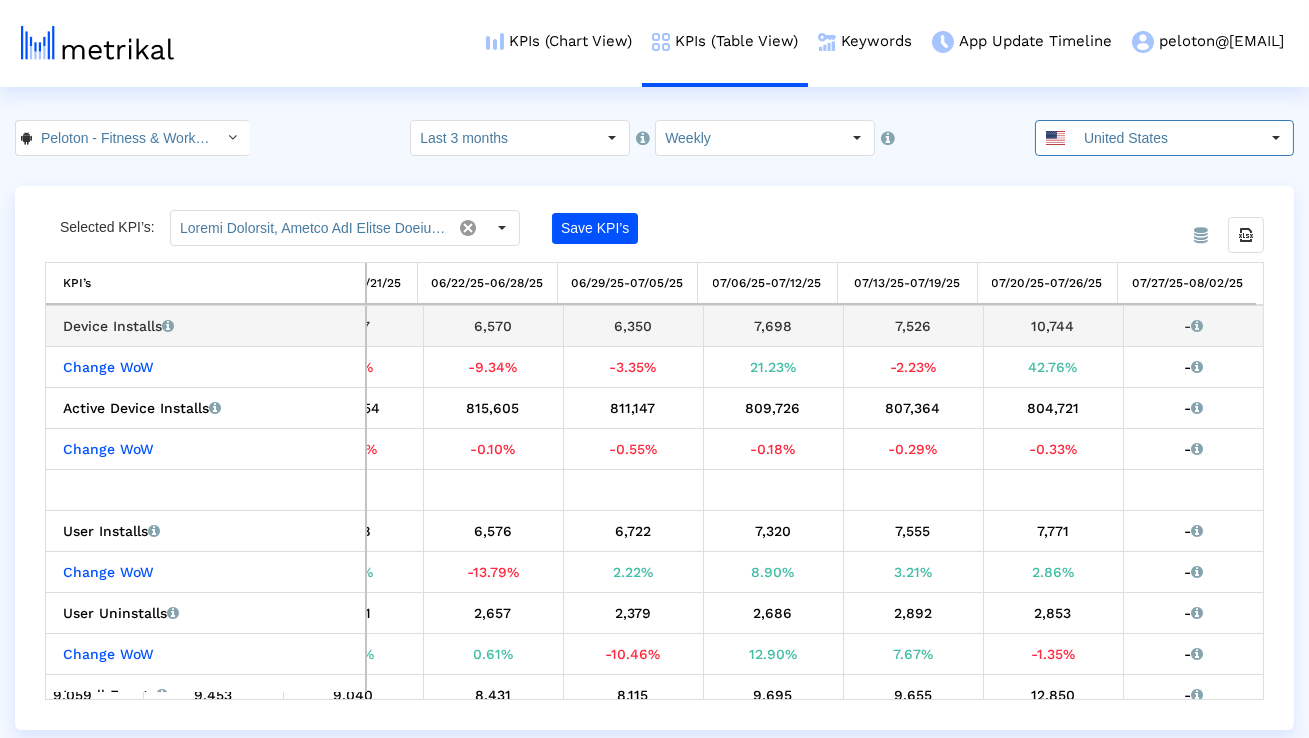 click on "7,526" at bounding box center [913, 326] 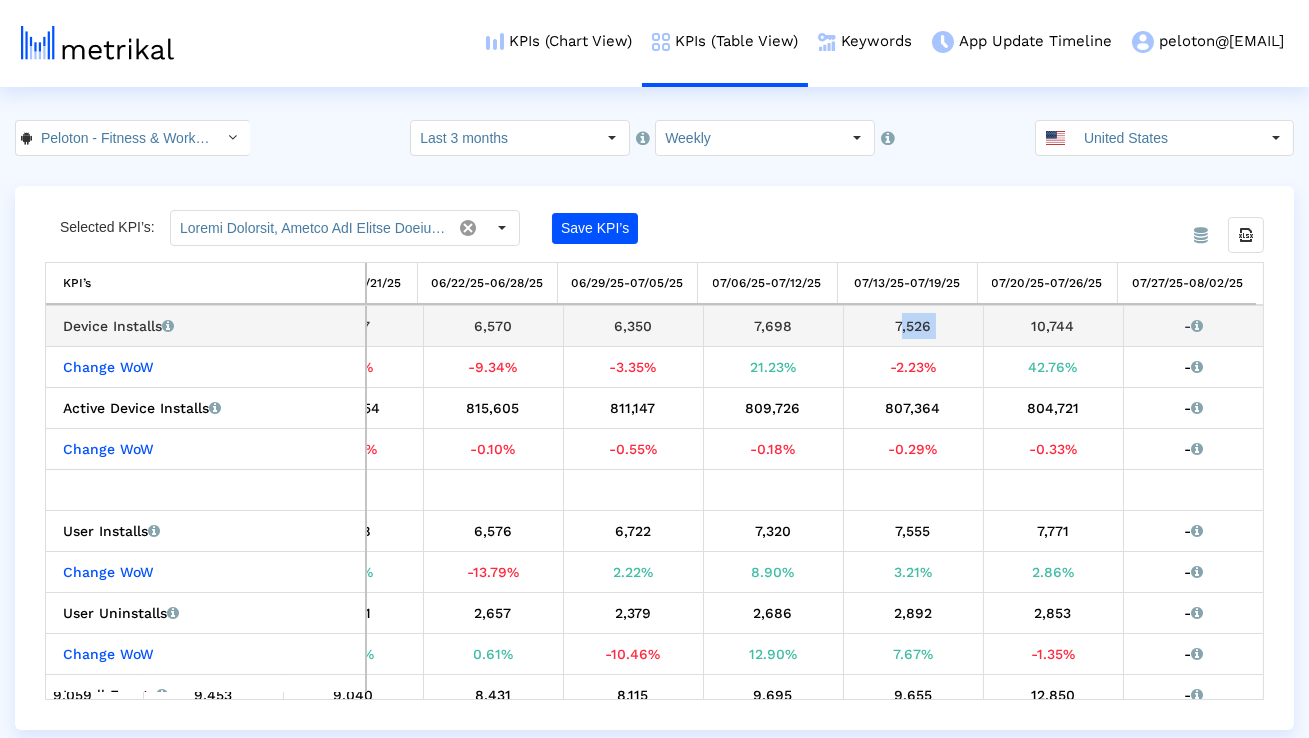 click on "7,526" at bounding box center (913, 326) 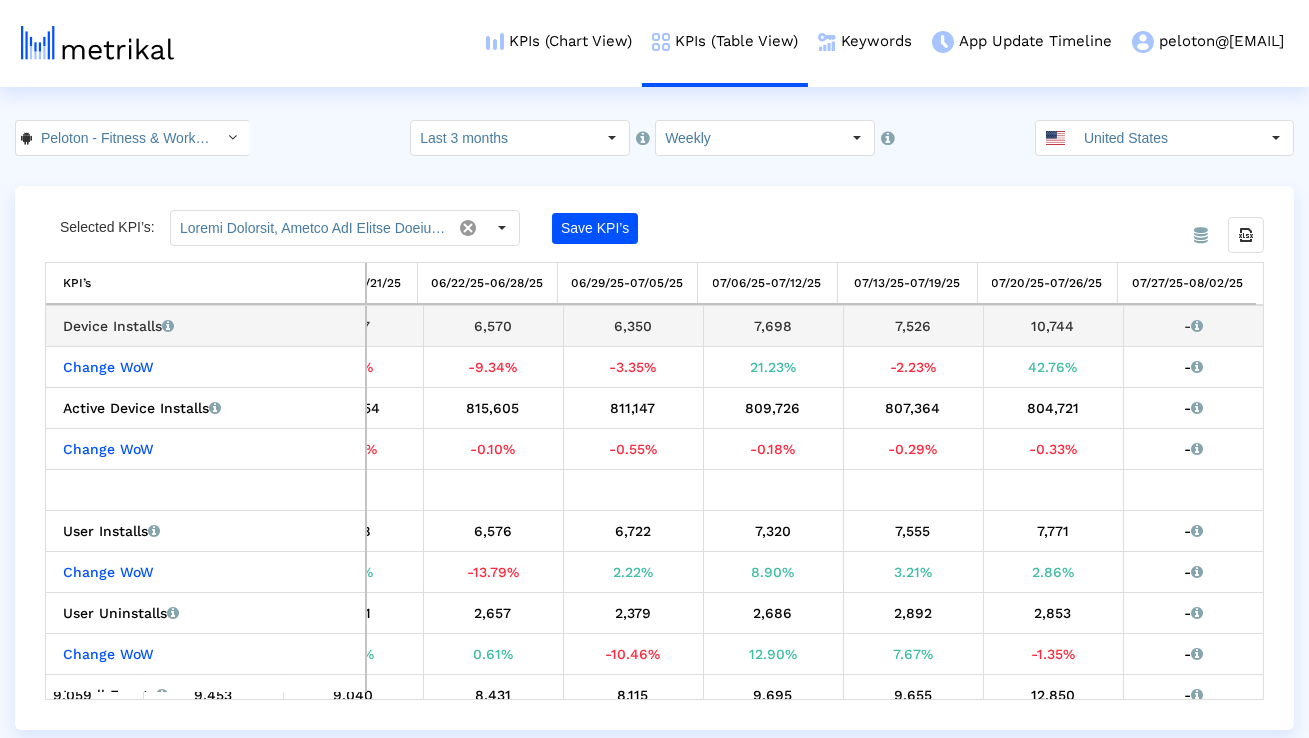 click on "7,698" at bounding box center [773, 326] 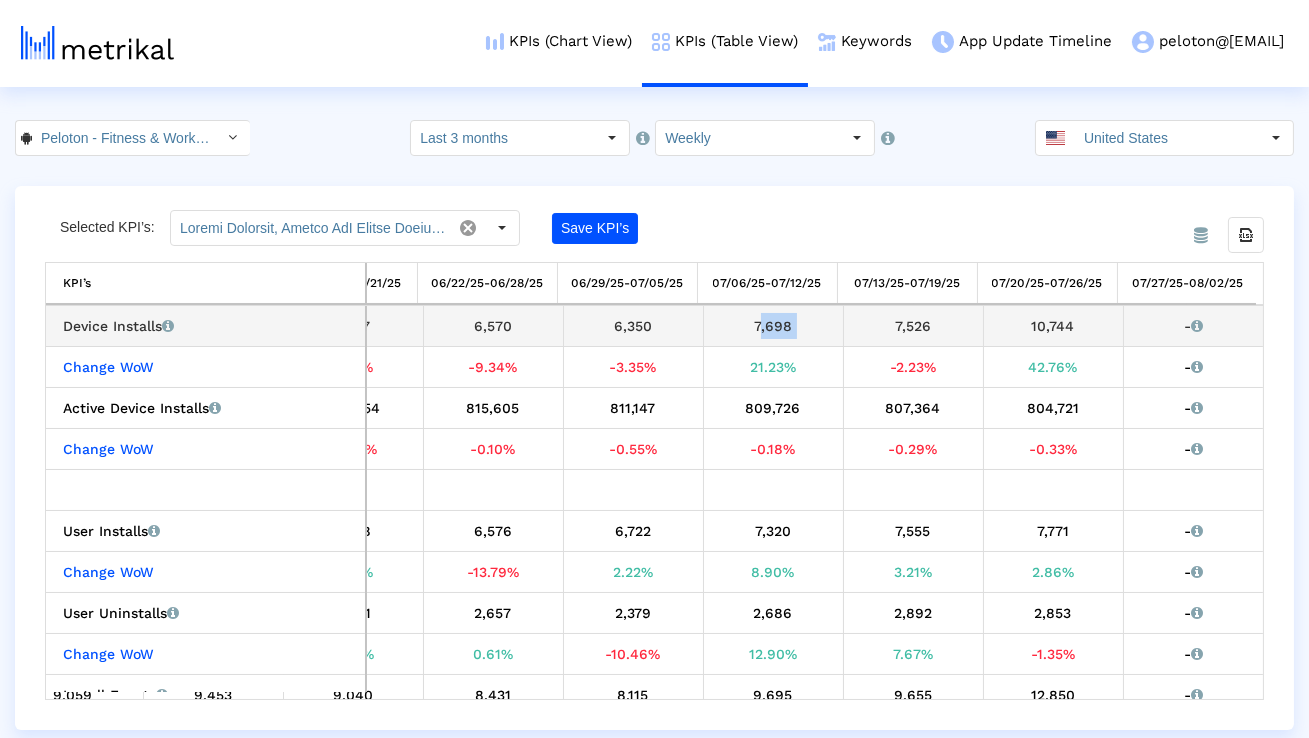 click on "7,698" at bounding box center [773, 326] 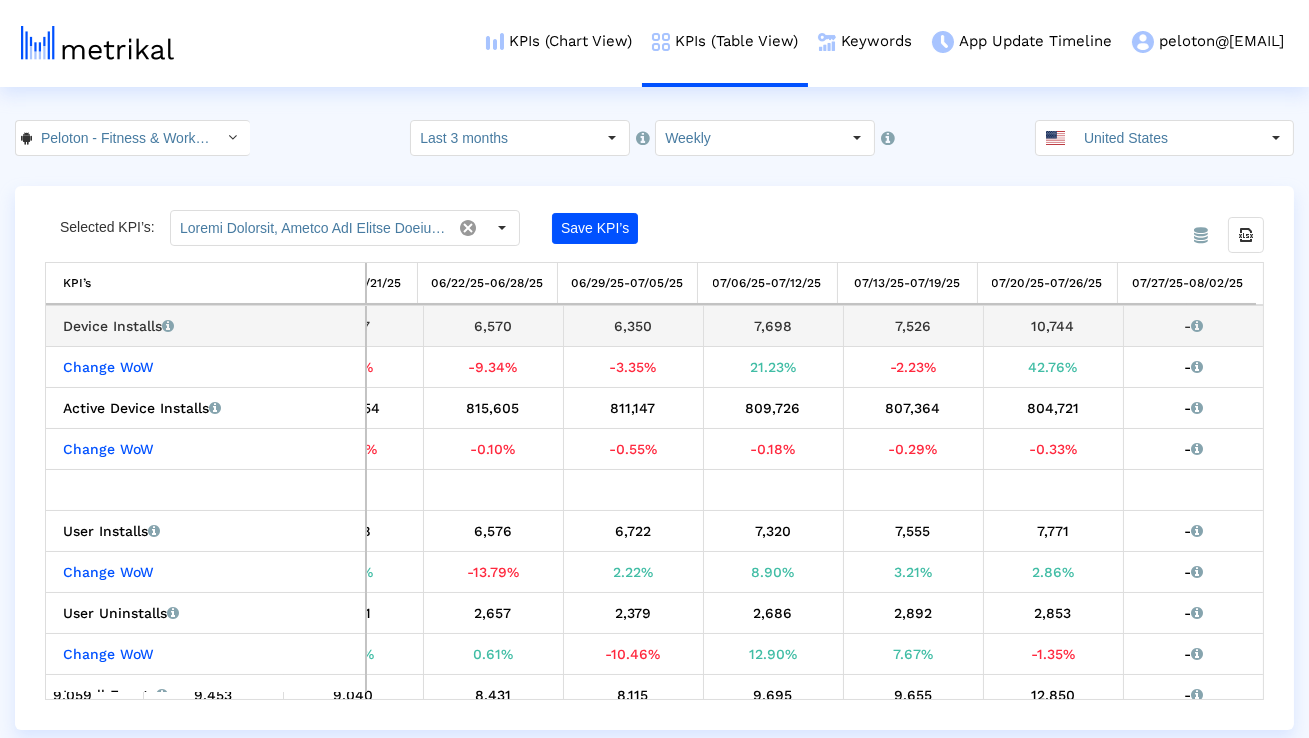 click on "7,526" at bounding box center (913, 326) 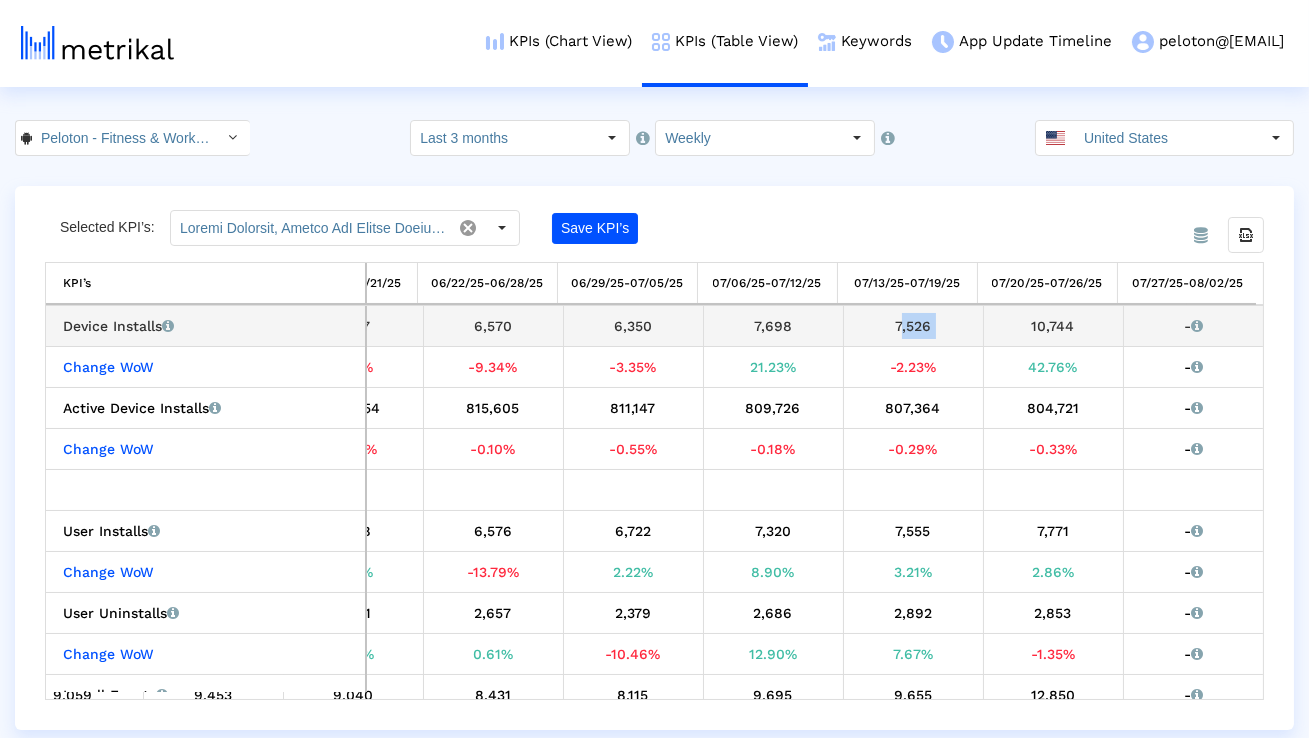 click on "7,526" at bounding box center (913, 326) 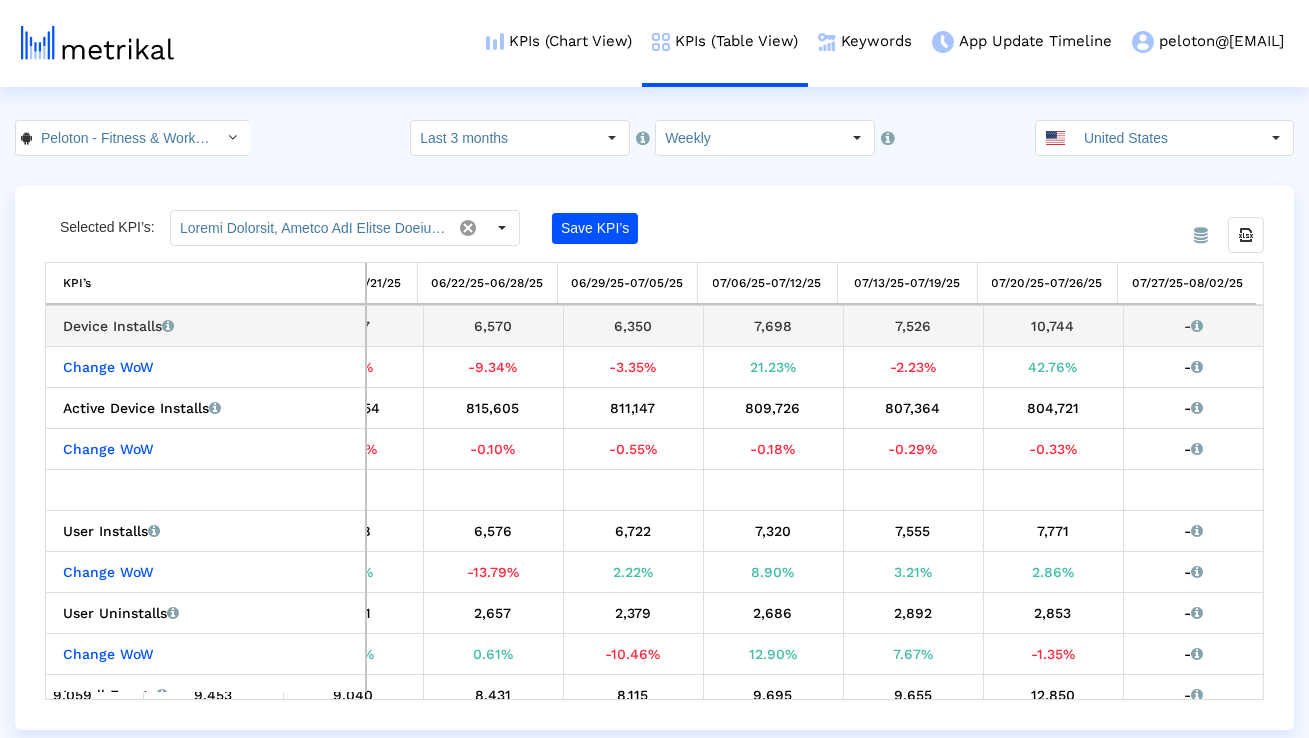 click on "10,744" at bounding box center [1053, 326] 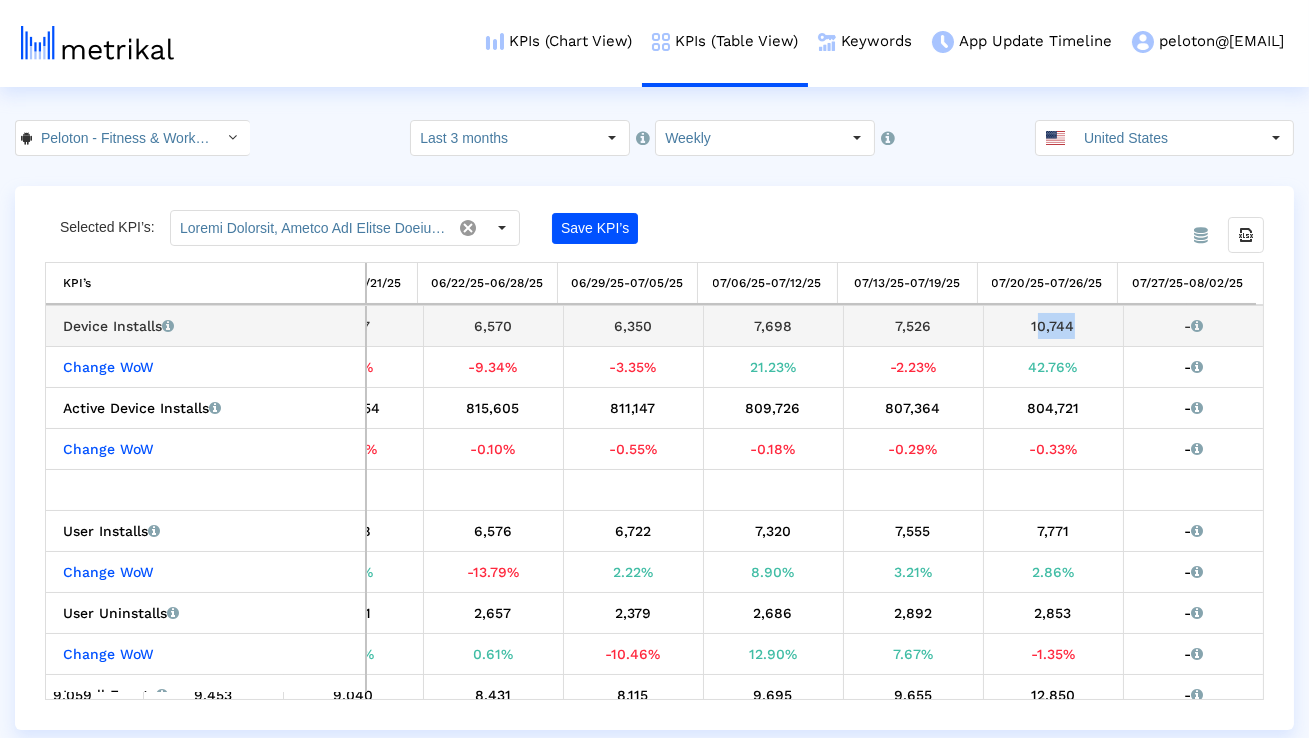 click on "10,744" at bounding box center [1053, 326] 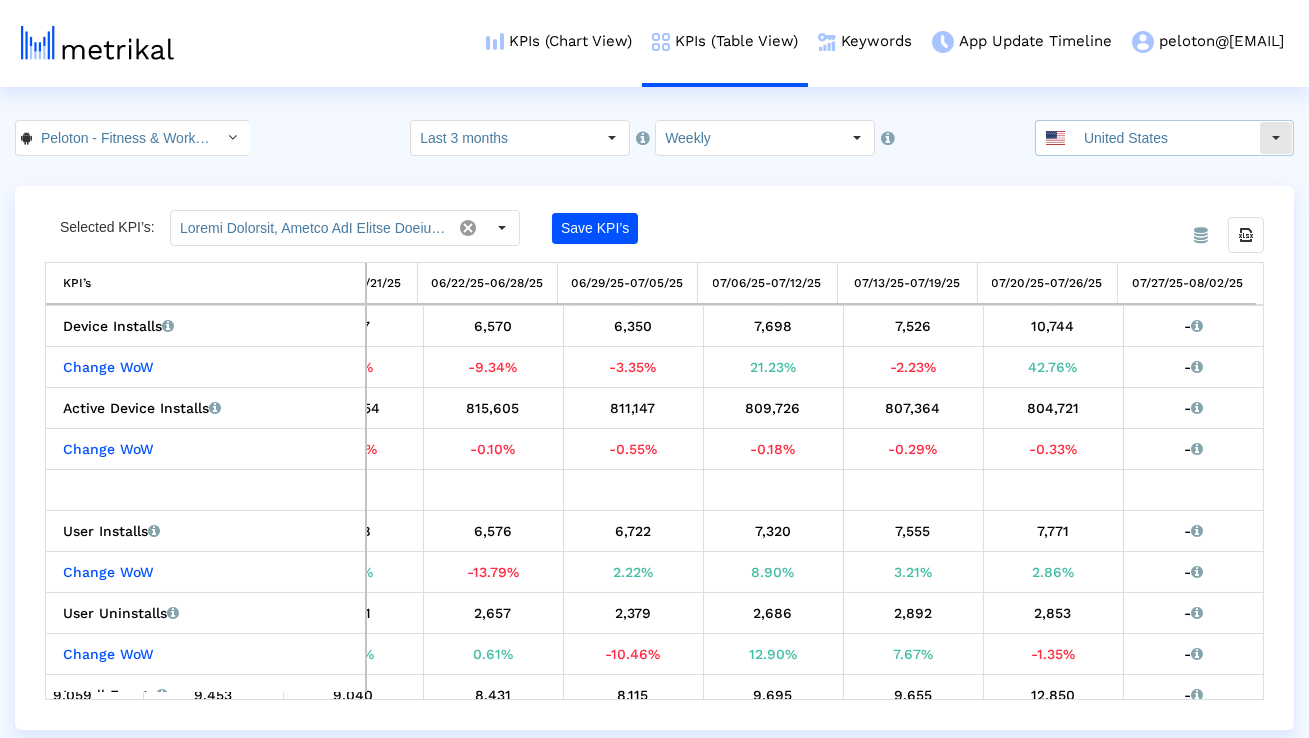 click on "United States" 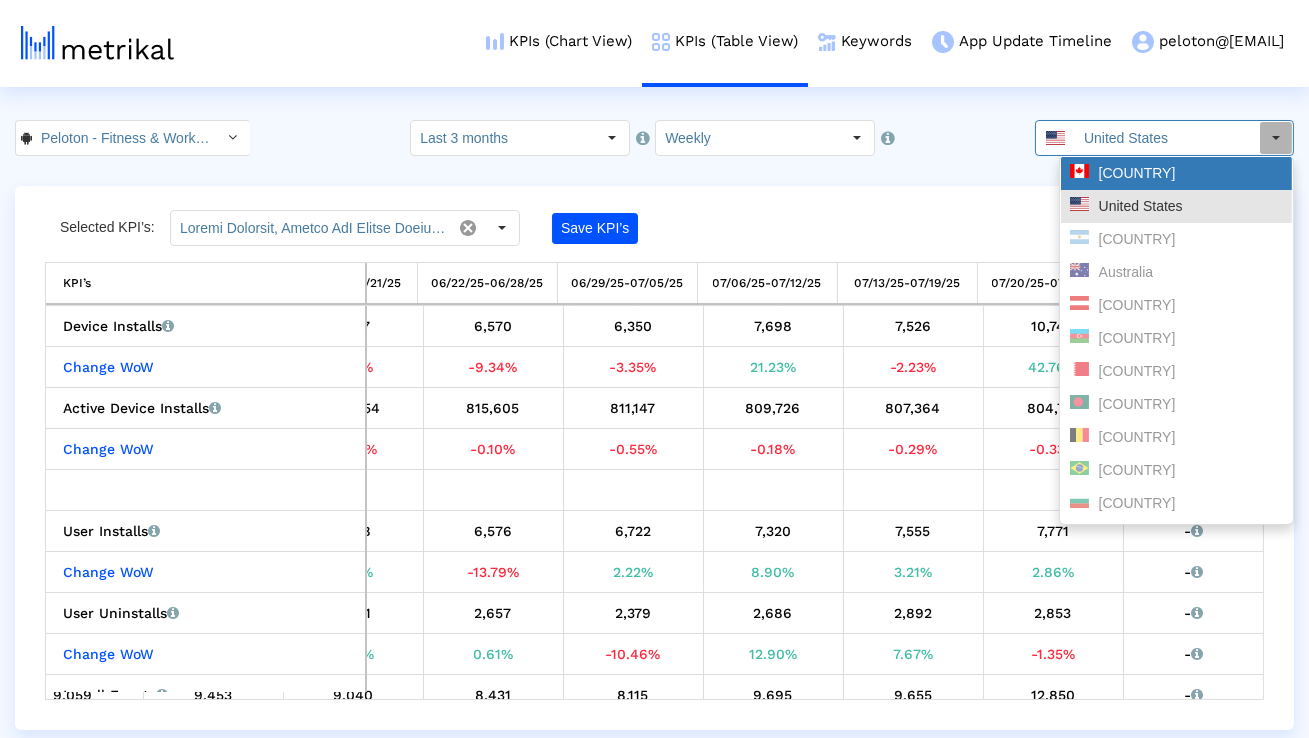 click on "[COUNTRY]" at bounding box center [1176, 173] 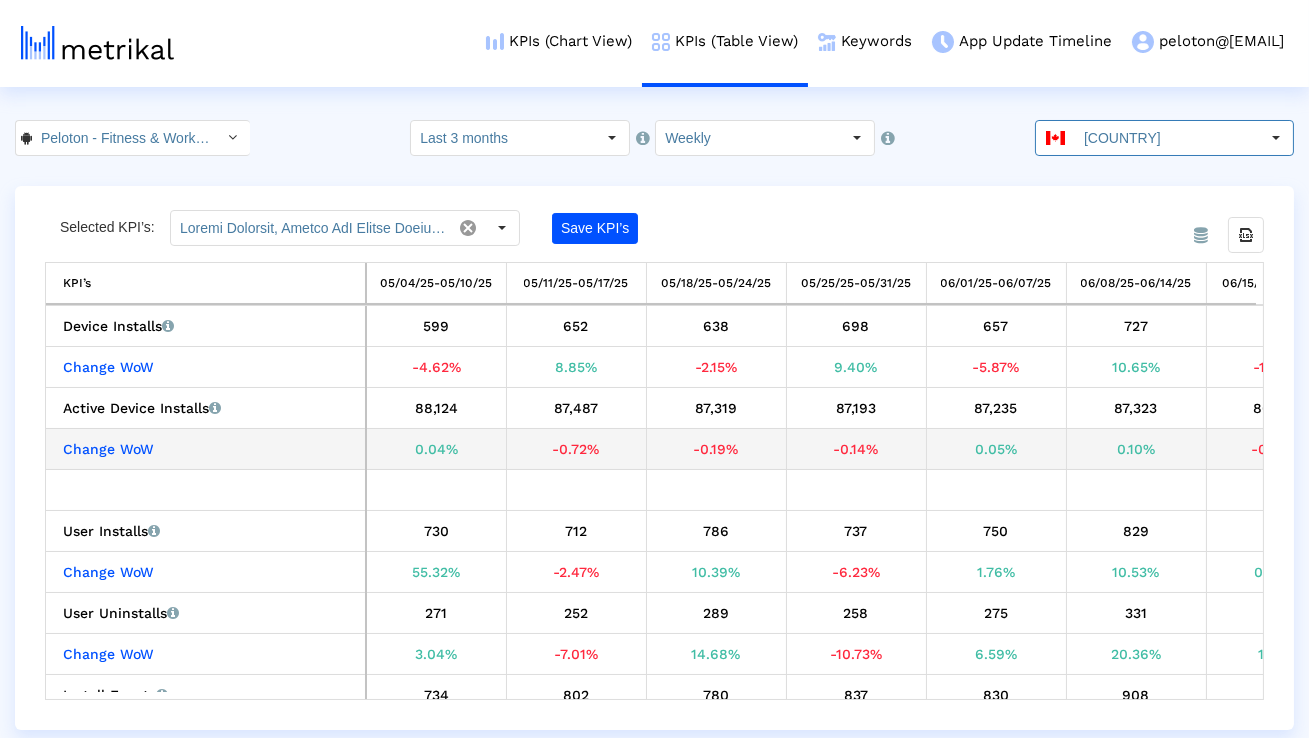 scroll, scrollTop: 0, scrollLeft: 187, axis: horizontal 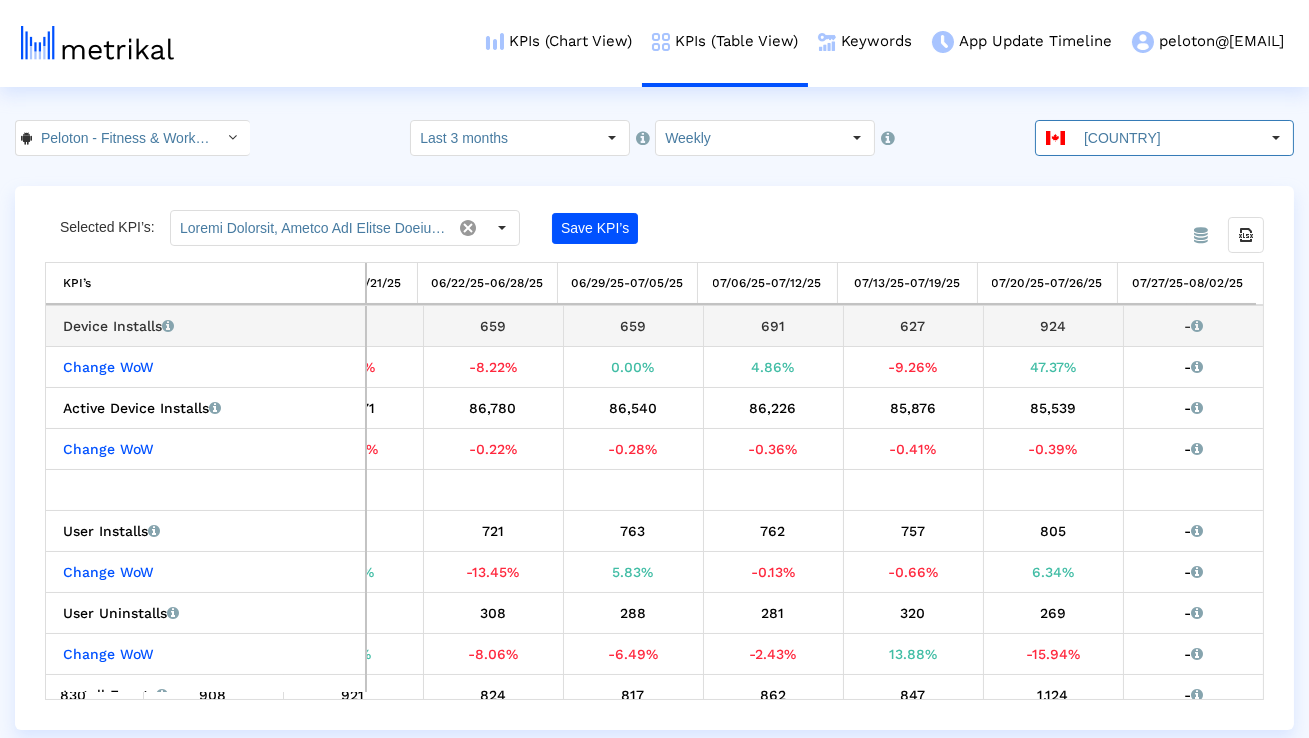 click on "691" at bounding box center [773, 326] 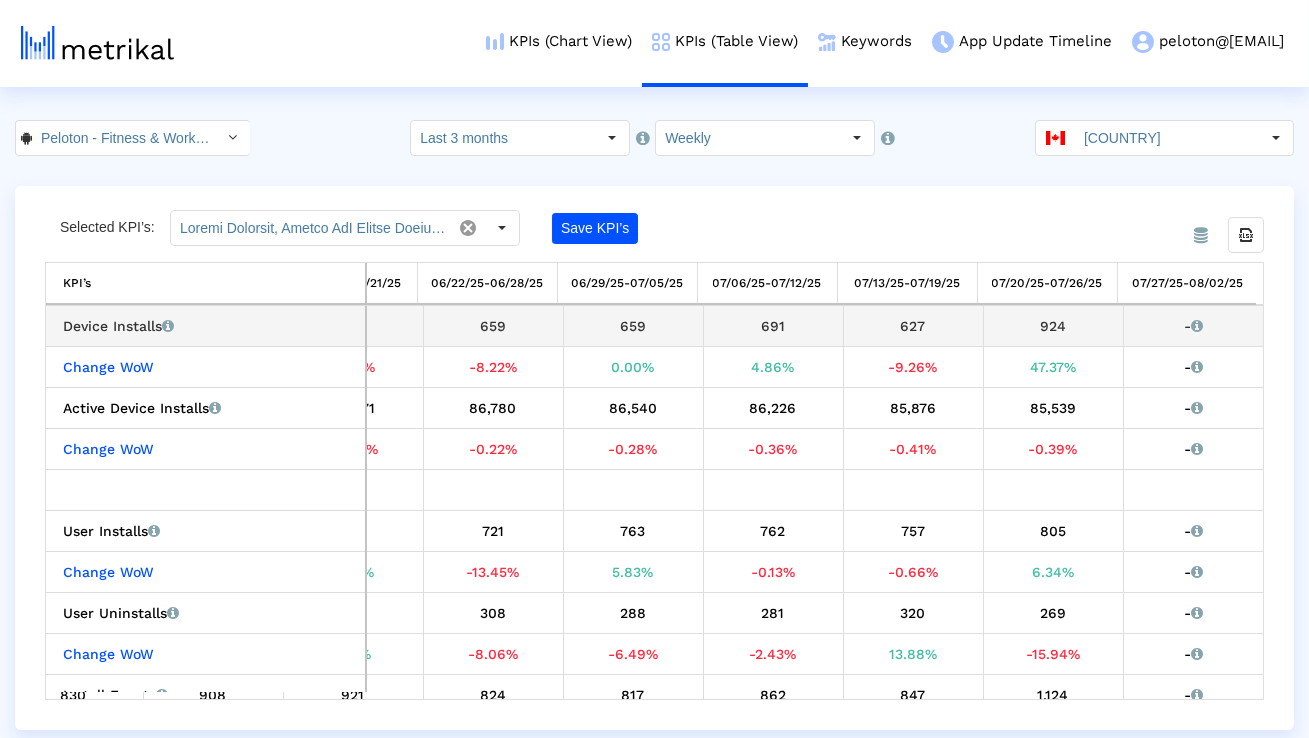 click on "691" at bounding box center [773, 326] 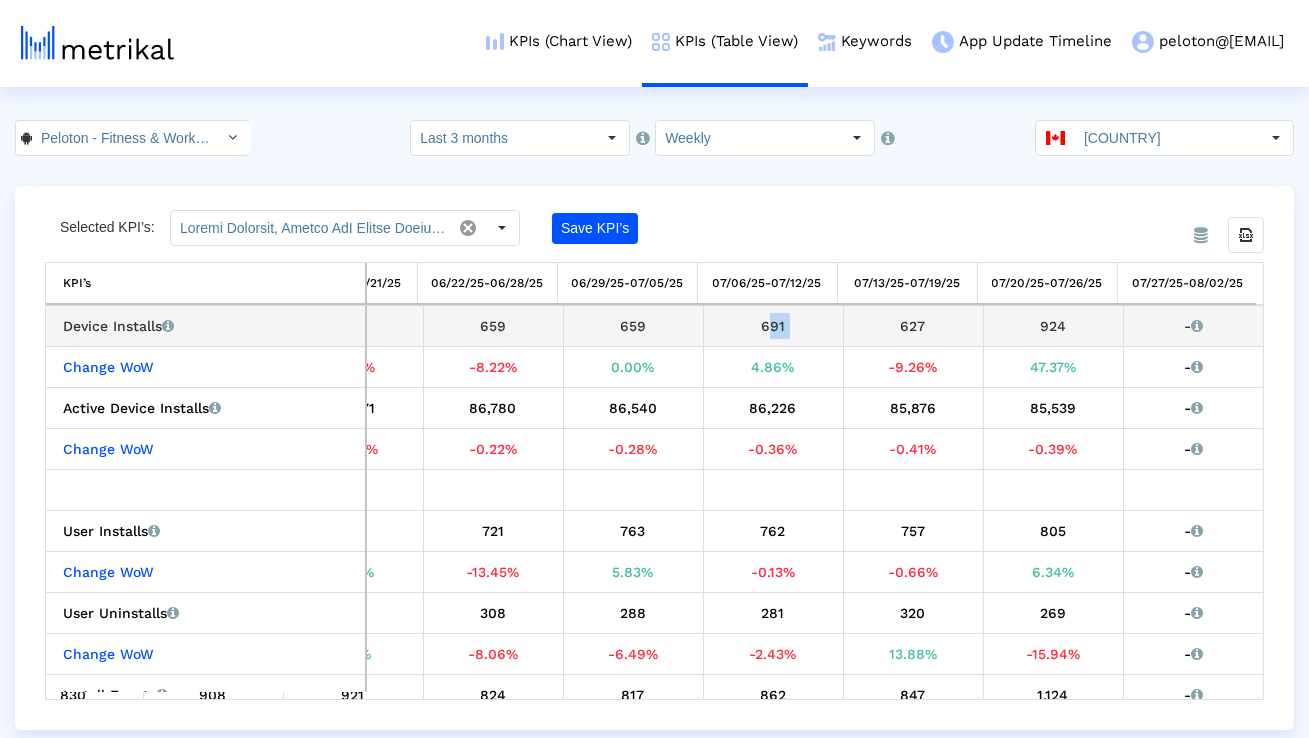 click on "691" at bounding box center [773, 326] 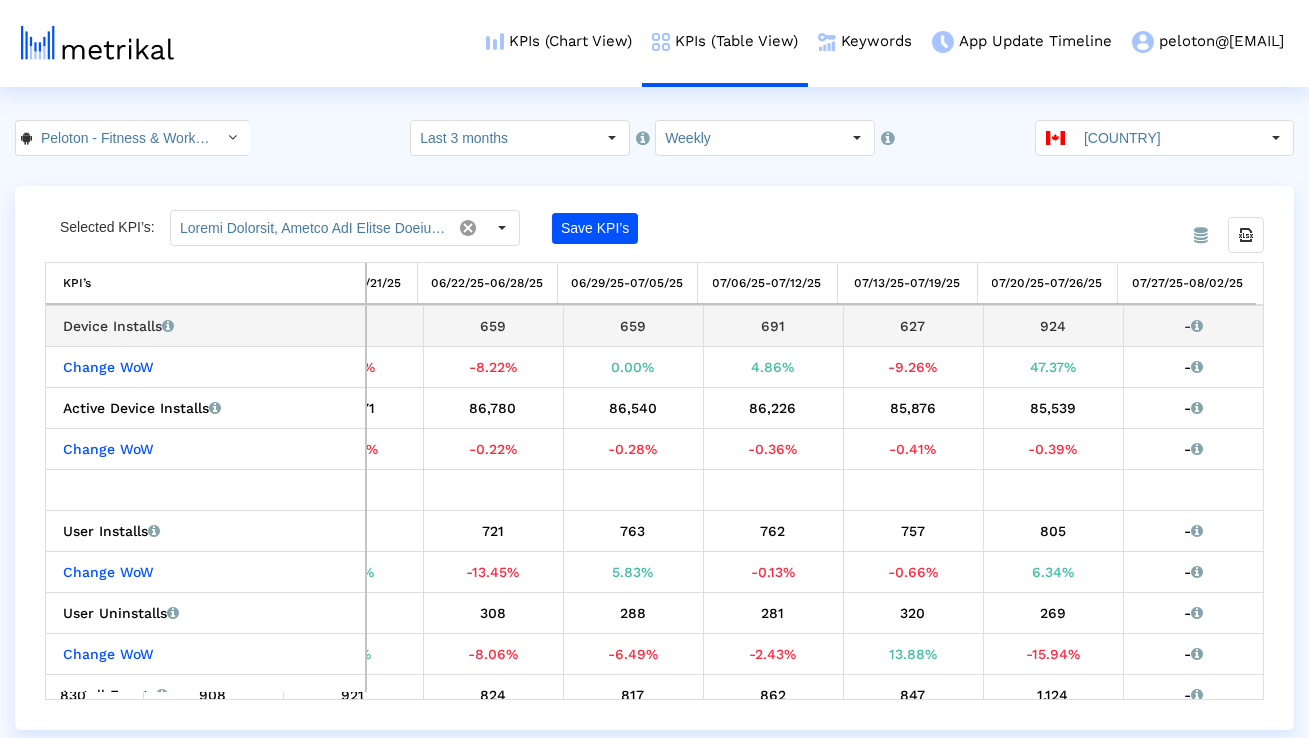 click on "627" at bounding box center [913, 326] 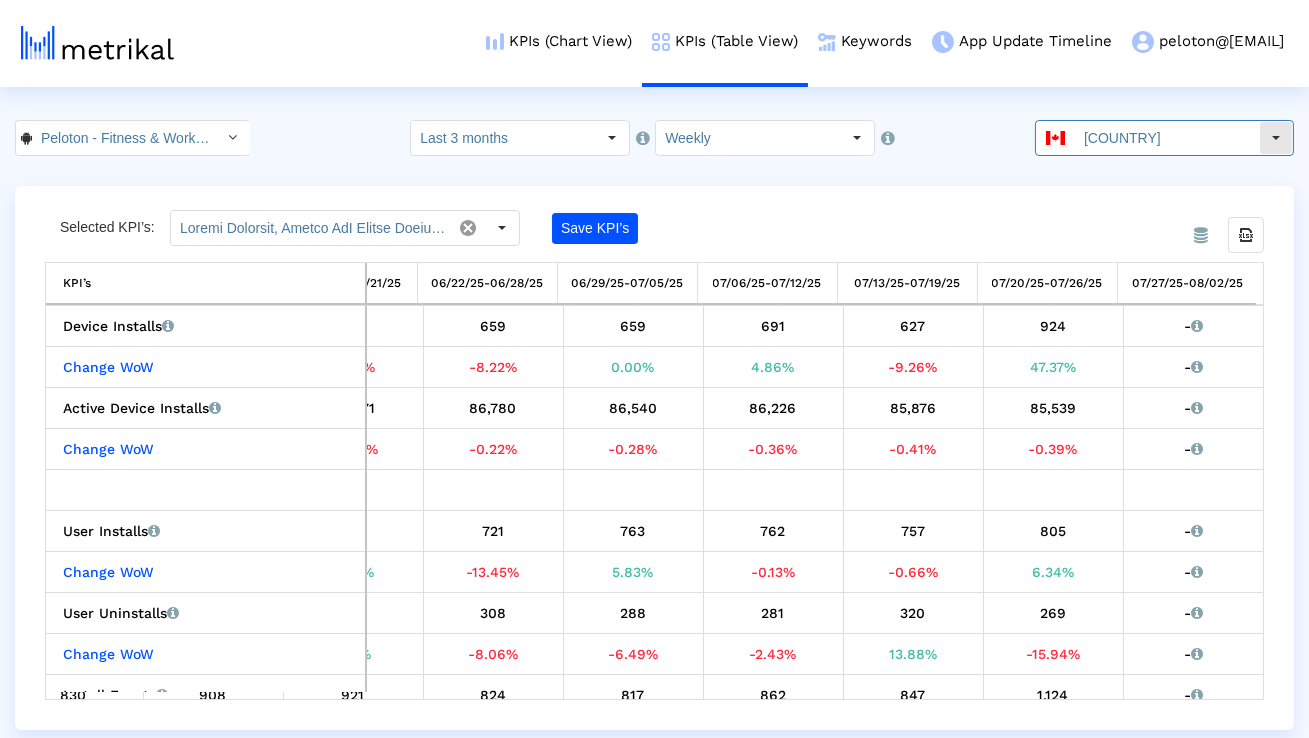 click on "[COUNTRY]" 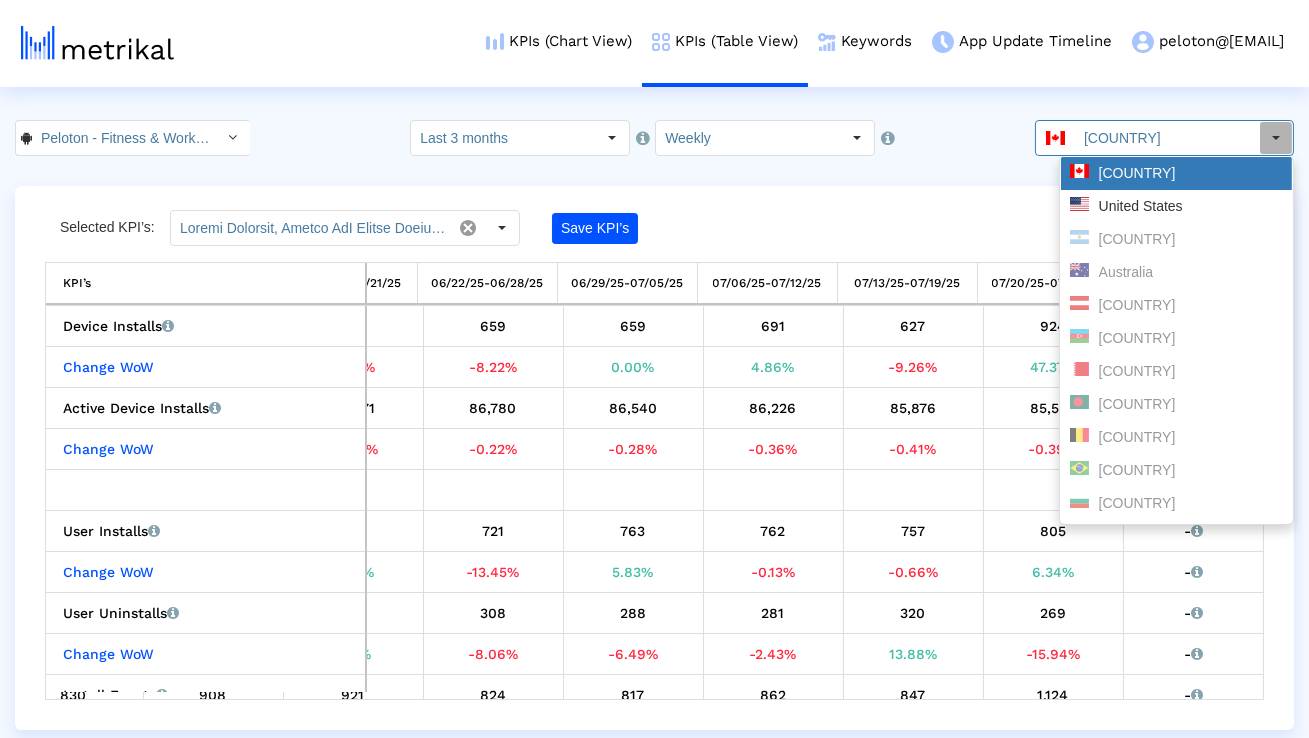 click on "[COUNTRY]" at bounding box center (1176, 173) 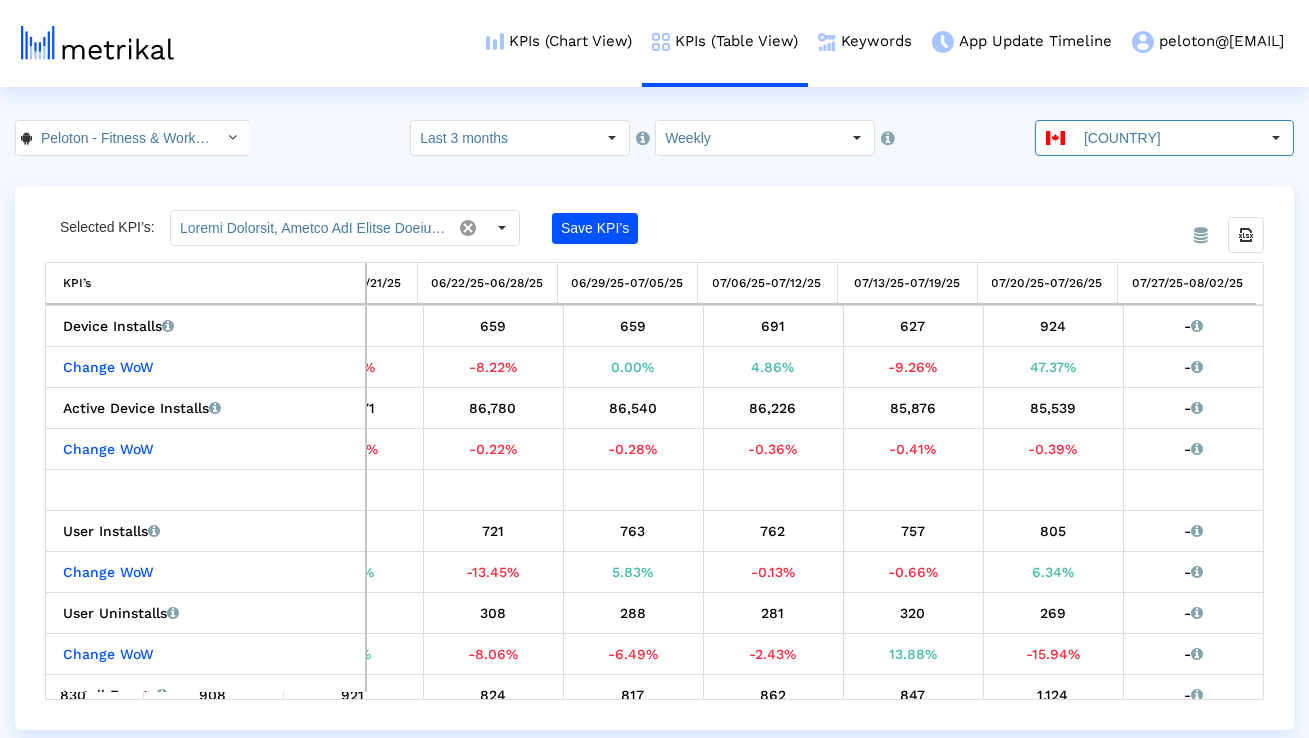click on "Device Installs   Number of times that the app was installed on unique devices from all sources, reported by Google Play Developer Console.   599   652   638   698   657   727   718   659   659   691   627   924    -    This metric is not available yet from the source. Please check again soon." 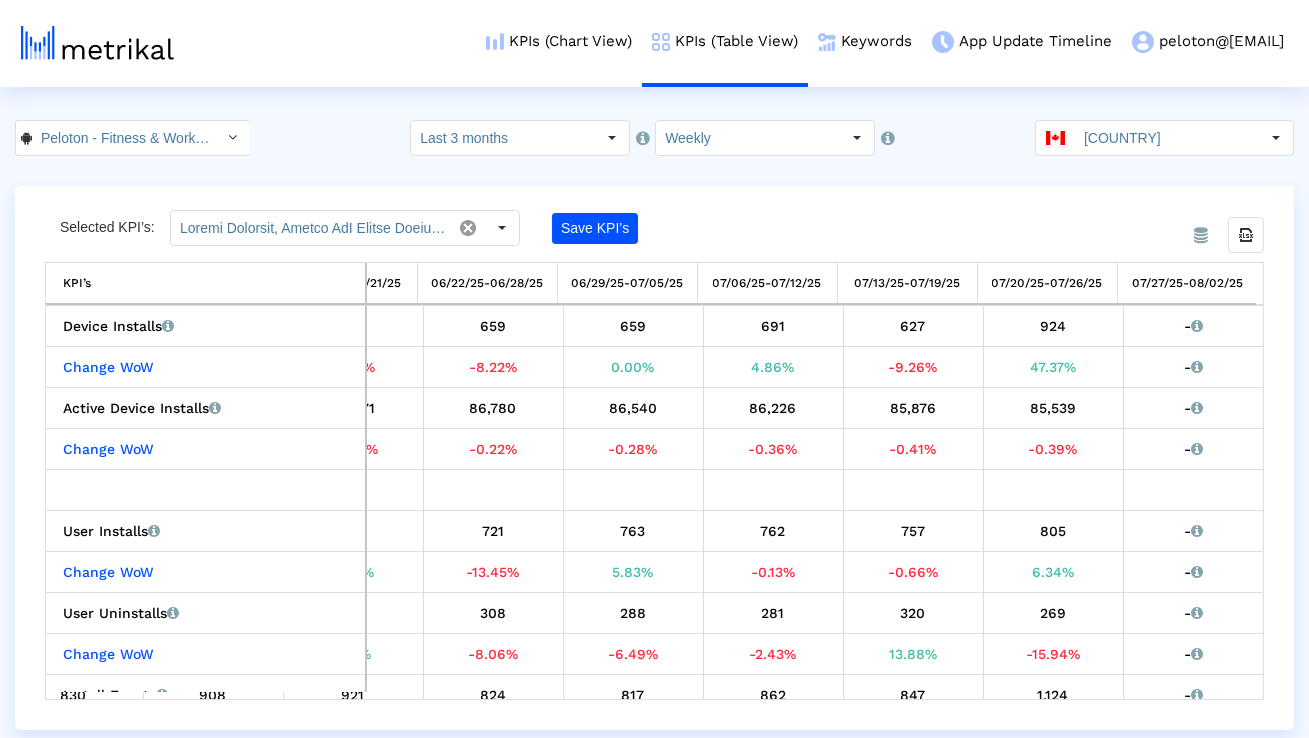 click on "[COUNTRY]" 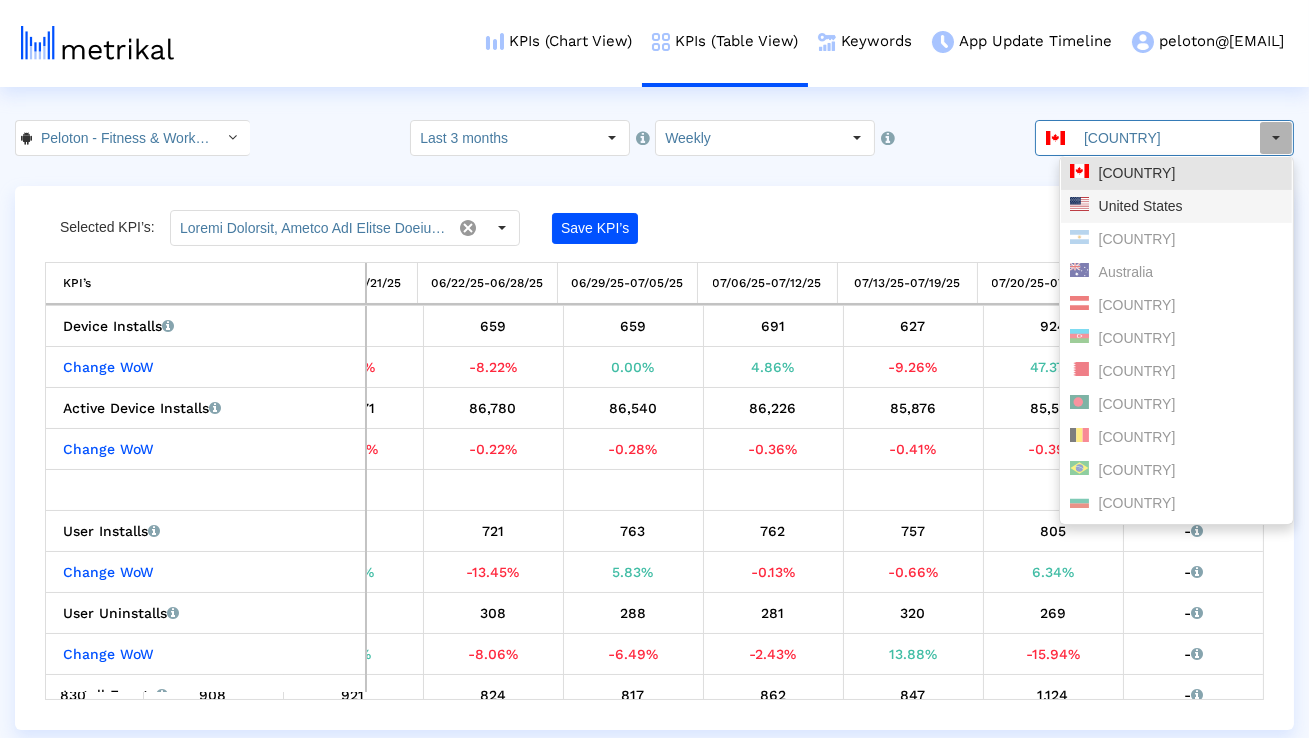 click on "United States" at bounding box center [1176, 206] 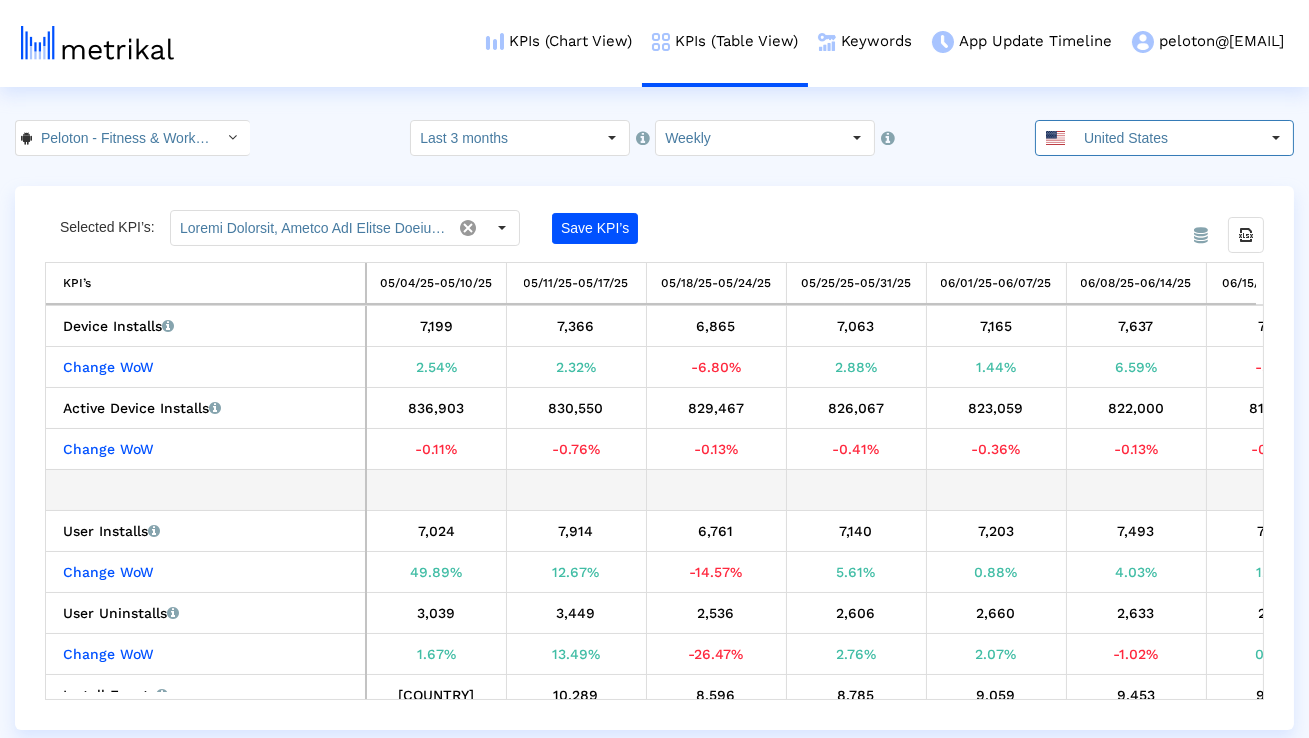 scroll, scrollTop: 0, scrollLeft: 264, axis: horizontal 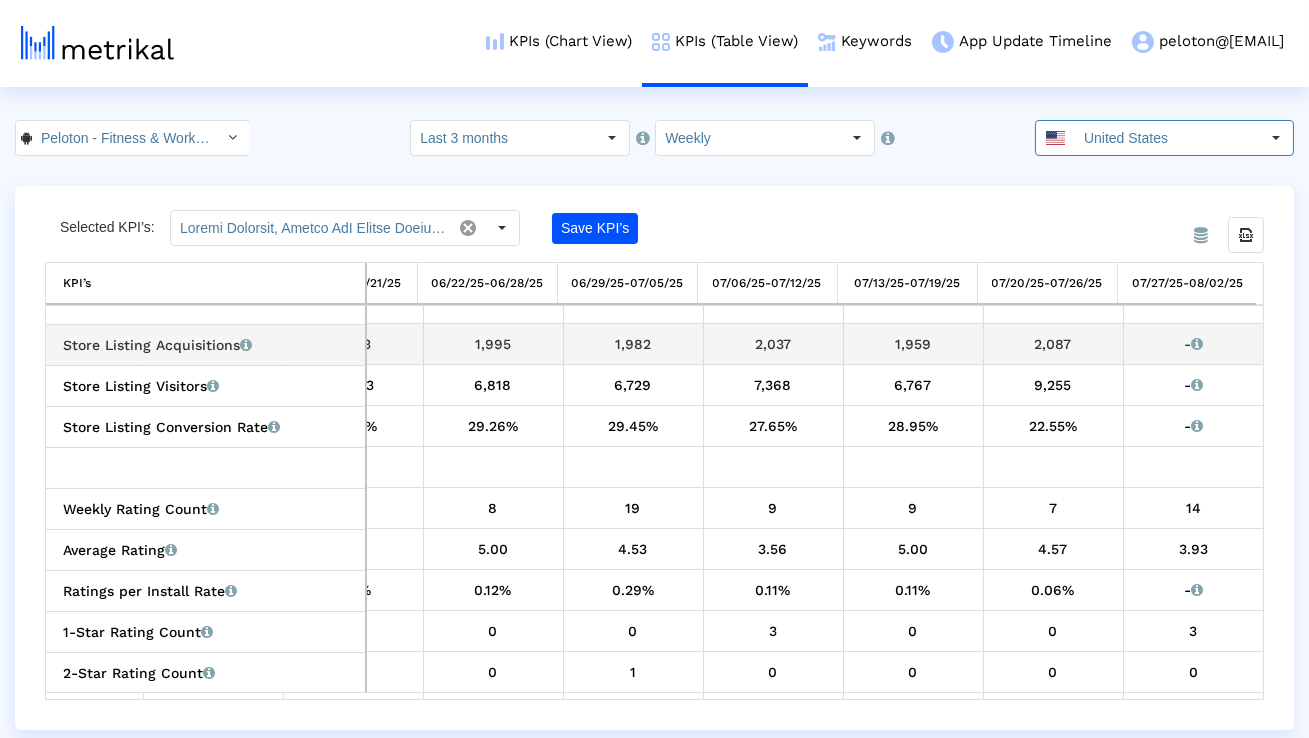 click on "2,037" at bounding box center (773, 344) 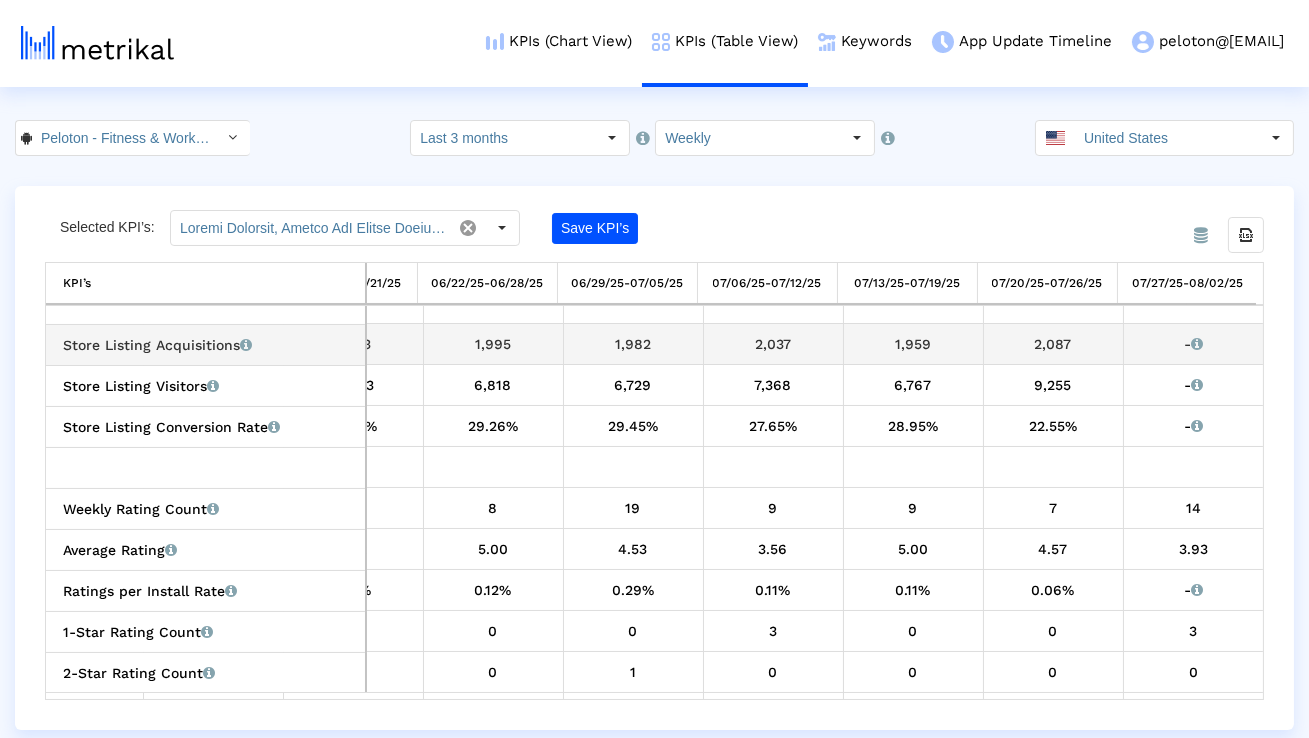 click on "2,037" at bounding box center (773, 344) 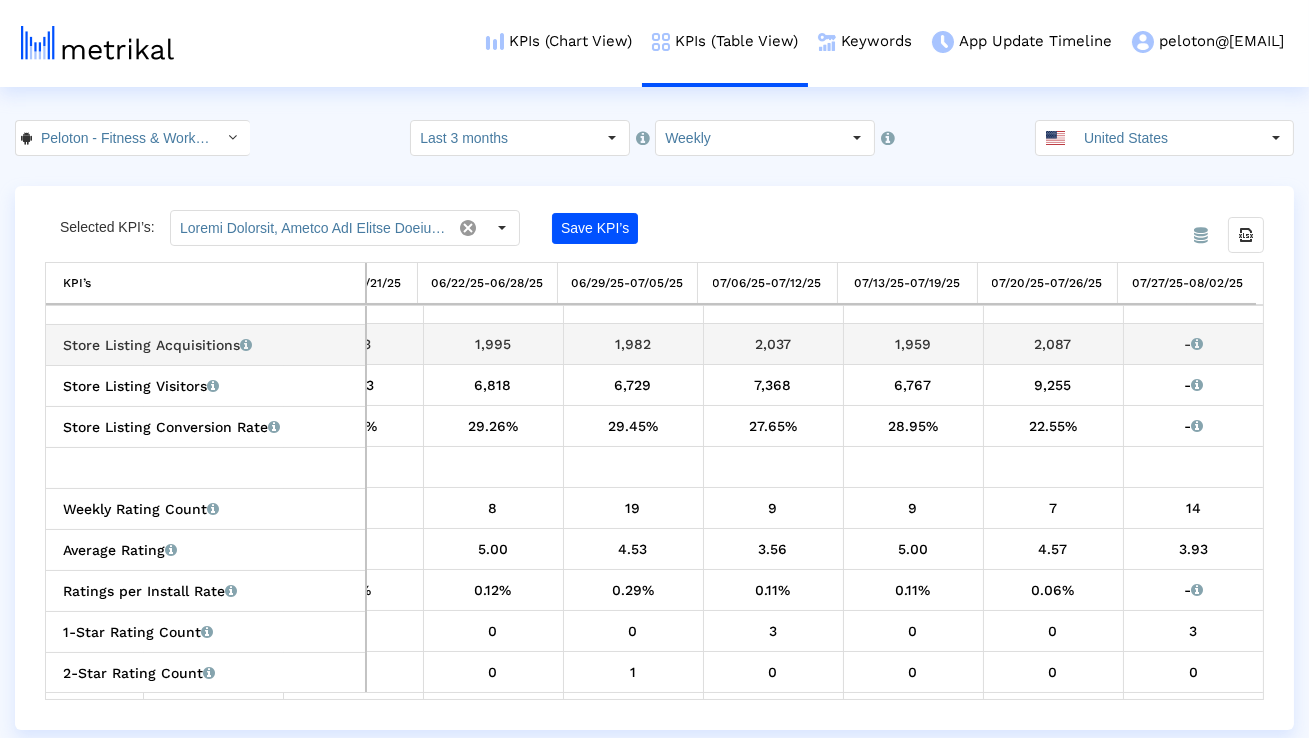 click on "1,982" at bounding box center (633, 344) 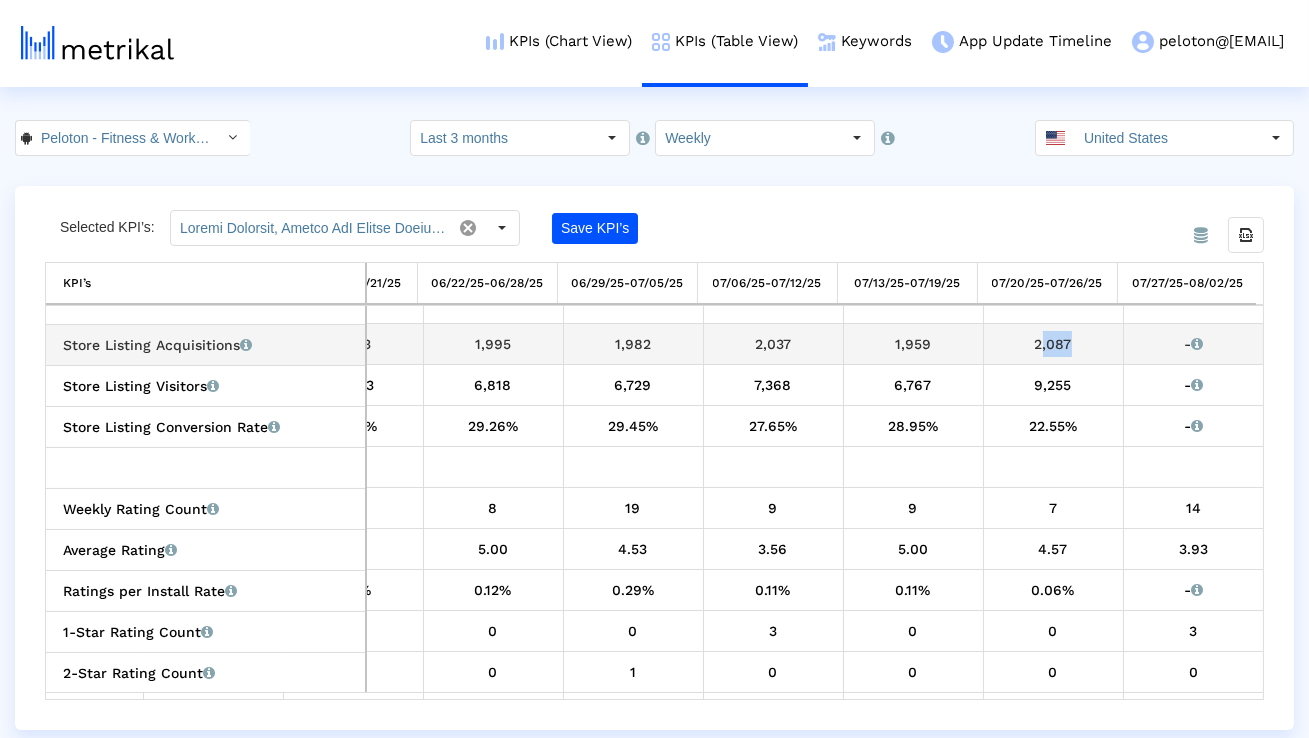 click on "2,087" at bounding box center (1053, 344) 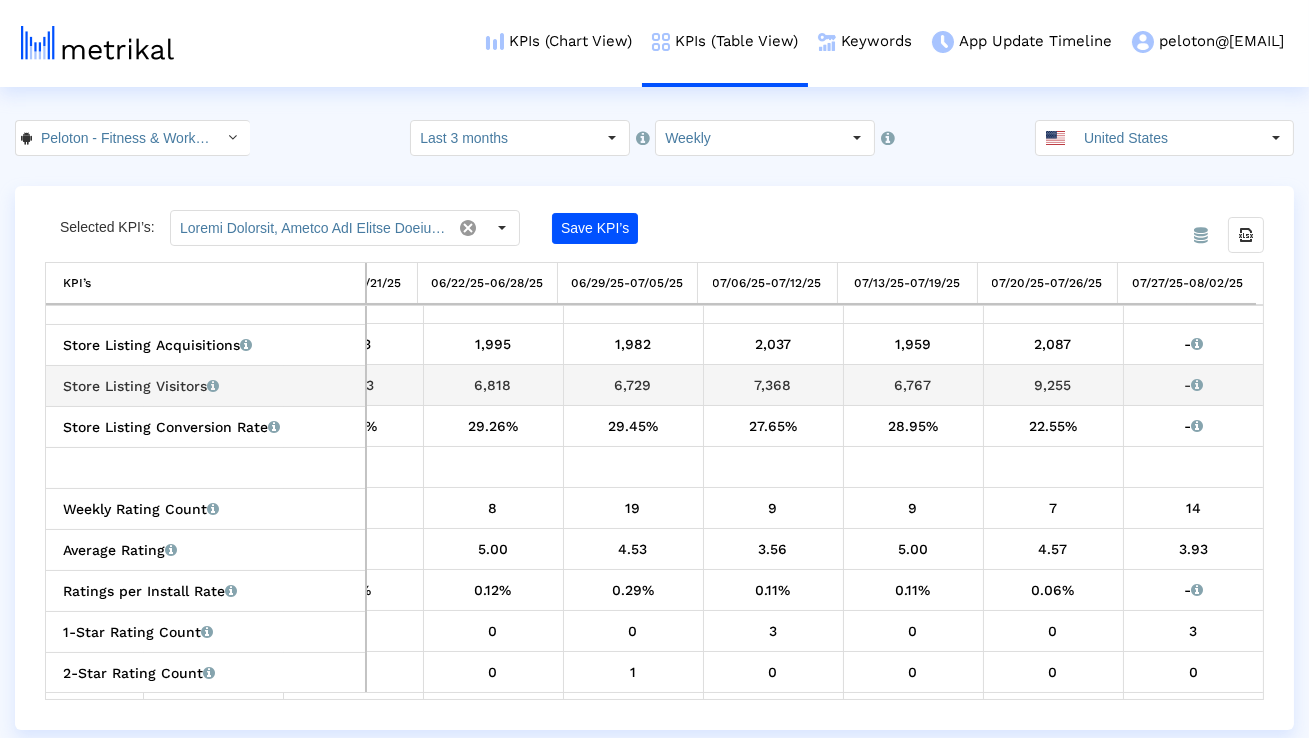 click on "6,729" at bounding box center [633, 385] 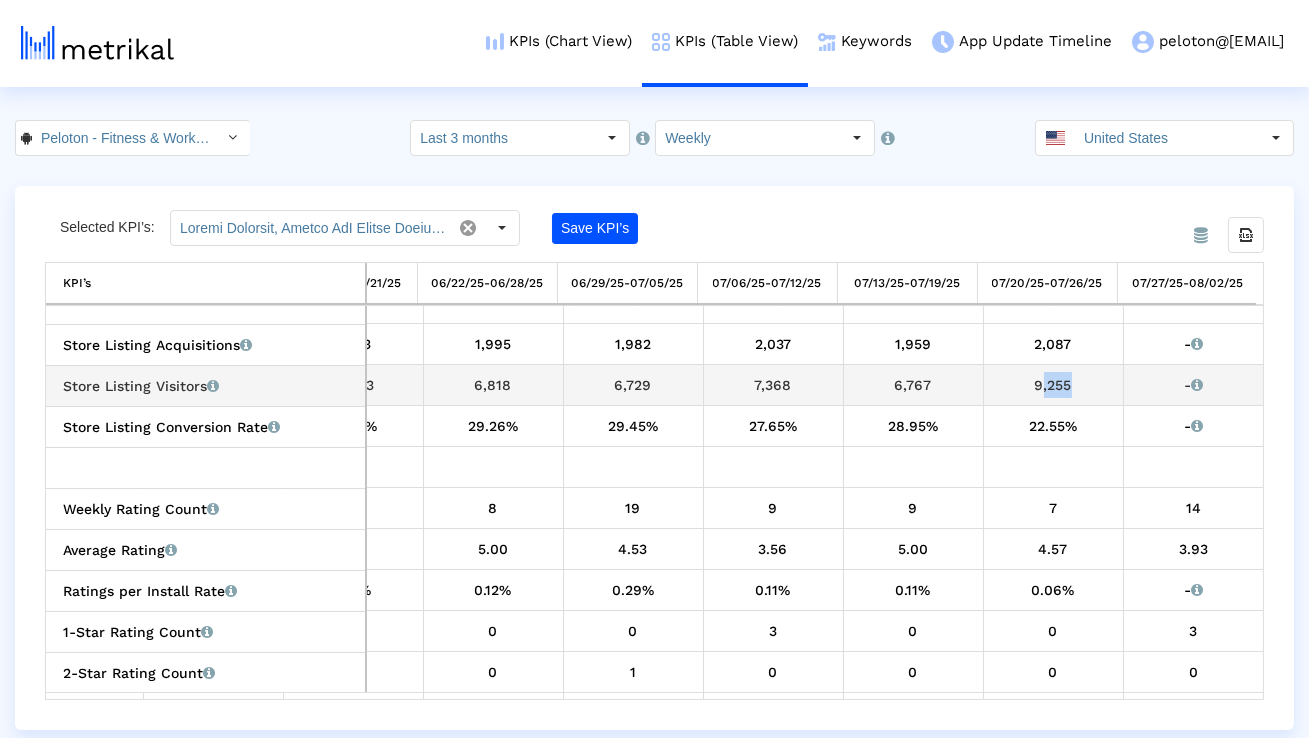 click on "9,255" at bounding box center [1053, 385] 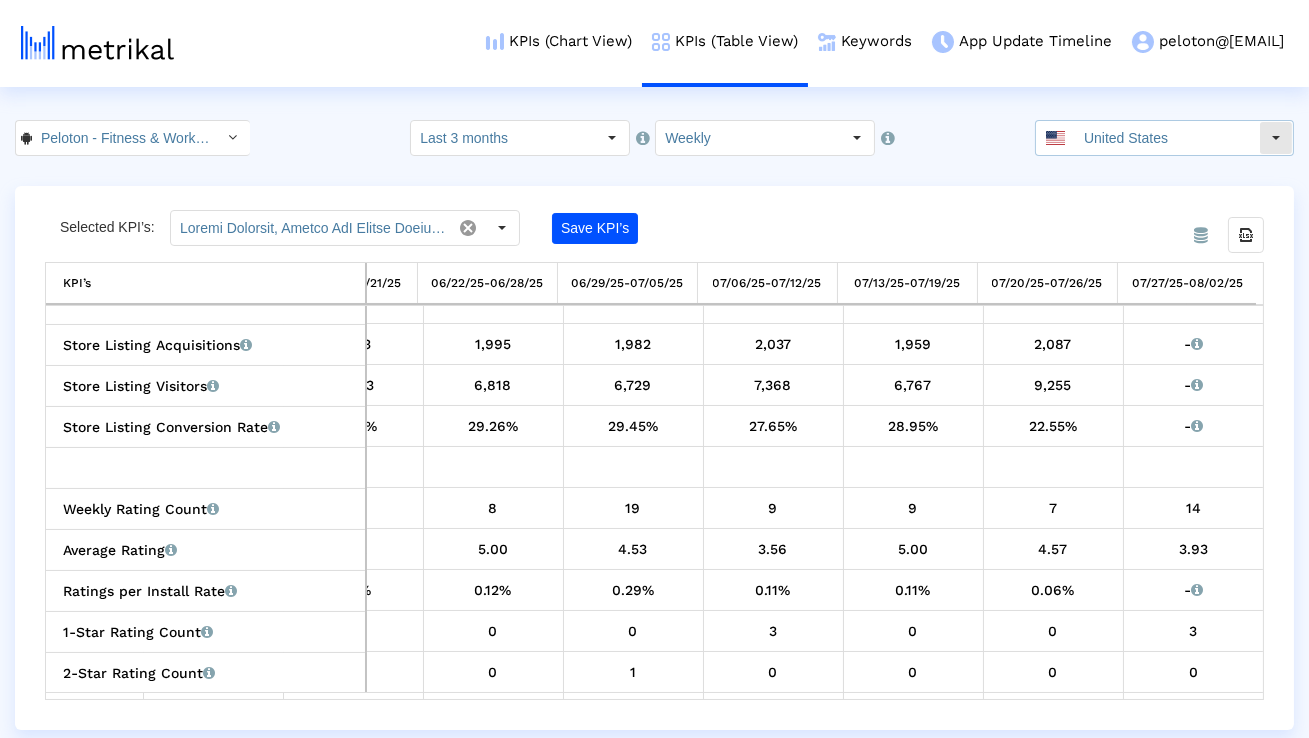 click on "United States" 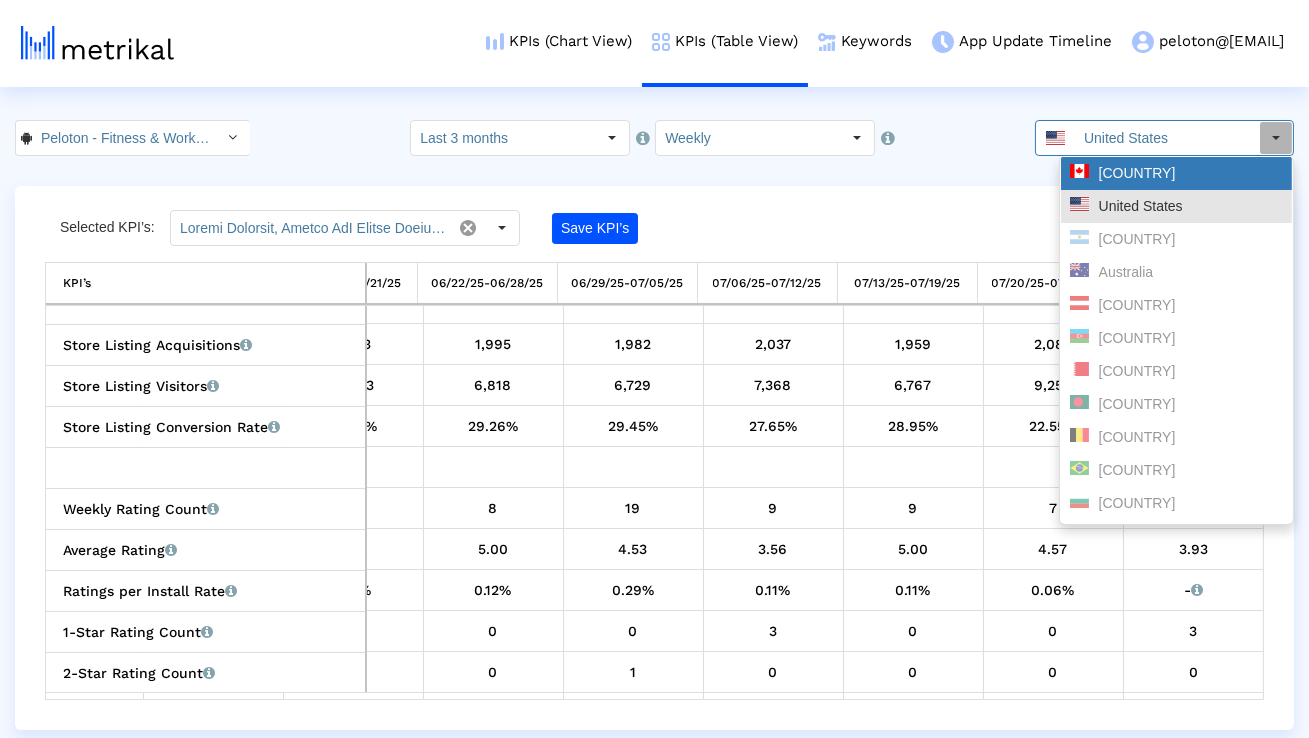click on "[COUNTRY]" at bounding box center (1176, 173) 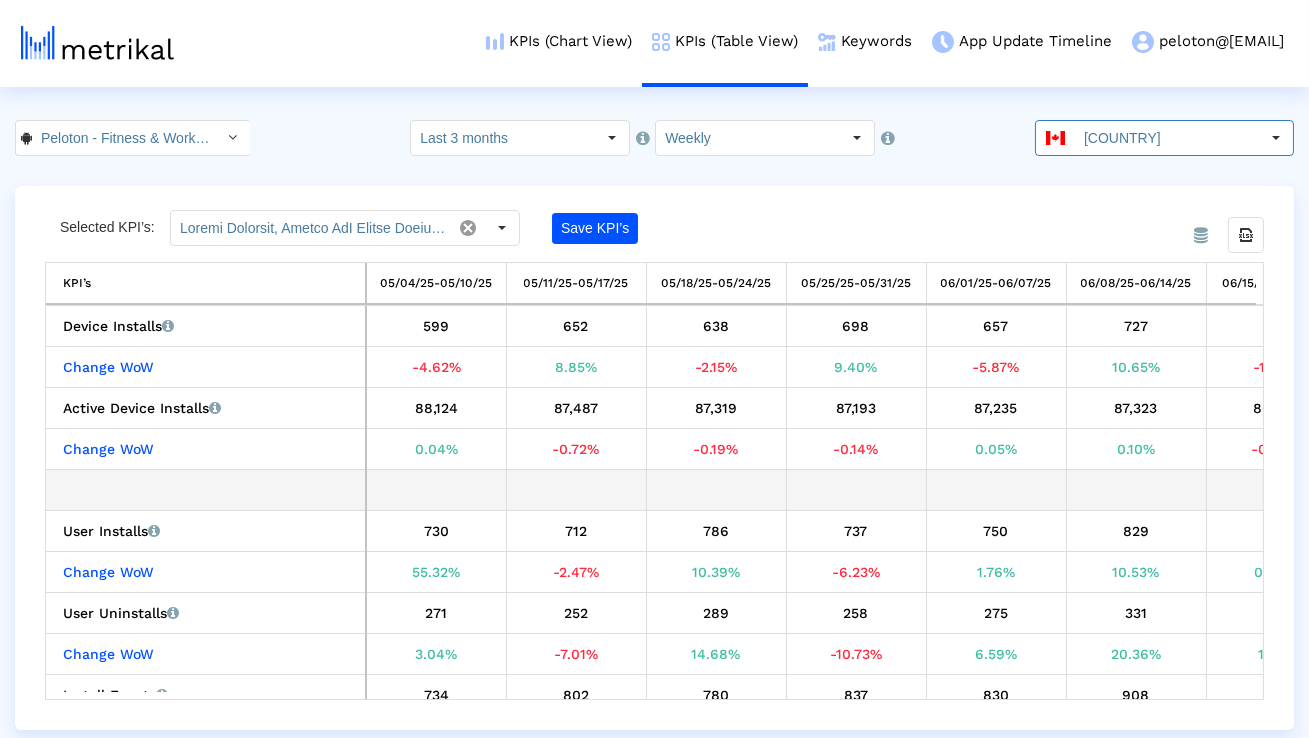 scroll, scrollTop: 0, scrollLeft: 144, axis: horizontal 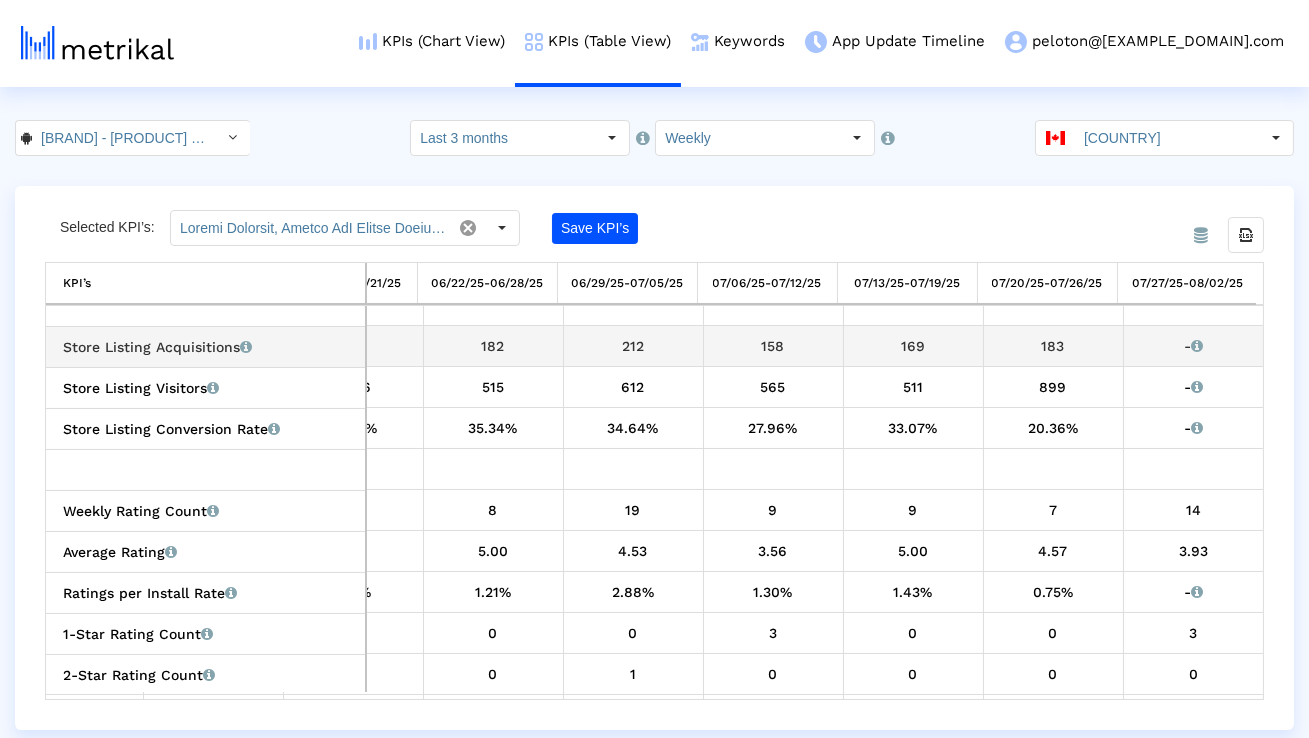 click on "158" at bounding box center (773, 346) 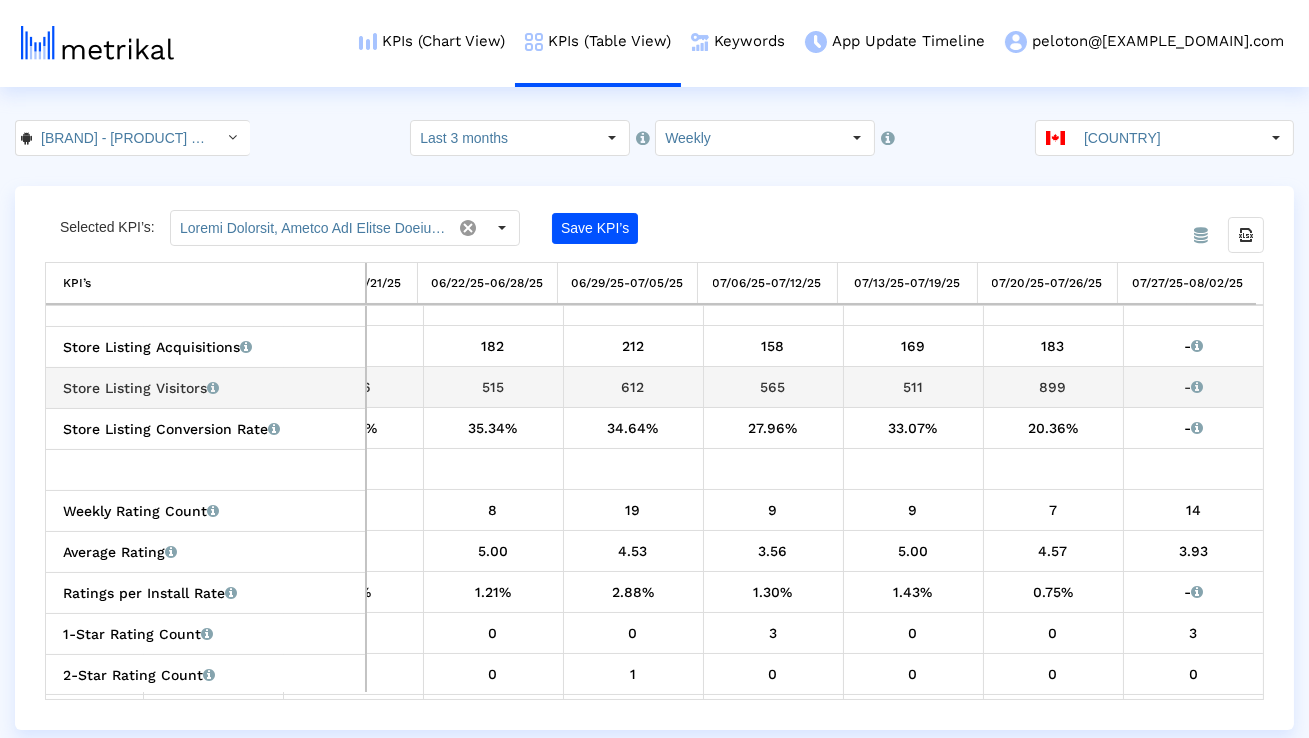 click on "565" at bounding box center [773, 387] 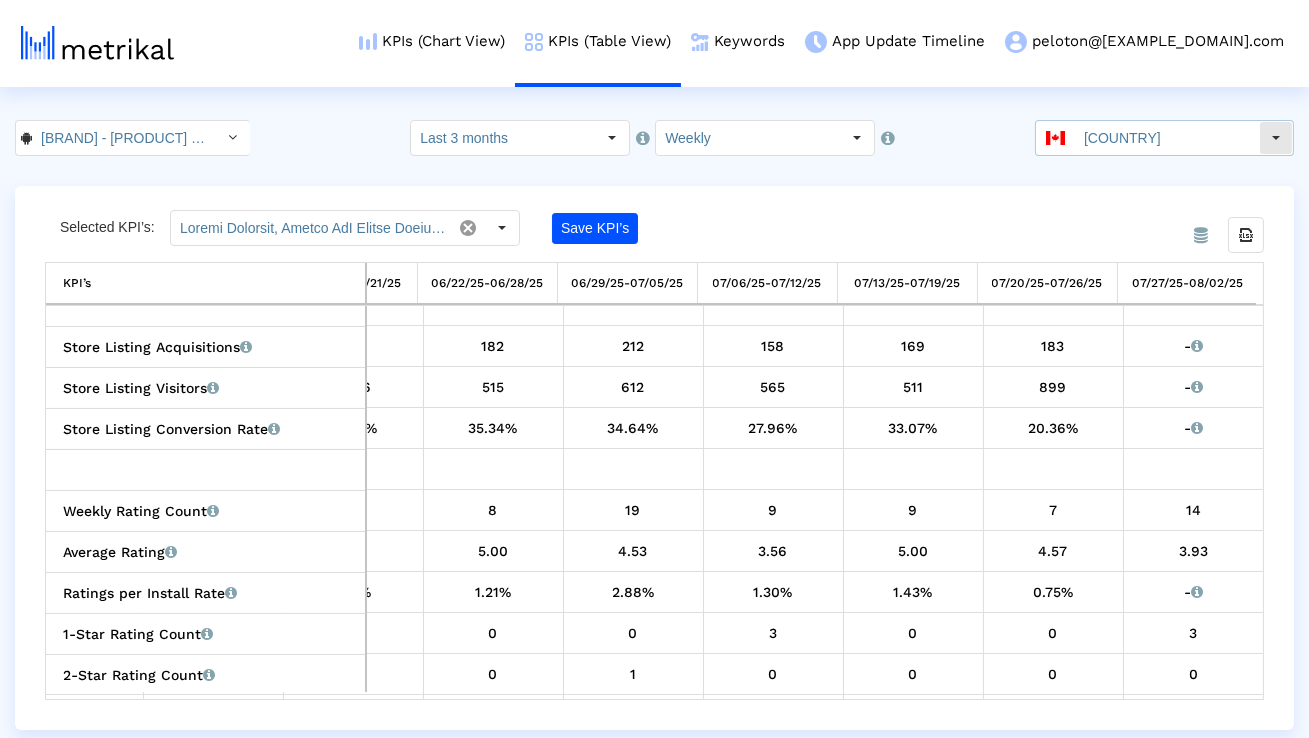 click on "[COUNTRY]" 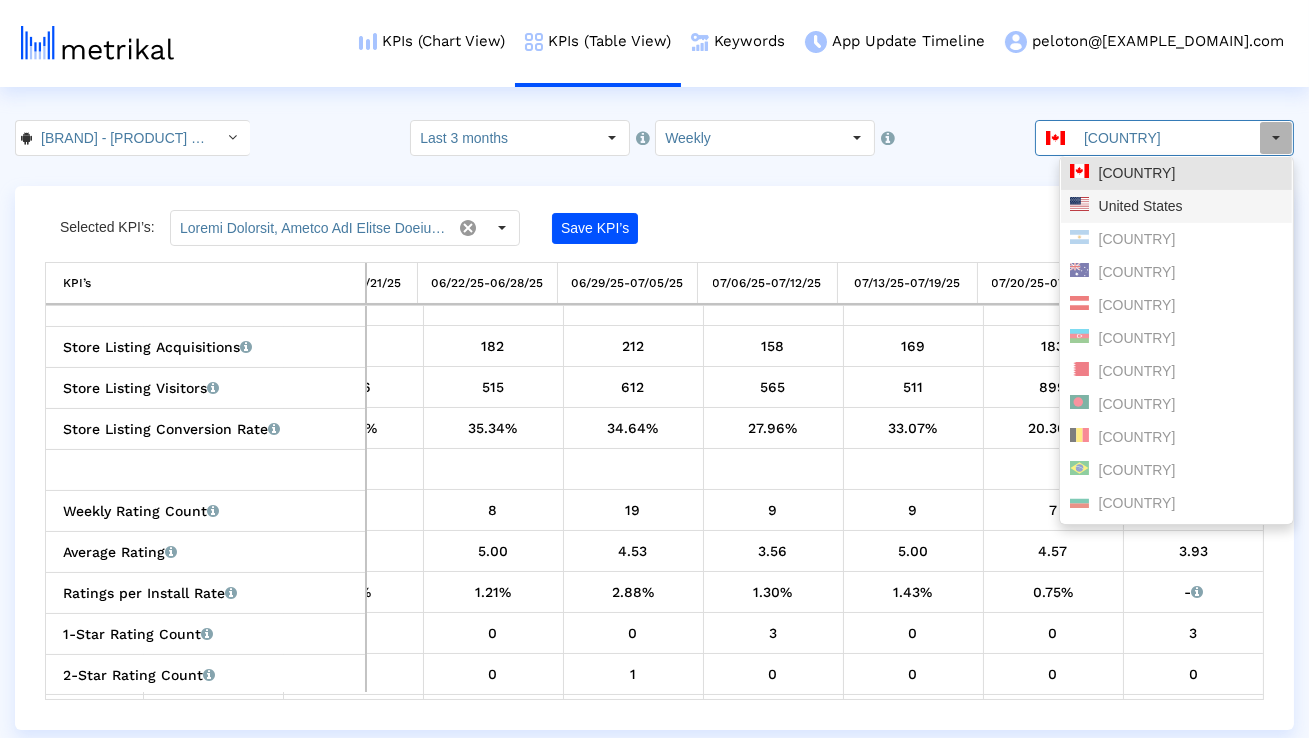 click on "United States" at bounding box center (1176, 206) 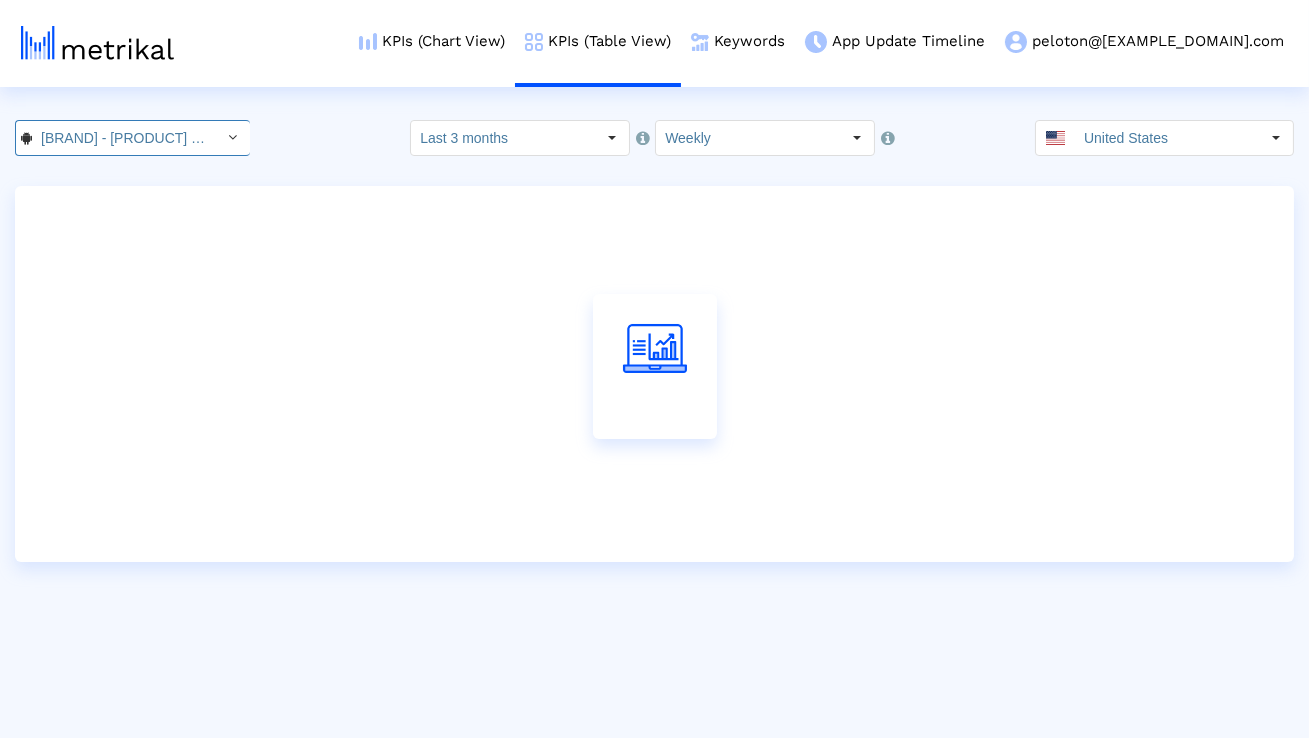 click on "Peloton - Fitness & Workouts <com.onepeloton.callisto>" 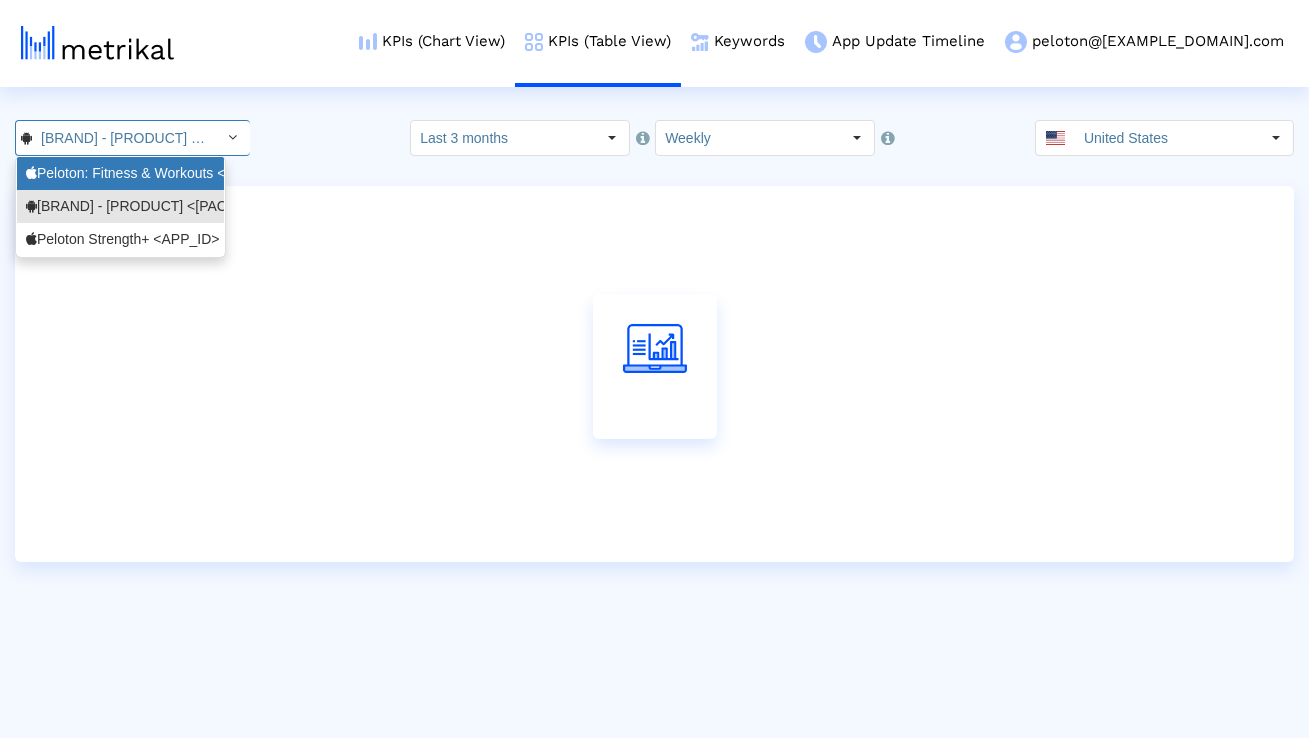 click on "Peloton: Fitness & Workouts <792750948>" at bounding box center [120, 173] 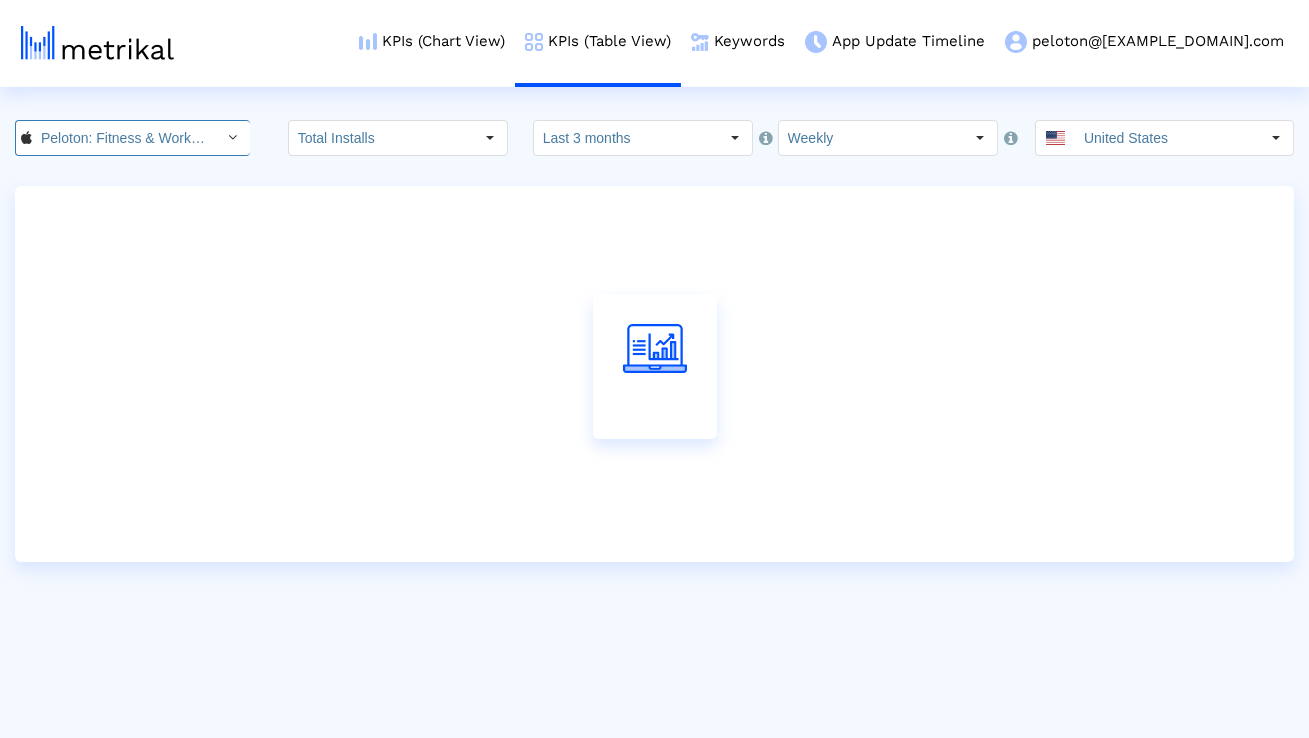scroll, scrollTop: 0, scrollLeft: 129, axis: horizontal 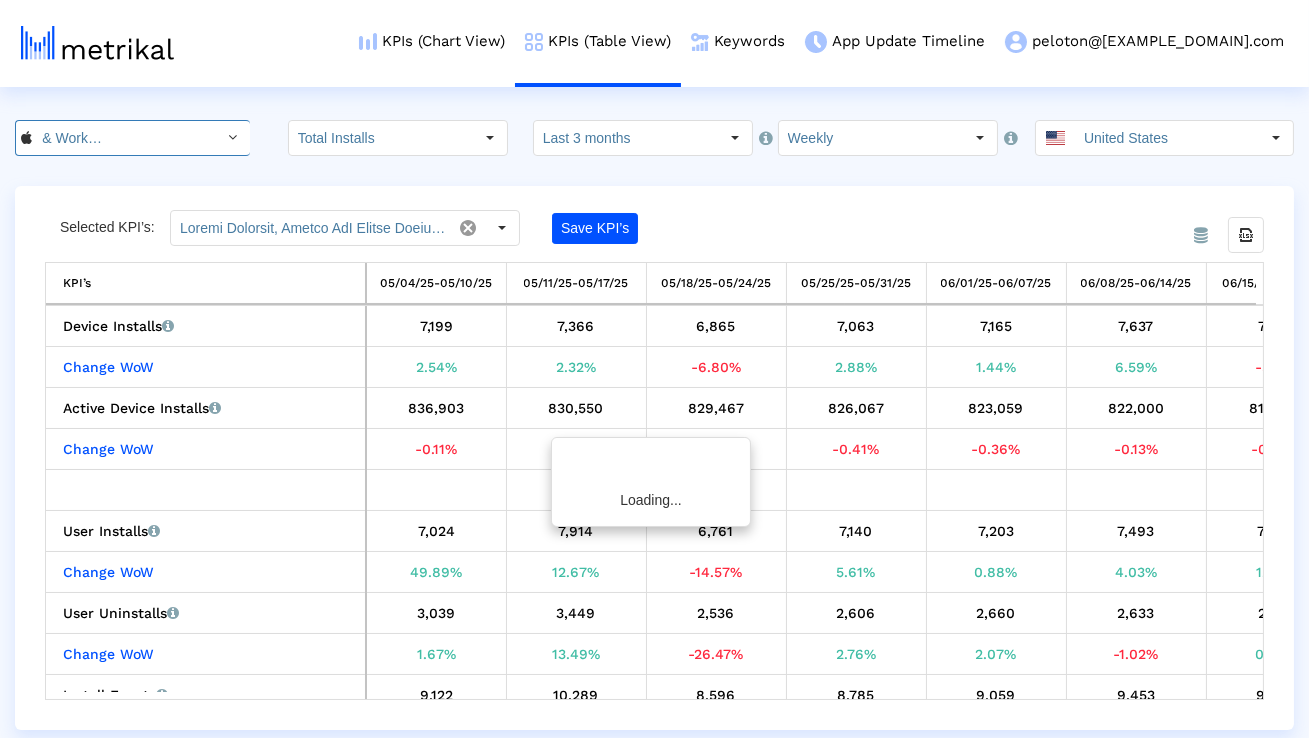 type on "Total Installs, Change WoW Total Installs, Total Installs (Excluding Installs from Institutional Purchases), Change WoW Total Installs (Excluding Installs from Institutional Purchases), Installs from App Store Browse, Change WoW Installs from App Store Browse, Installs from App Referrers, Change WoW Installs from App Referrers, Installs from Web Referrers, Change WoW Installs from Web Referrers, Installs from Institutional Purchases, Change WoW Installs from Institutional Purchases, Installs from Search, Change WoW Installs from Search, Organic Search Installs (Excluding ASA), Change WoW Organic Search Installs (Excluding ASA), % of Installs from Search, excluding ASA, Installs (Apple Search Ads), Change WoW Installs (Apple Search Ads), New Installs (Apple Search Ads), Change WoW New Installs (Apple Search Ads), Redownloads (Apple Search Ads), Change WoW Redownloads (Apple Search Ads), % of Installs from Apple Search Ads, Cost (Apple Search Ads), CPI (Apple Search Ads), Crashes, Deletions, Cumulative Avera..." 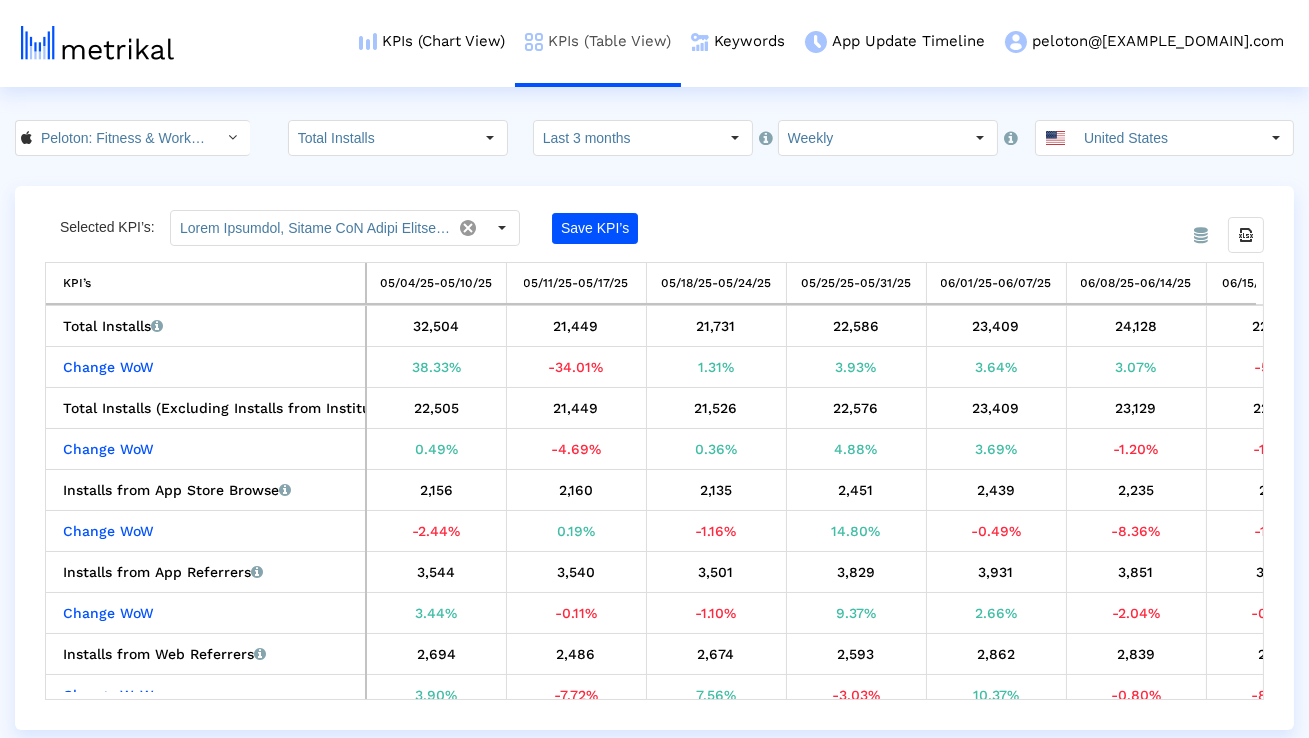 scroll, scrollTop: 0, scrollLeft: 129, axis: horizontal 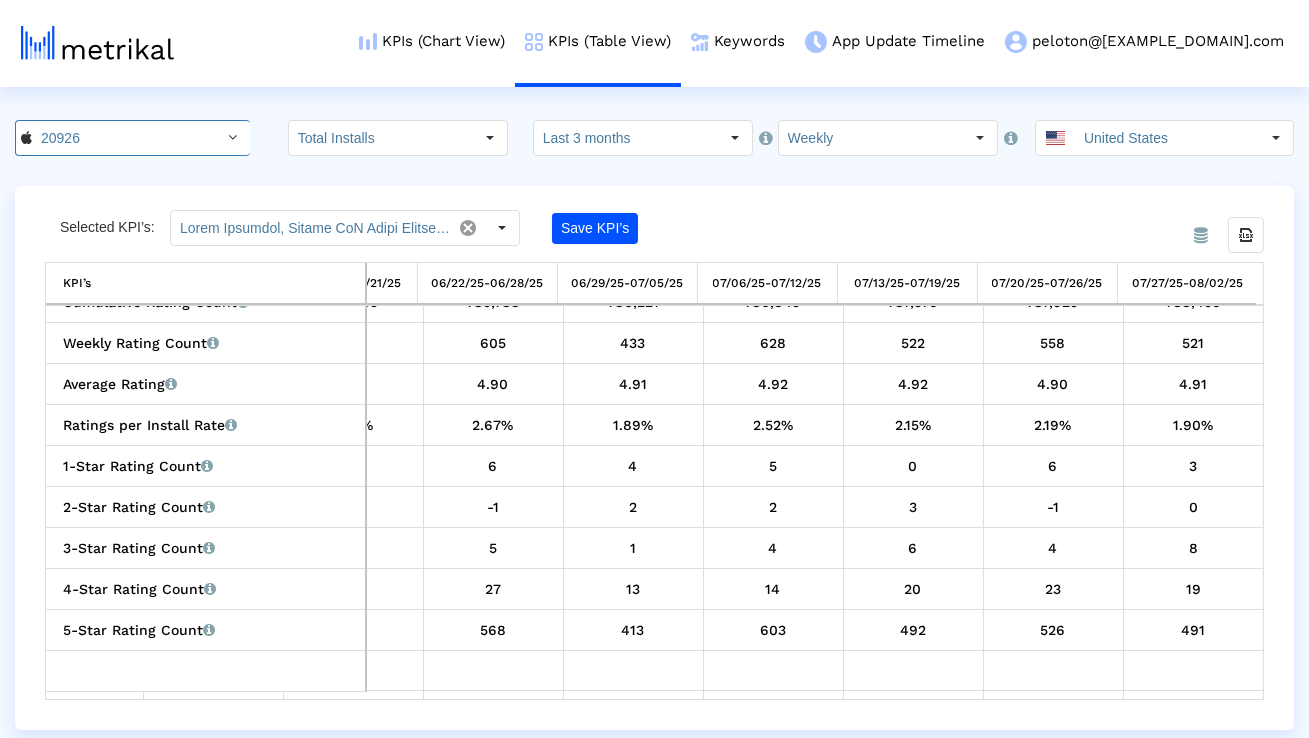 click on "United States" 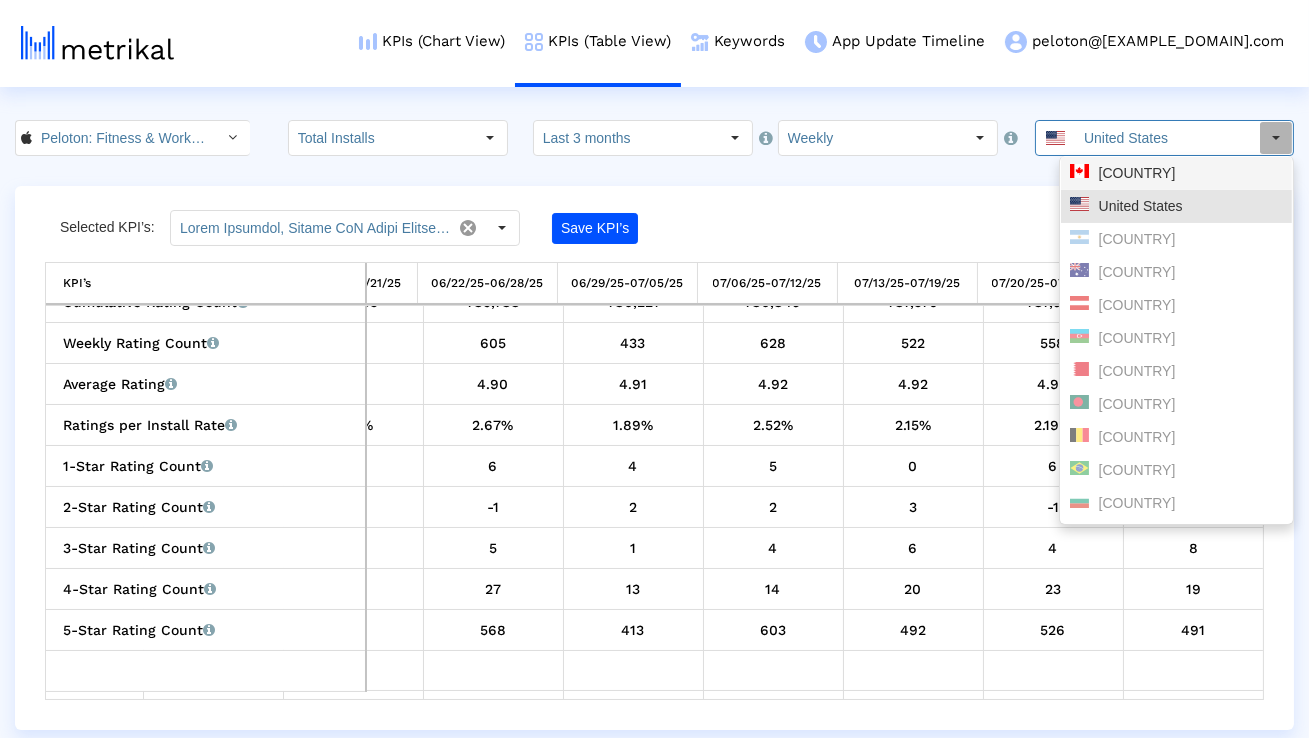 click on "[COUNTRY]" at bounding box center (1176, 173) 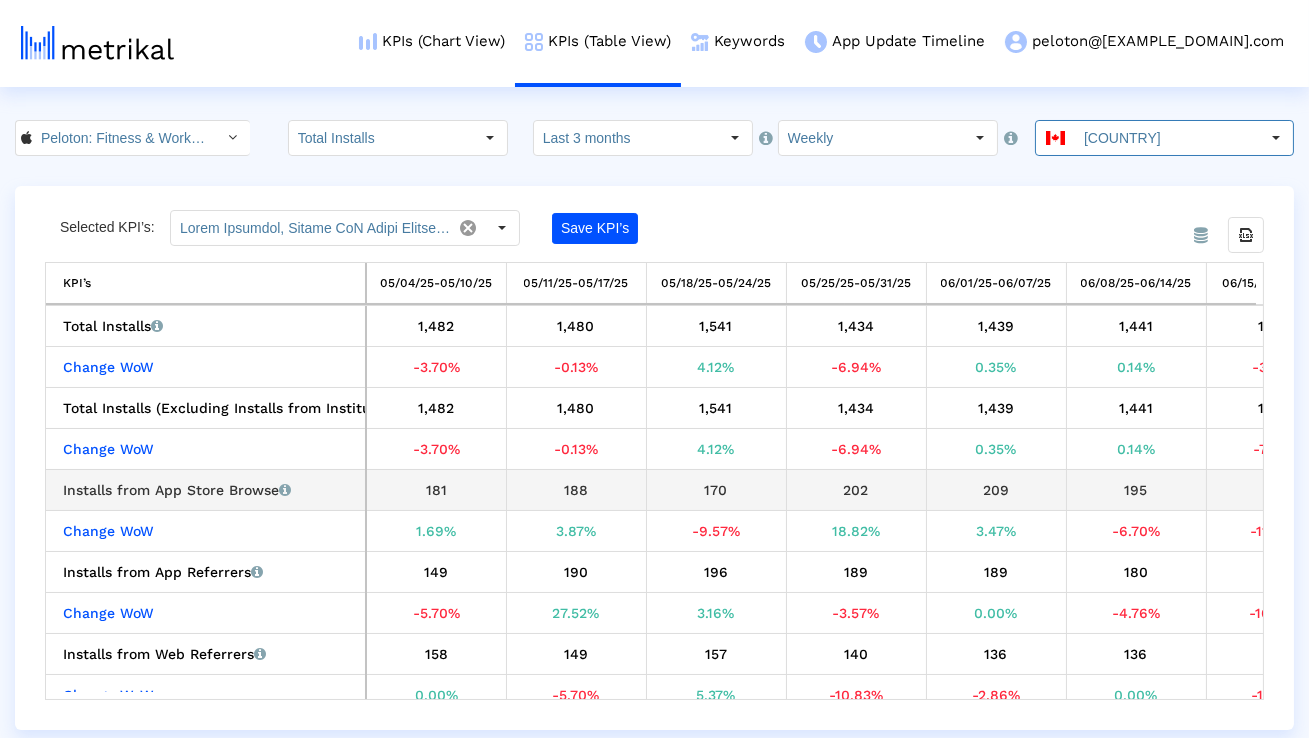 scroll, scrollTop: 0, scrollLeft: 740, axis: horizontal 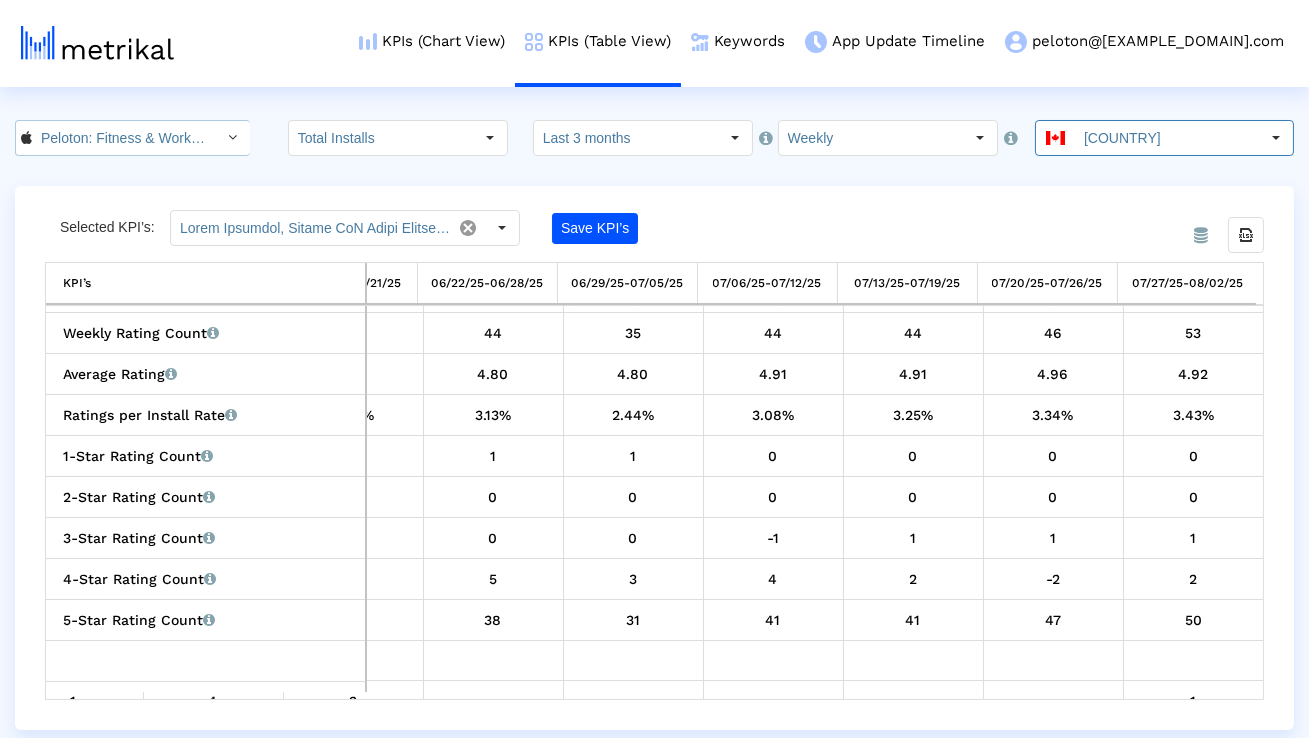 click on "Peloton: Fitness & Workouts < 792750948 >" 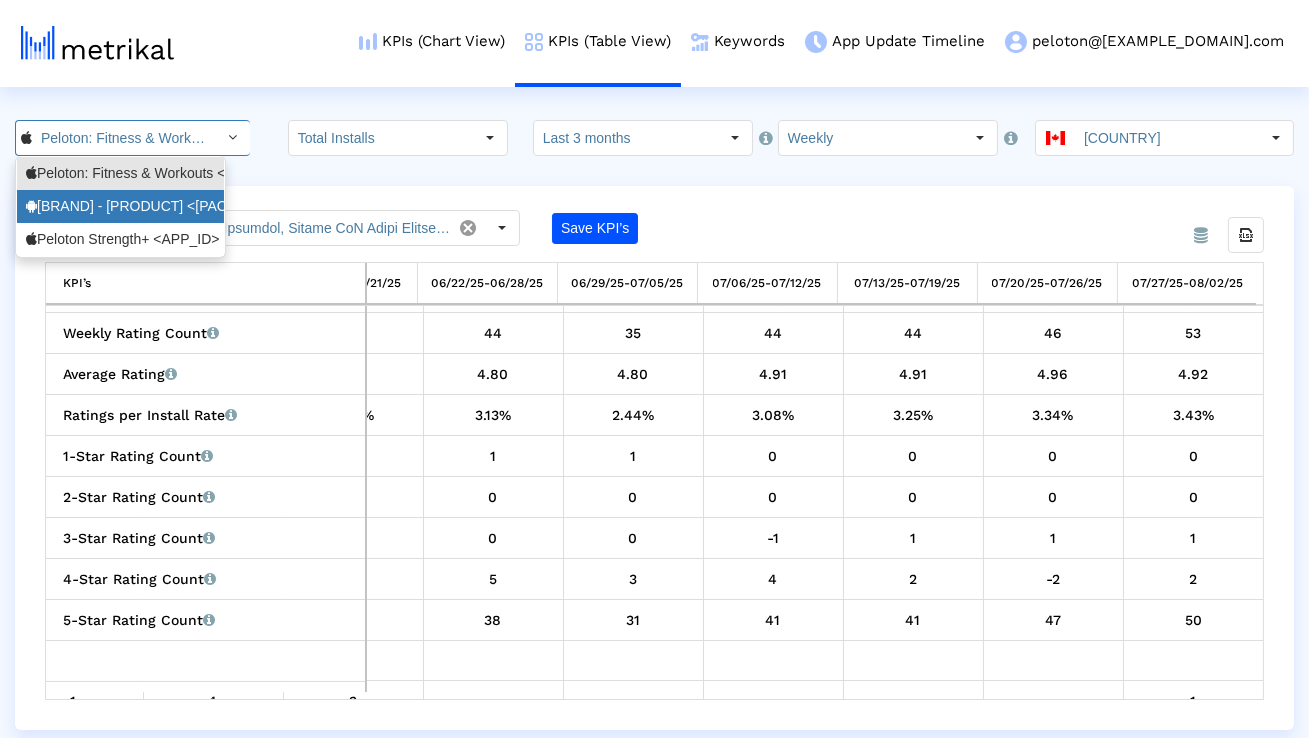 click on "Peloton - Fitness & Workouts <com.onepeloton.callisto>" at bounding box center [120, 206] 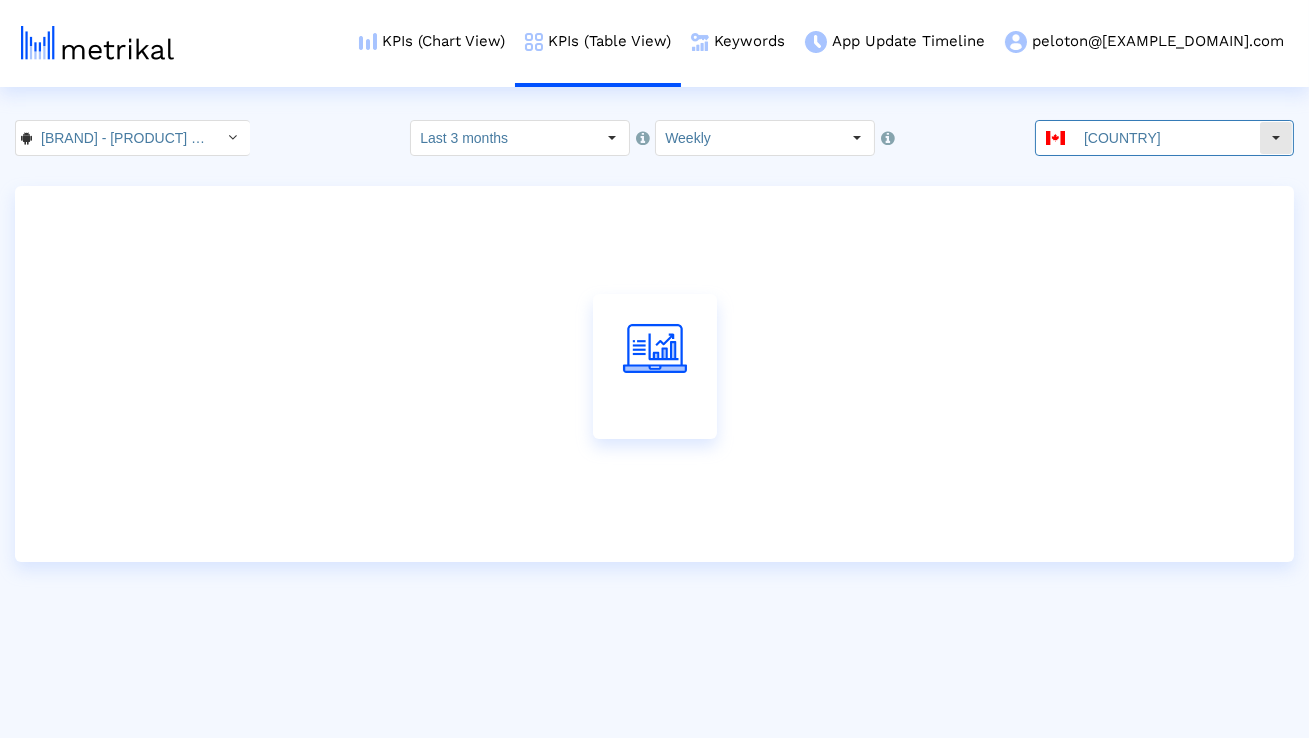 click on "[COUNTRY]" 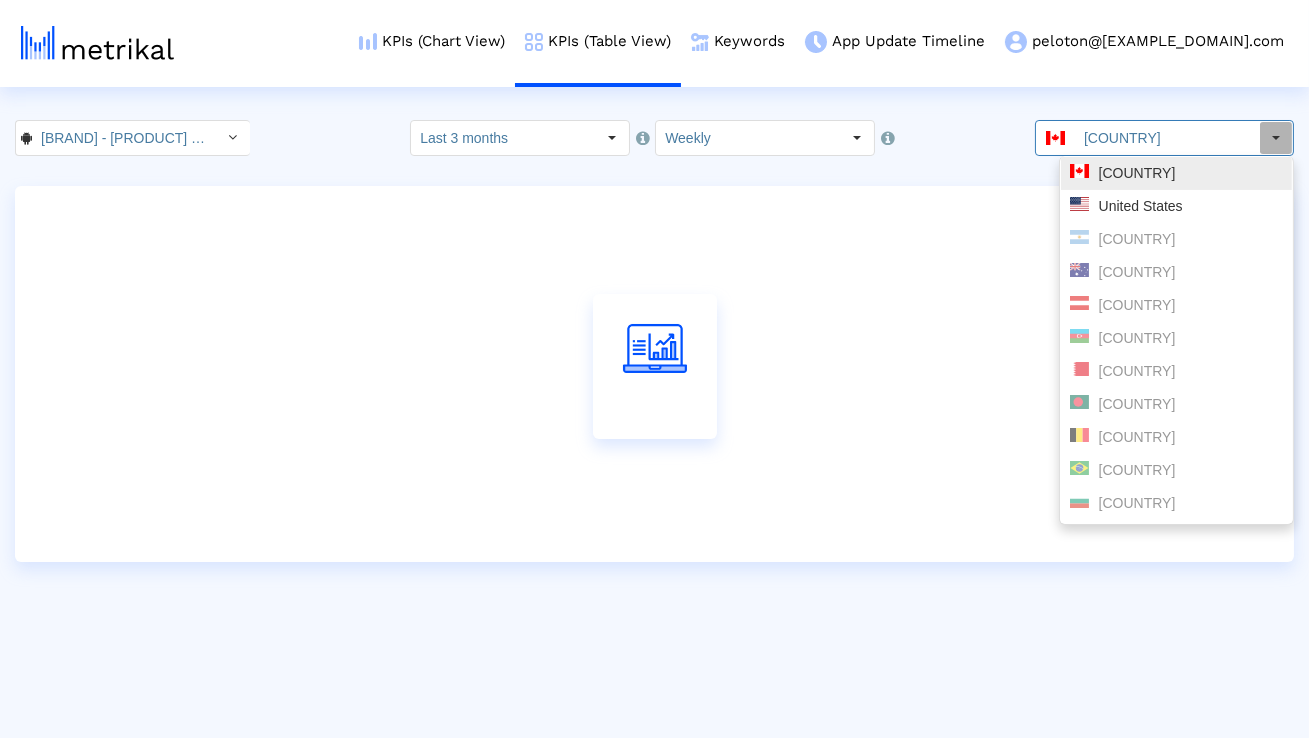 click at bounding box center (1079, 204) 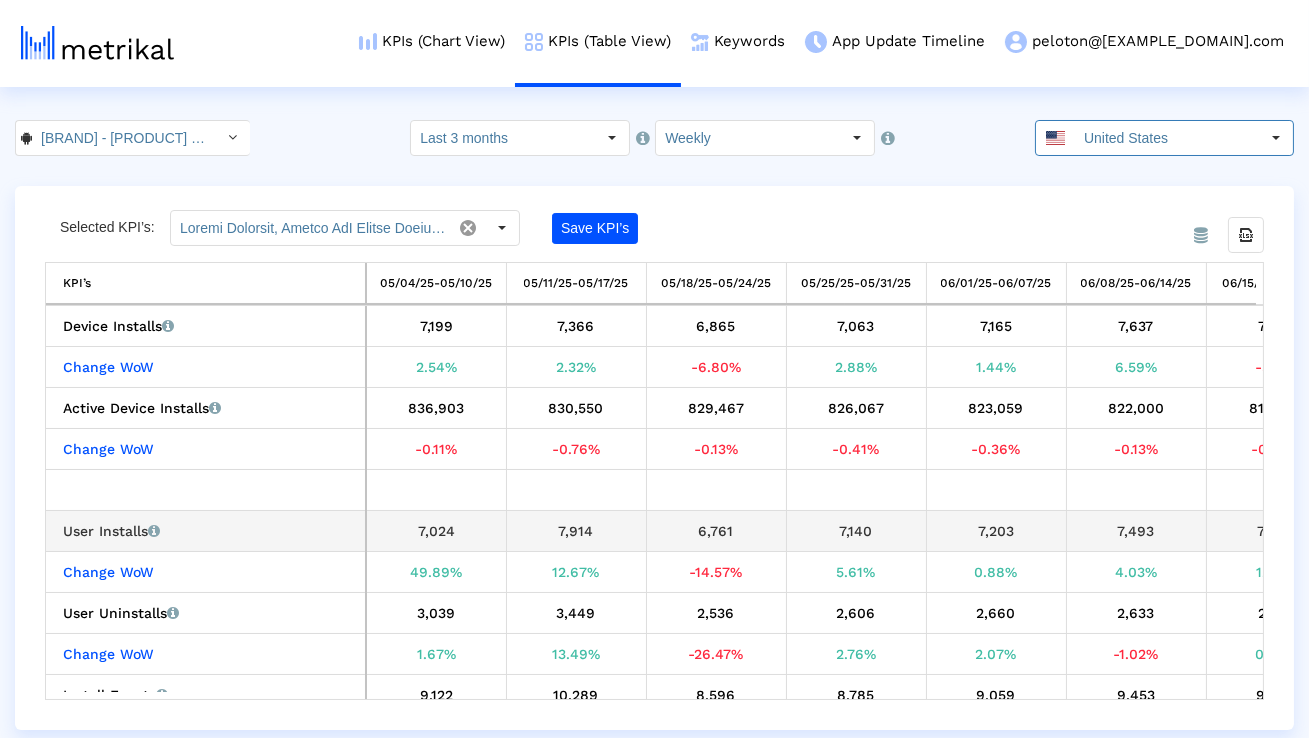scroll, scrollTop: 0, scrollLeft: 266, axis: horizontal 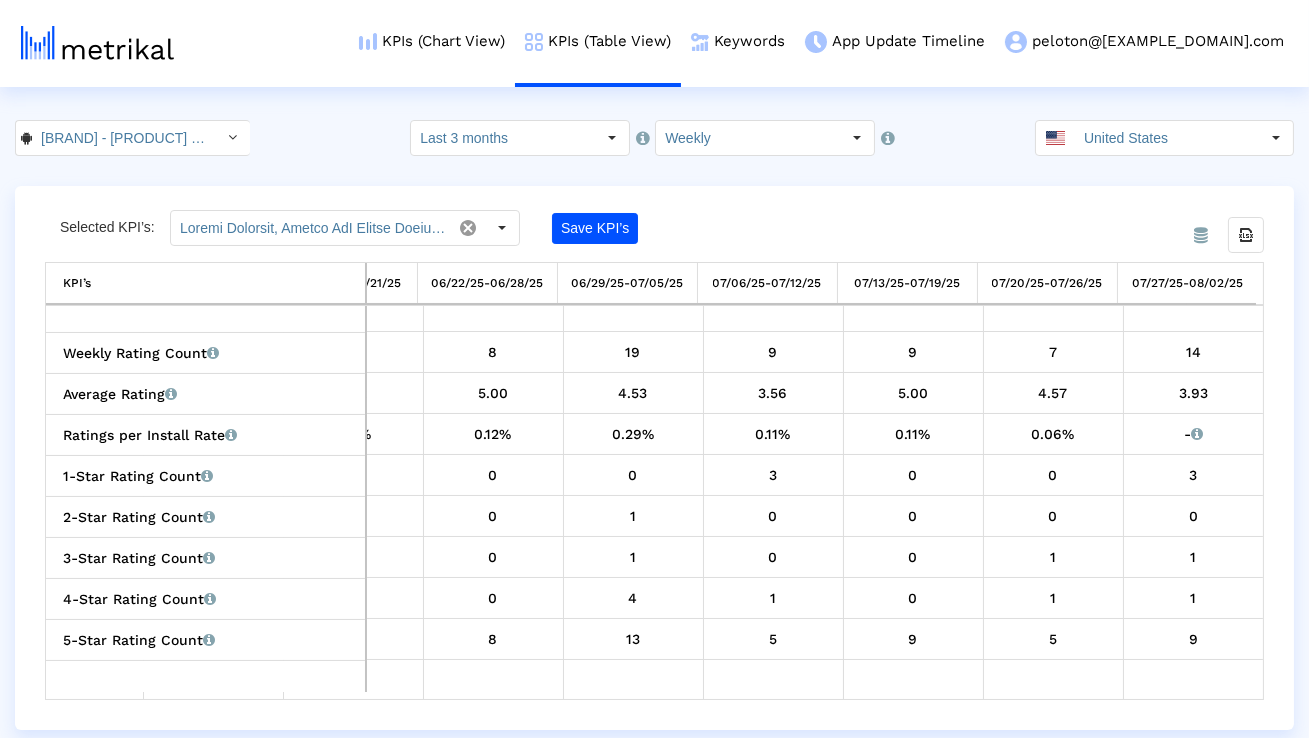 click on "Peloton - Fitness & Workouts < com.onepeloton.callisto > Pull down to refresh... Release to refresh... Refreshing...  Peloton: Fitness & Workouts <792750948>   Peloton - Fitness & Workouts <com.onepeloton.callisto>   Peloton Strength+ <6476712925>  Loading...  Select how far back from today you would like to view the data below.  Last 3 months  Select how would like to group the data below.  Weekly United States Pull down to refresh... Release to refresh... Refreshing...  Canada   United States   Argentina   Australia   Austria   Azerbaijan   Bahrain   Bangladesh   Belgium   Brazil   Bulgaria   Chile   China   Colombia   Croatia   Cyprus   Czech Republic   Denmark   Dominican Republic   Ecuador   Egypt   El Salvador   Estonia   Finland   France   Germany   Greece   Hong Kong   Hungary   Iceland   India   Indonesia   Ireland   Israel   Italy   Japan   Jordan   Kazakhstan   Kuwait   Latvia   Lebanon   Liechtenstein   Lithuania   Luxembourg   Macao   Malaysia   Malta   Mexico   Netherlands   New Zealand   Oman" 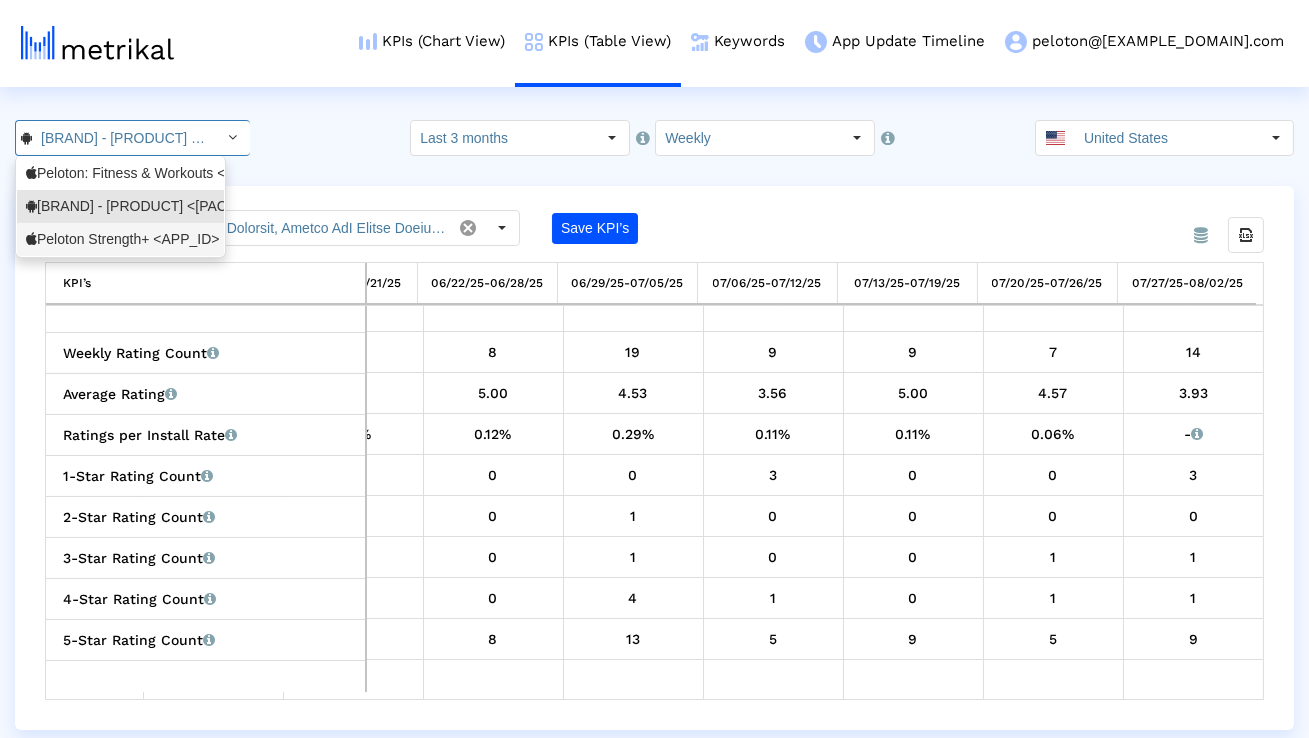 click on "Peloton Strength+ <[PHONE]>" at bounding box center (120, 239) 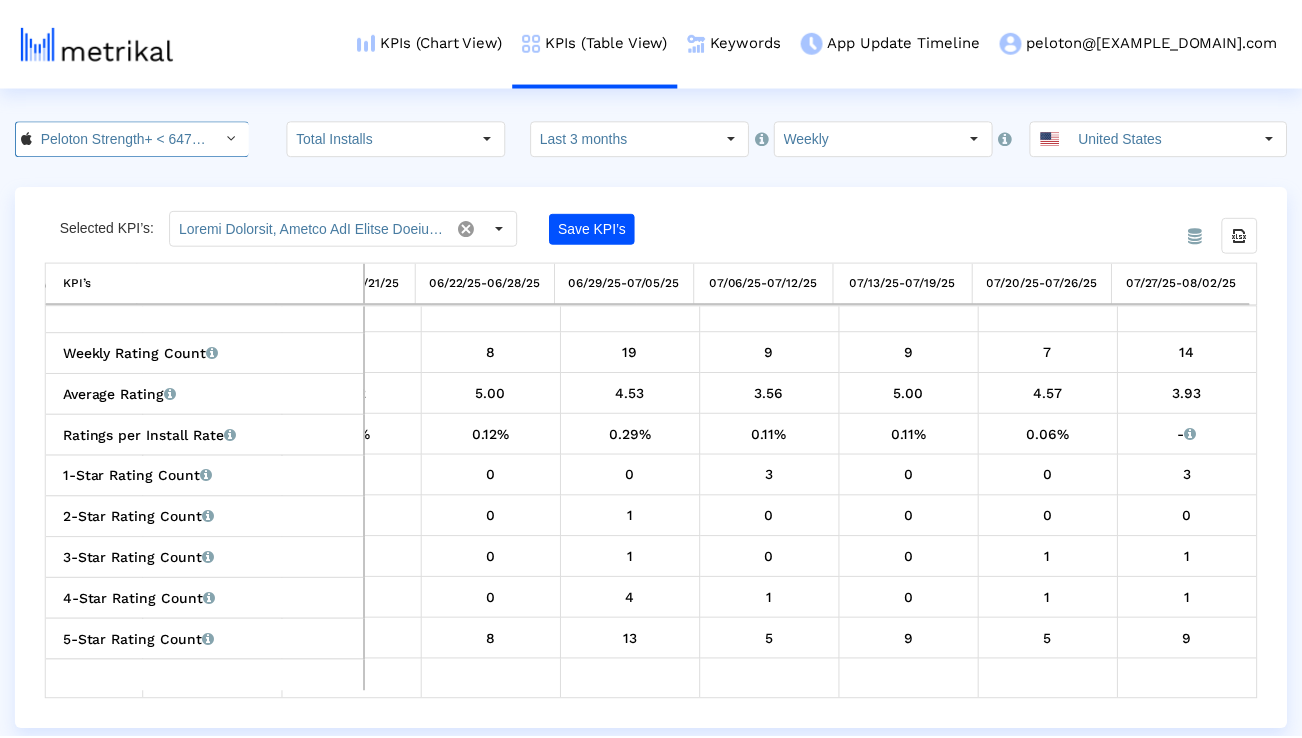 scroll, scrollTop: 0, scrollLeft: 74, axis: horizontal 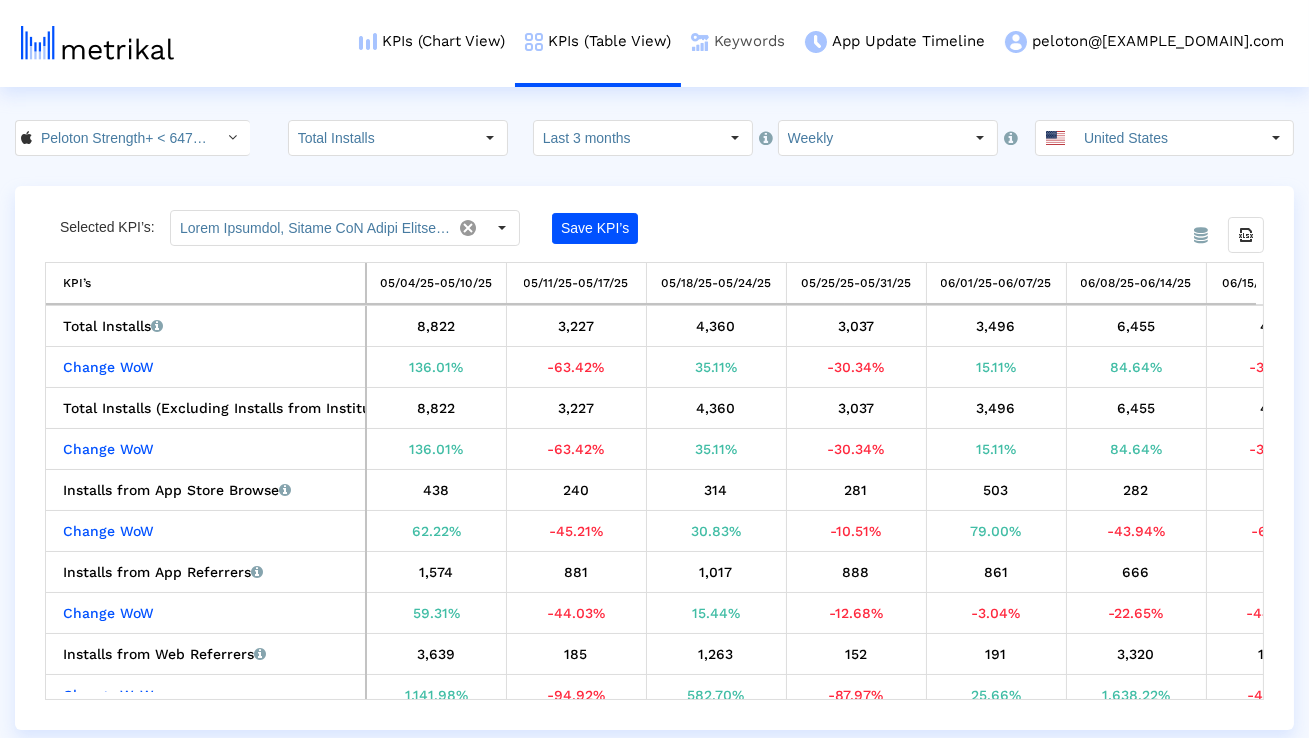 click on "Keywords" at bounding box center [738, 41] 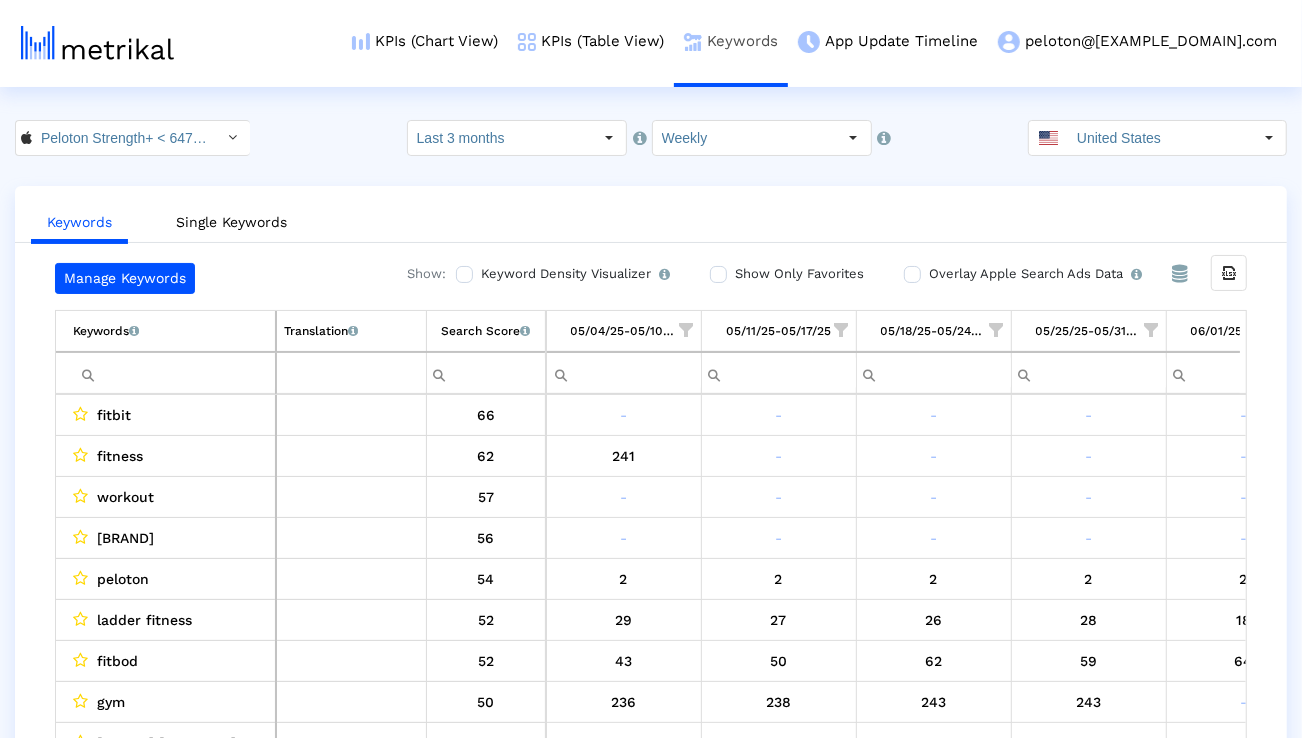 scroll, scrollTop: 0, scrollLeft: 1320, axis: horizontal 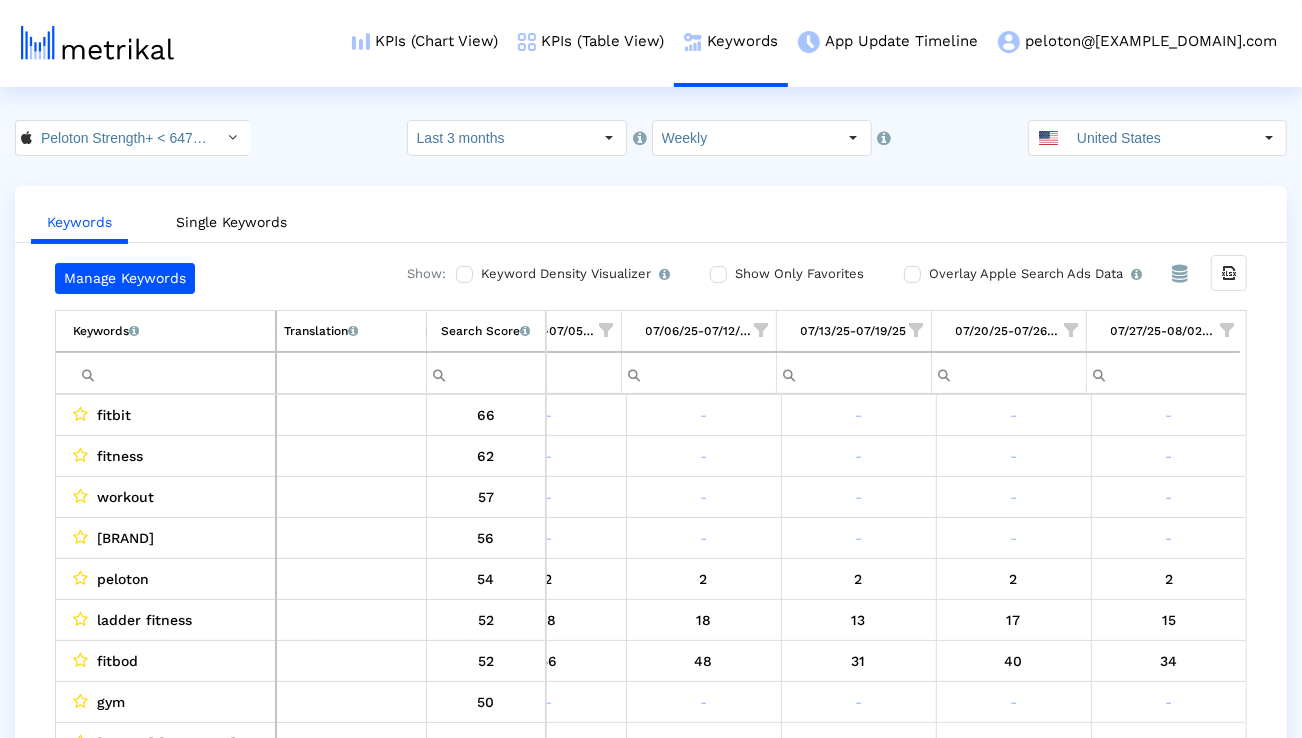 click at bounding box center [174, 373] 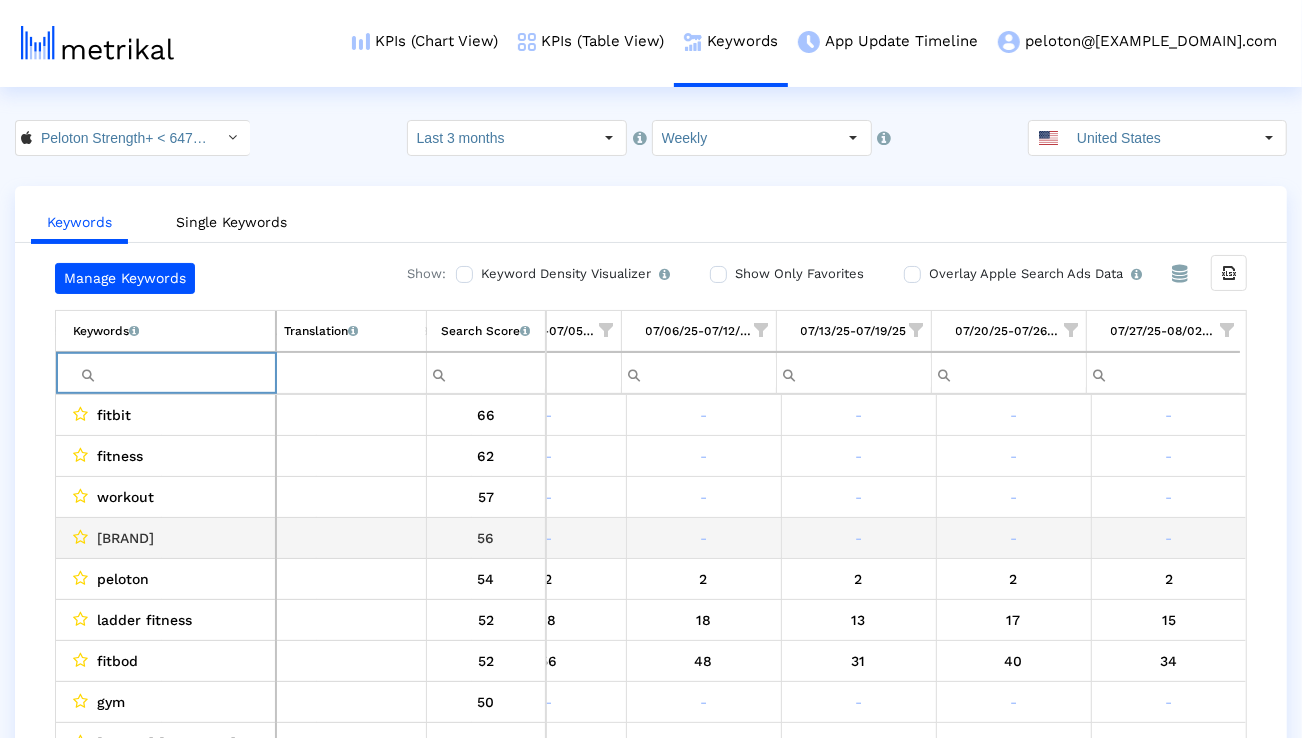 scroll, scrollTop: 0, scrollLeft: 1321, axis: horizontal 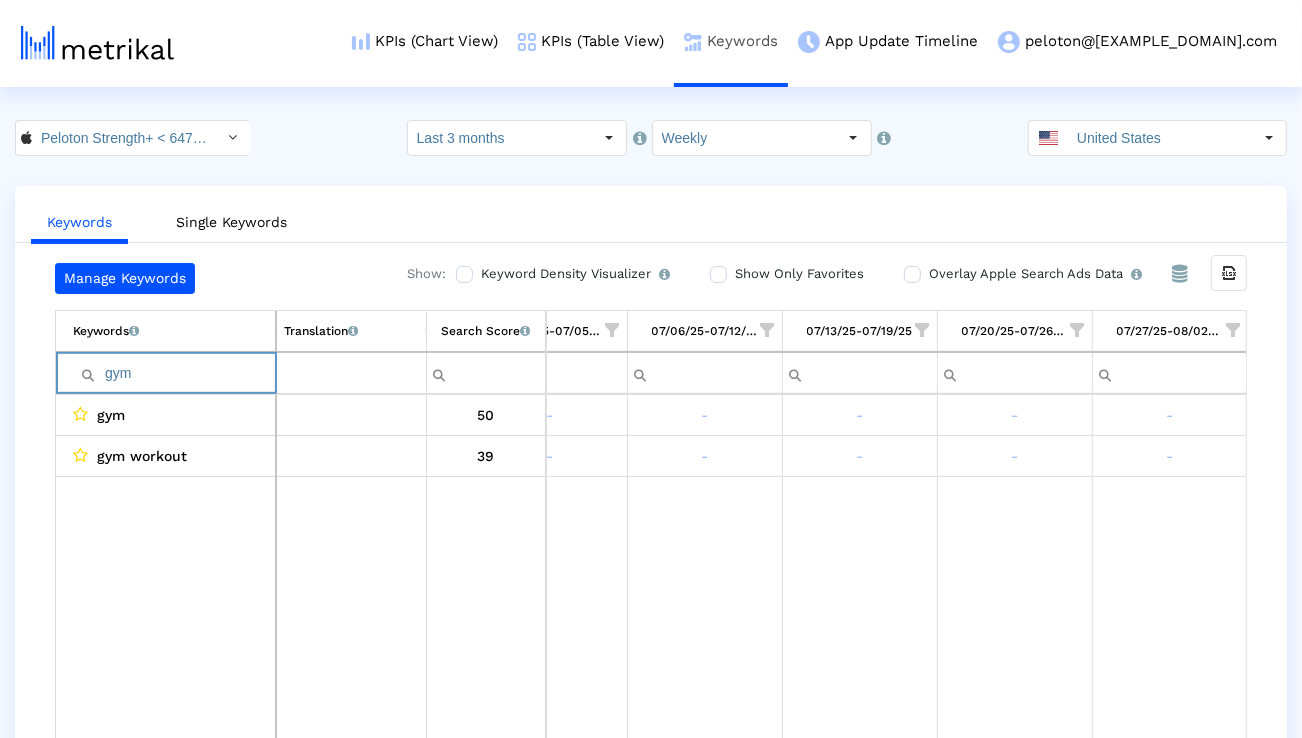 paste on "peloton strength" 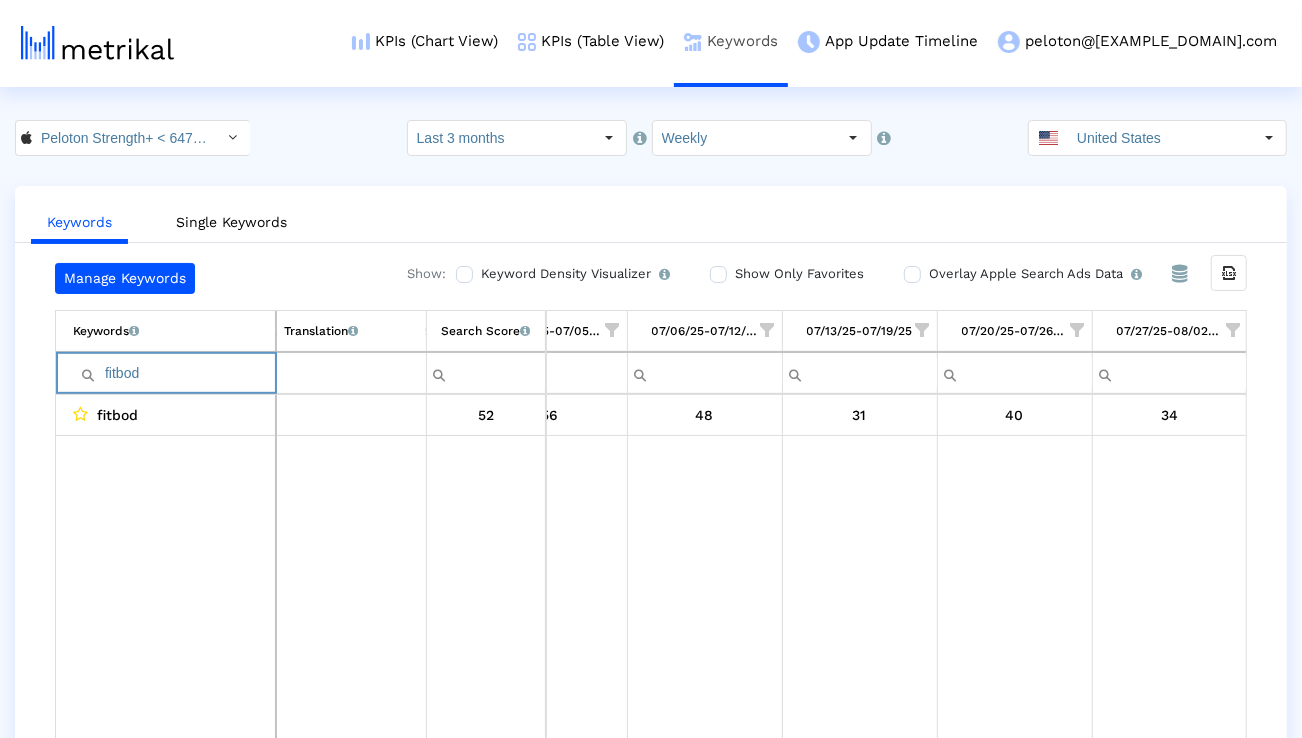 paste on "nike training club" 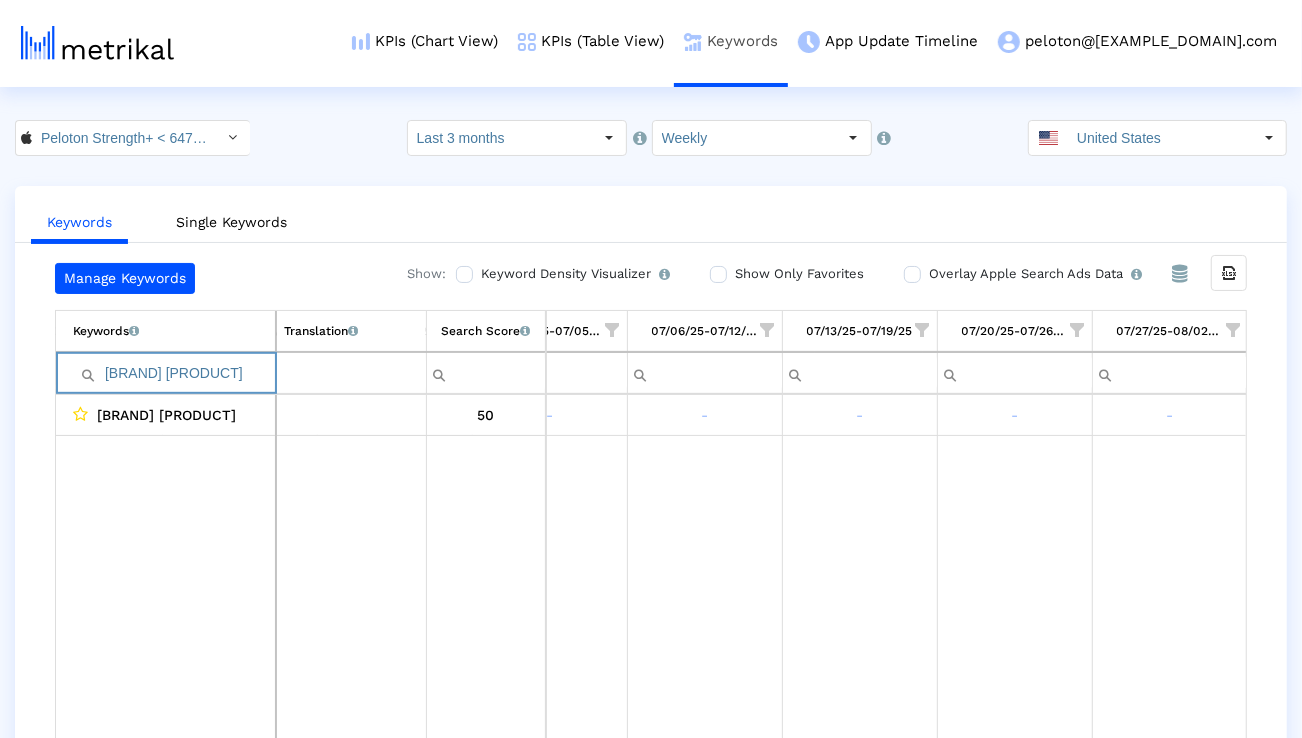 paste on "ladder fitness" 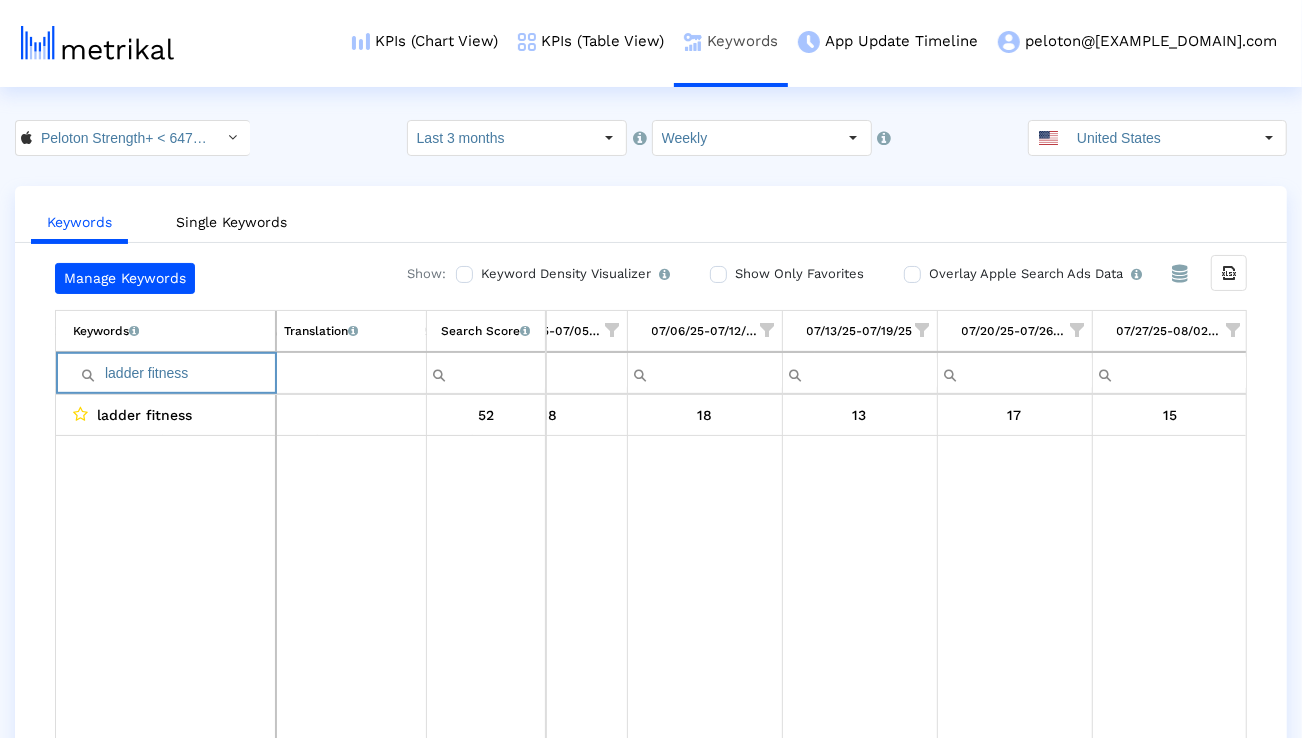 paste 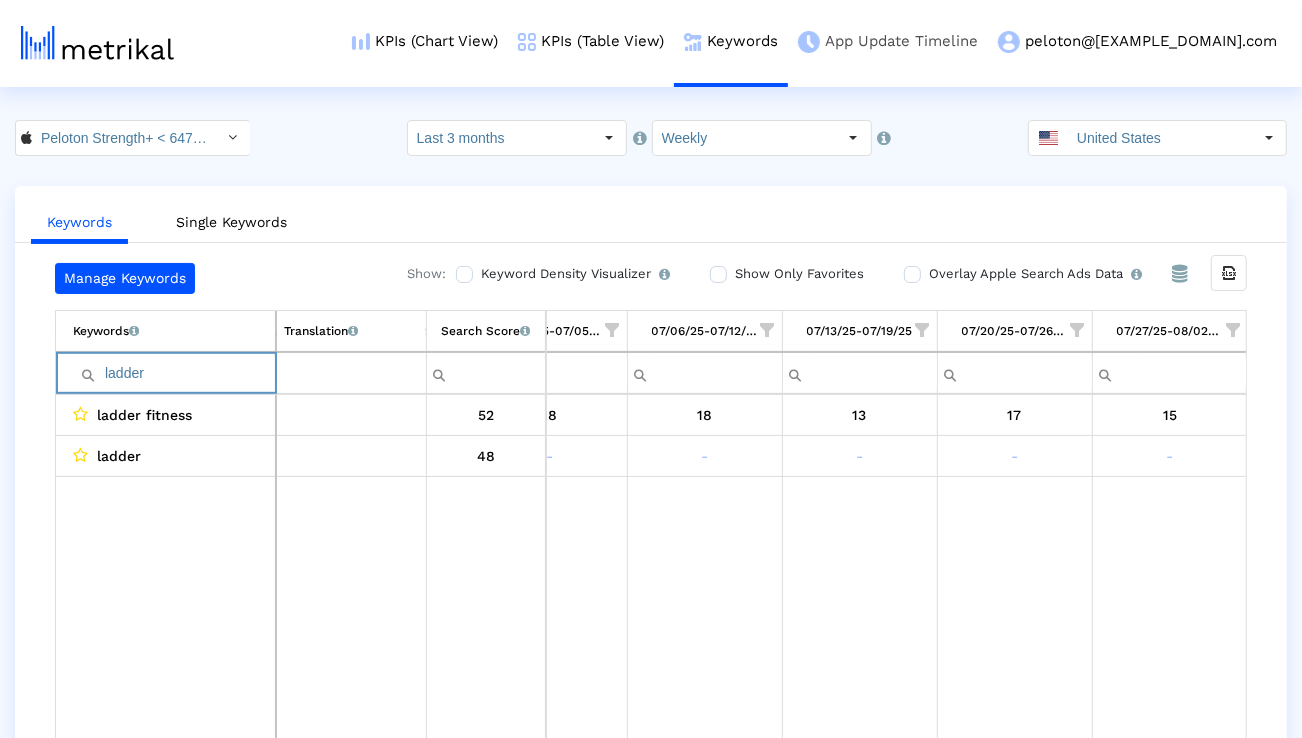 paste on "home workout" 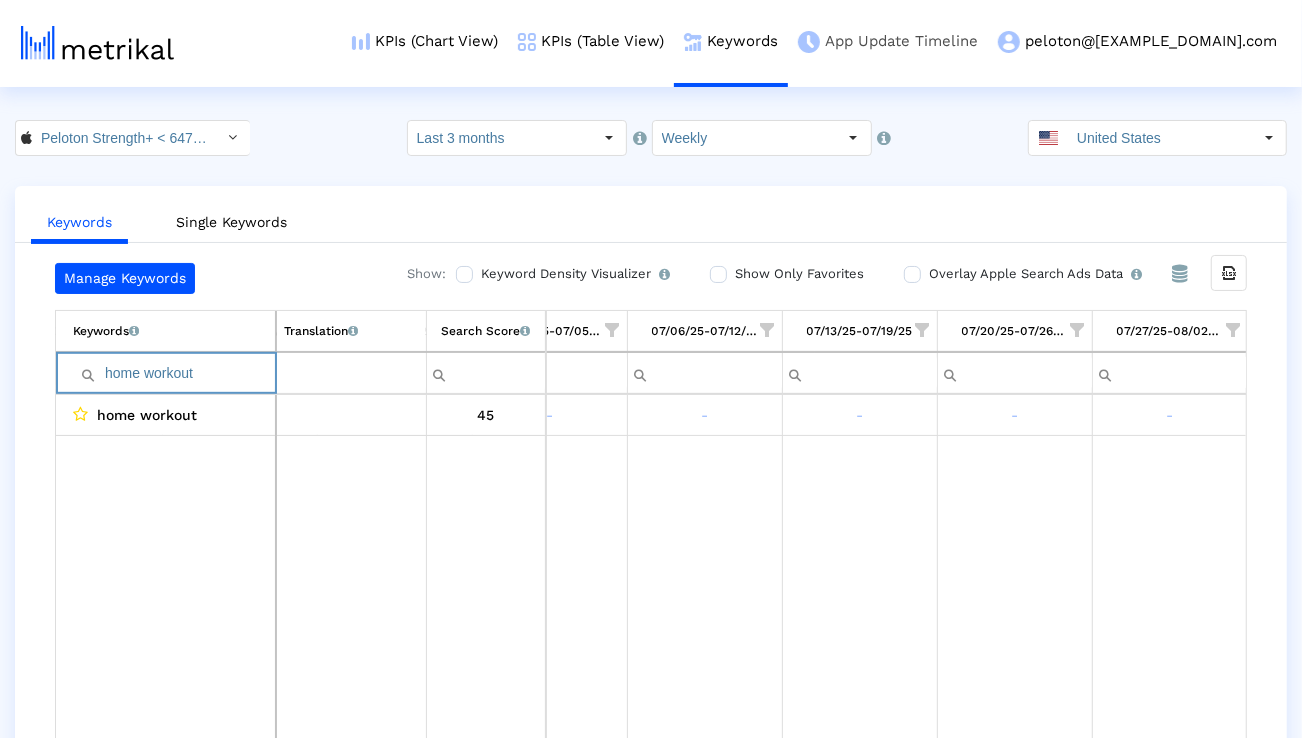 paste on "weigh" 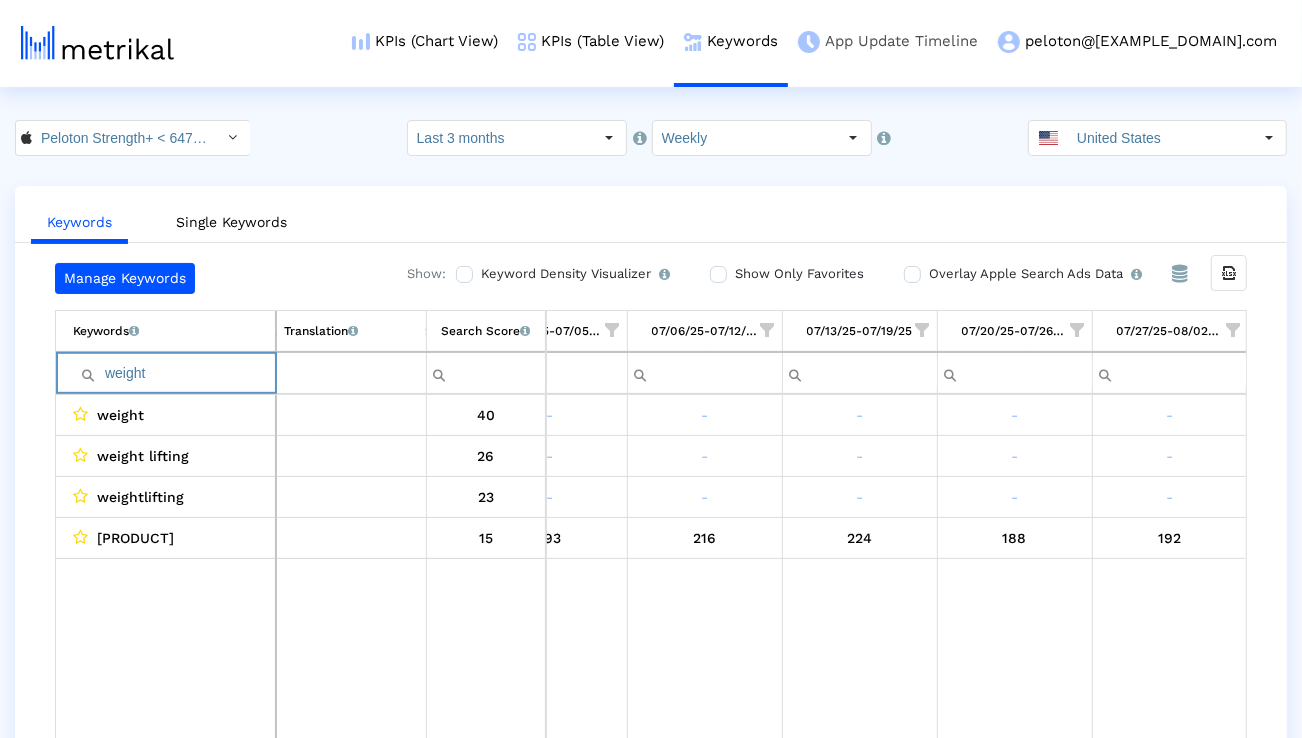 paste on "shred" 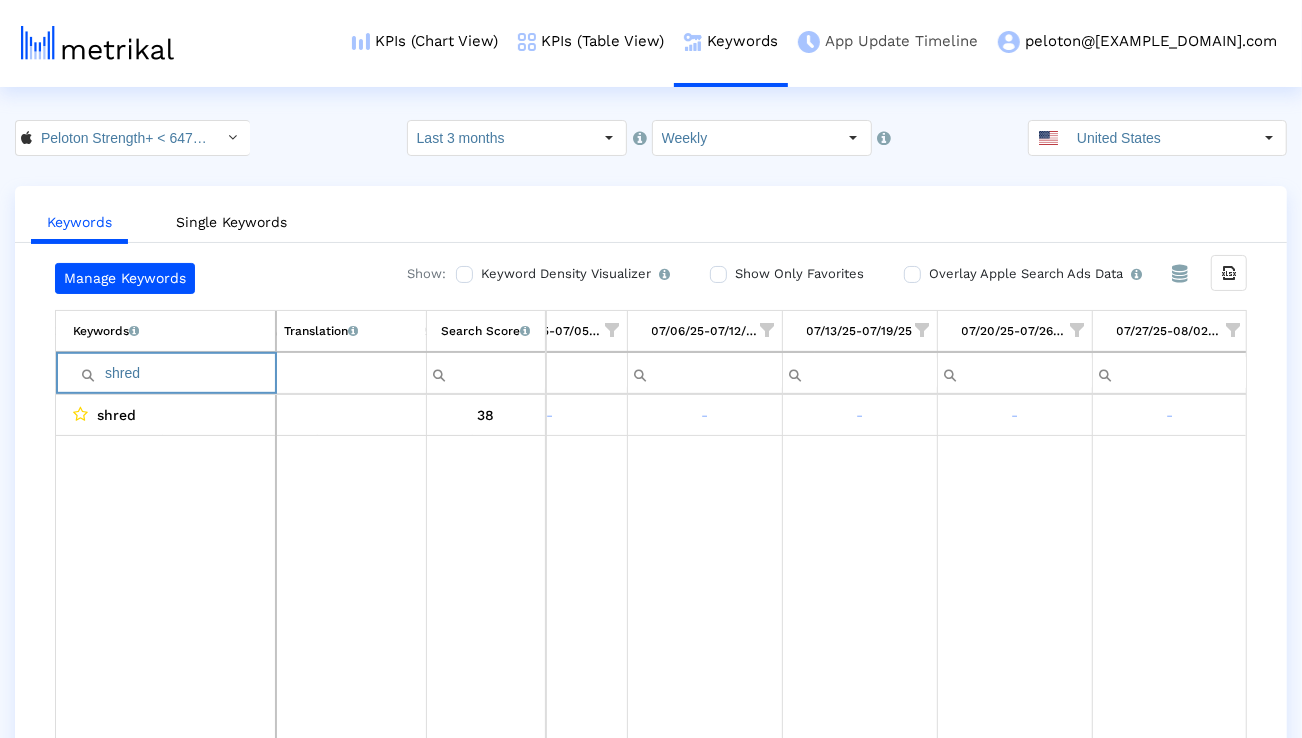 paste on "exercise" 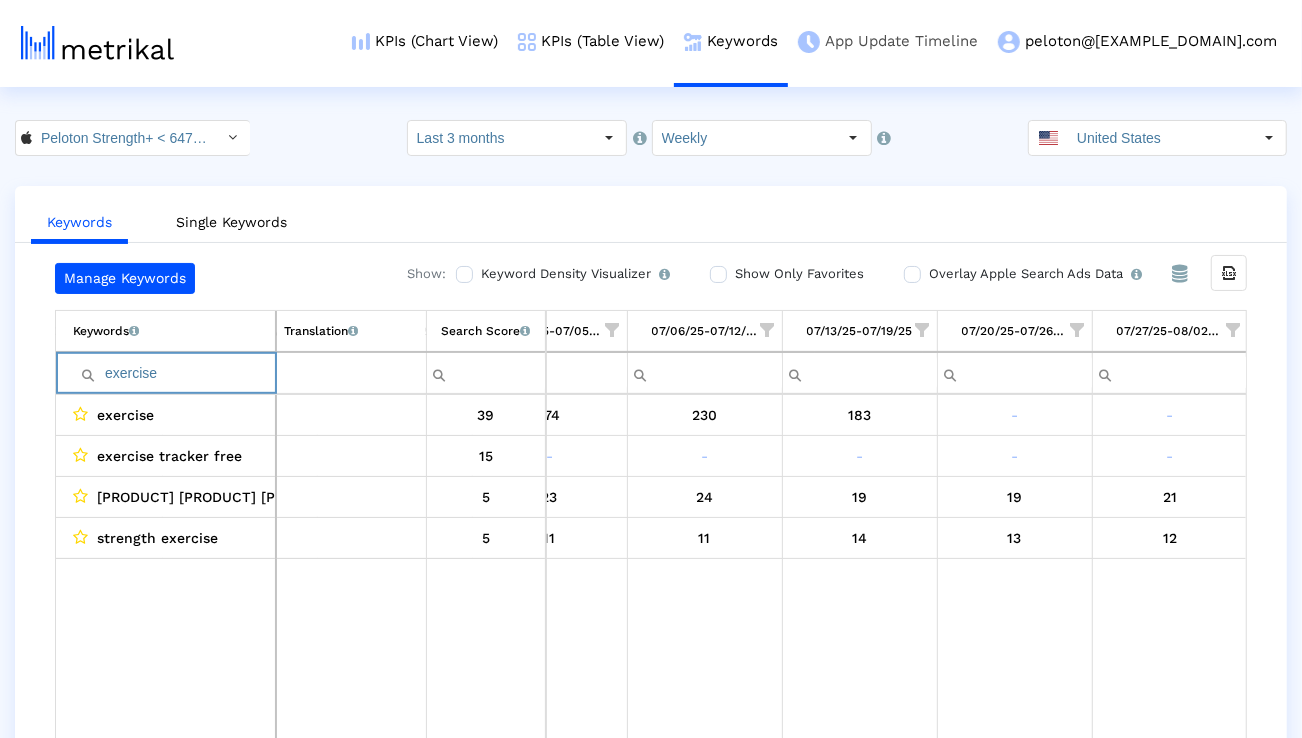 paste on "fitness tracker" 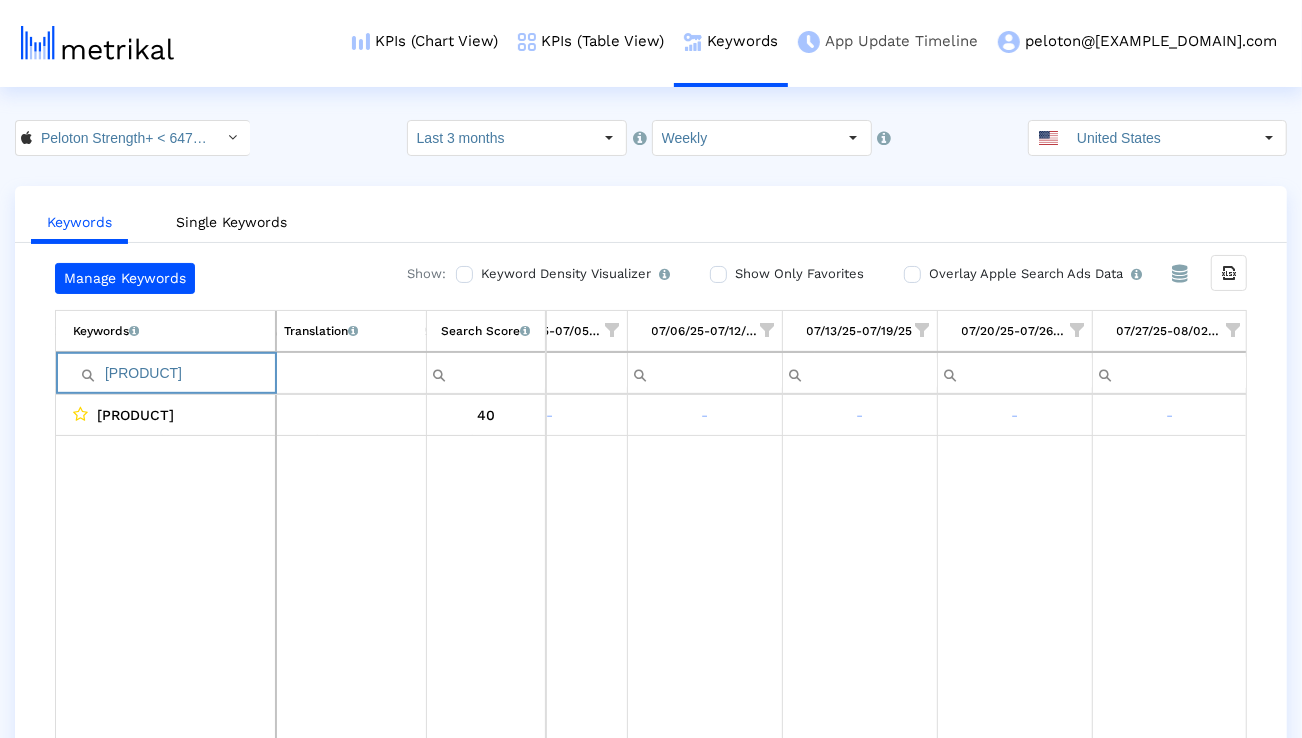 paste on "gym workout" 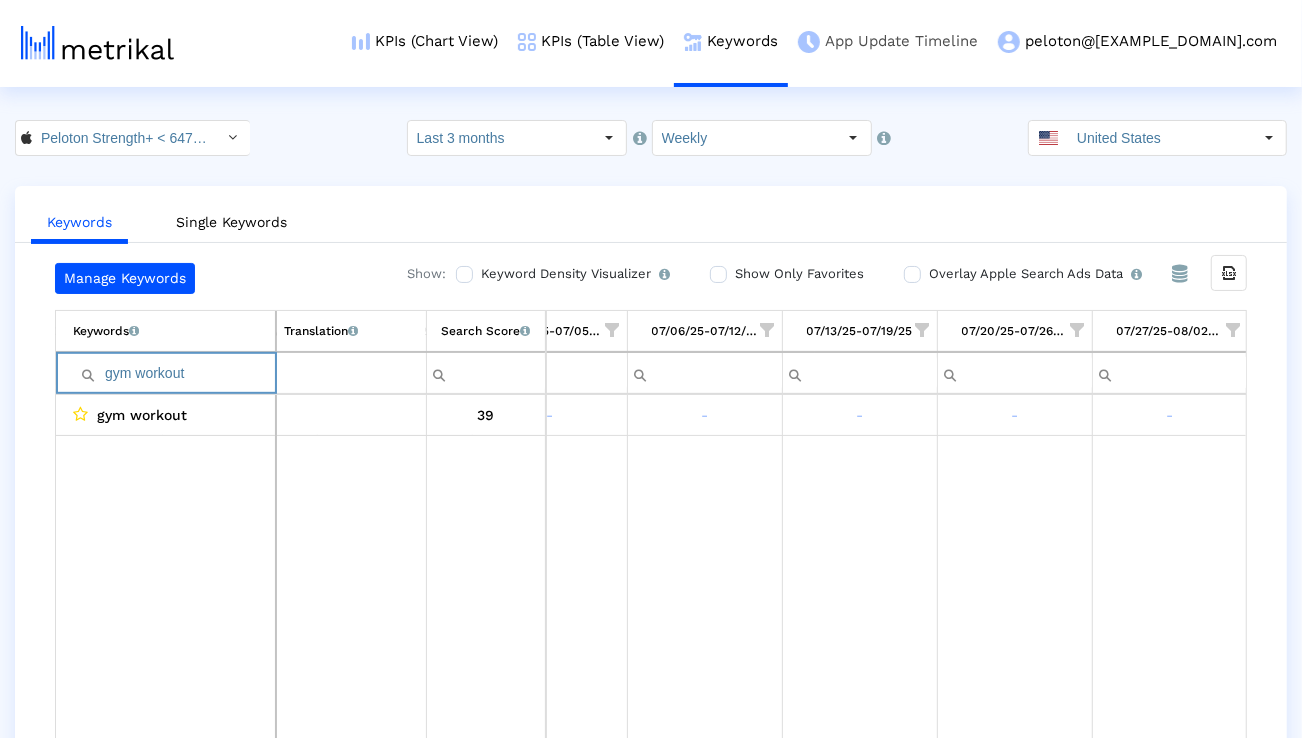 paste on "strength" 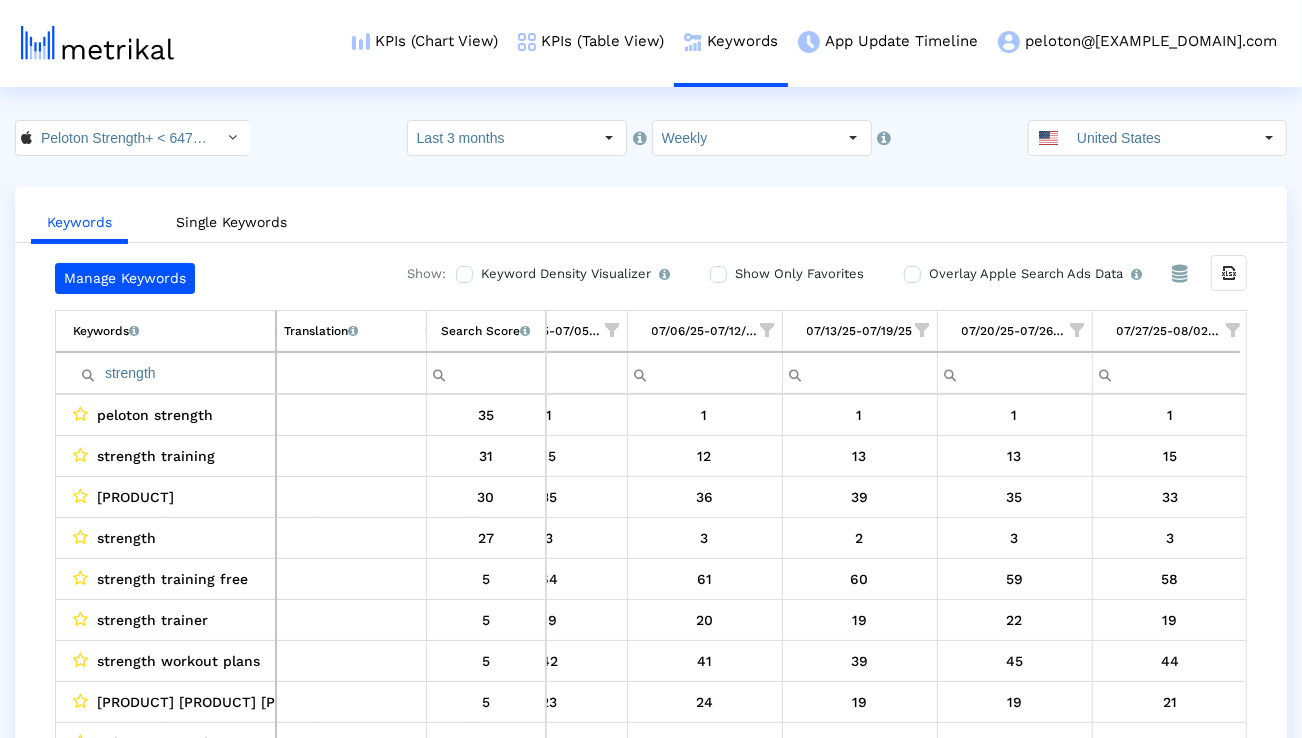 click on "strength" at bounding box center [174, 373] 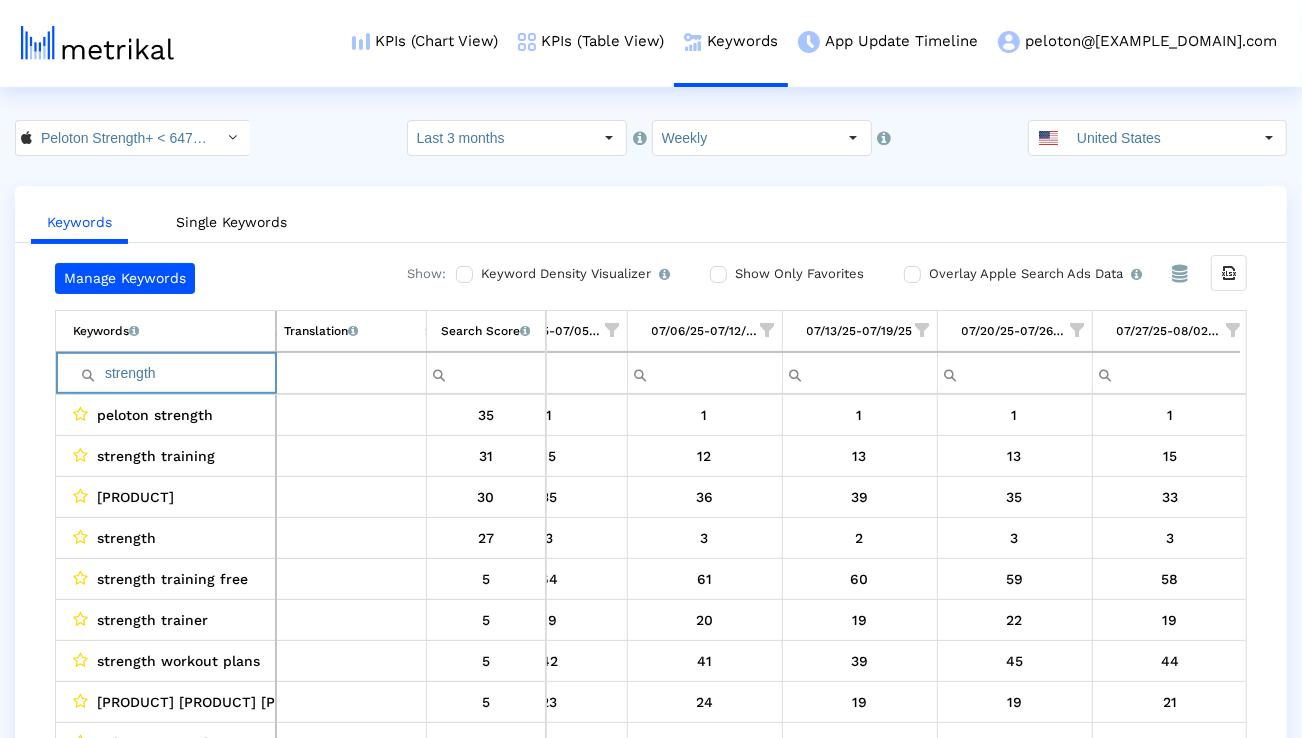 click on "strength" at bounding box center (174, 373) 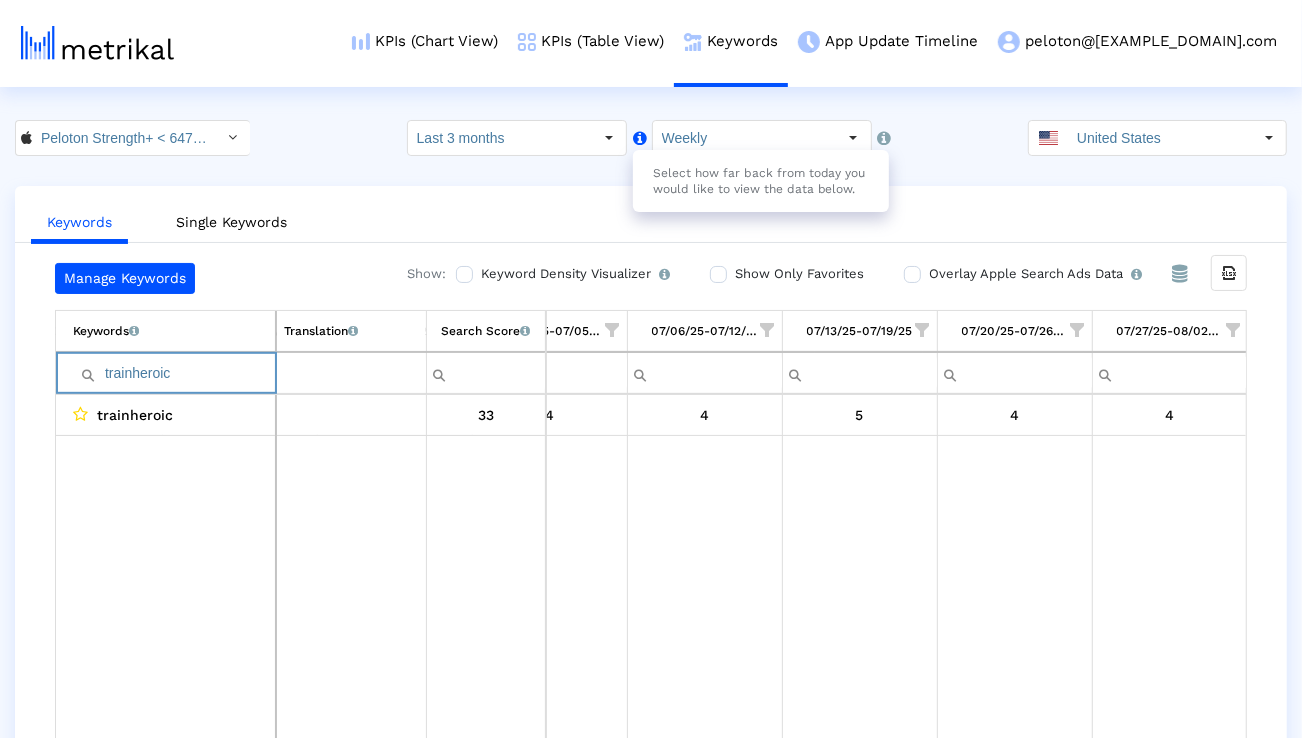 paste on "strength log" 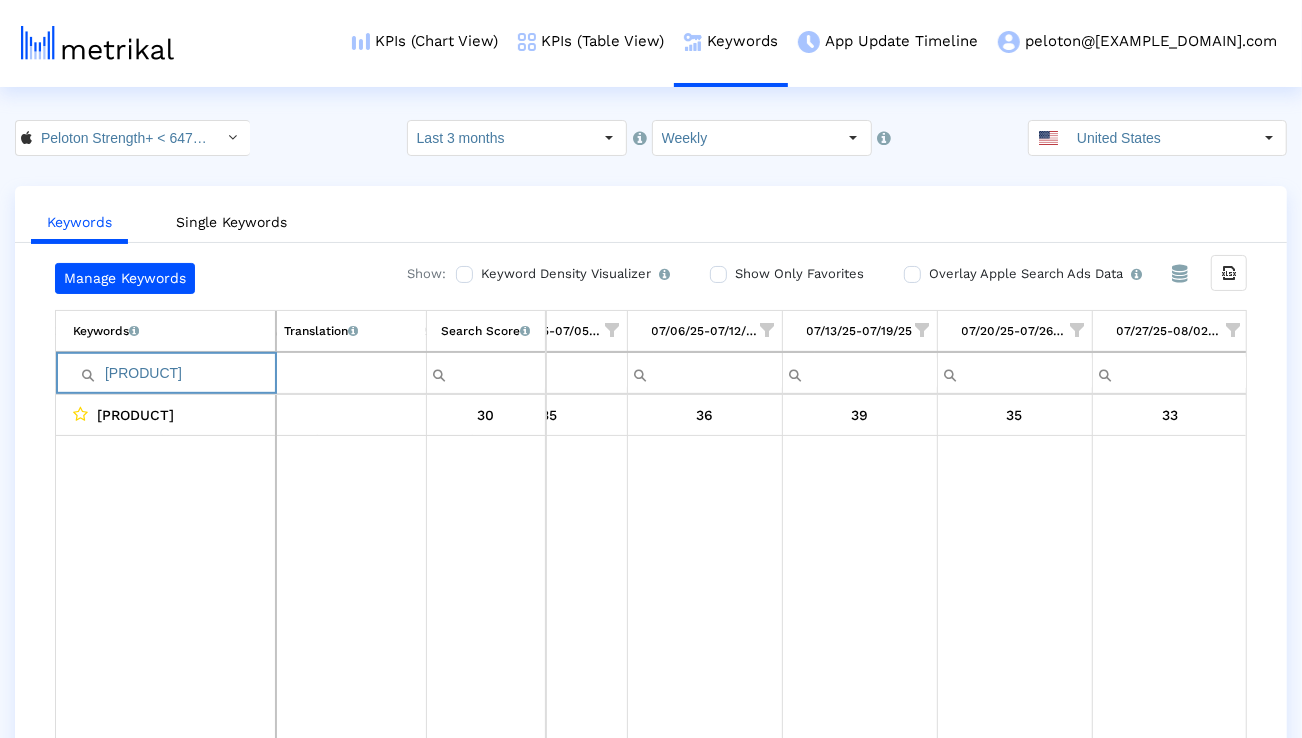 paste on "trainin" 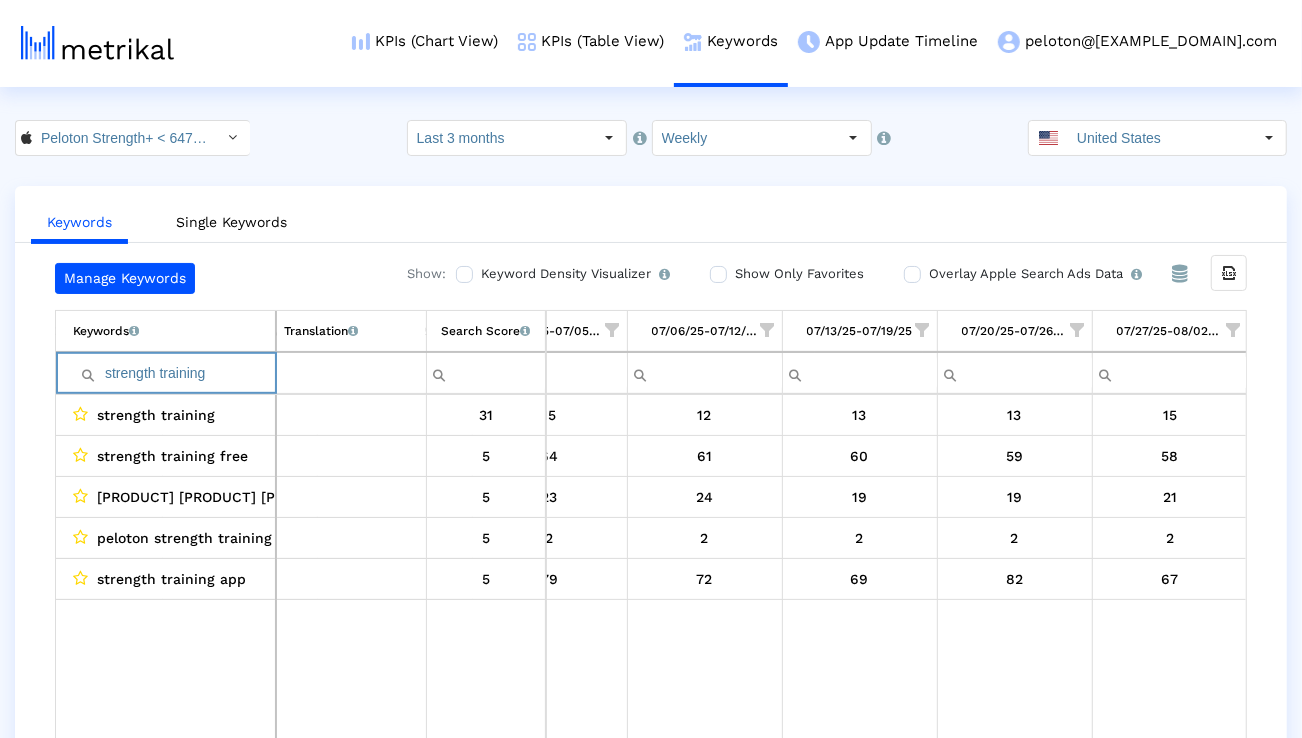 click on "strength training" at bounding box center [174, 373] 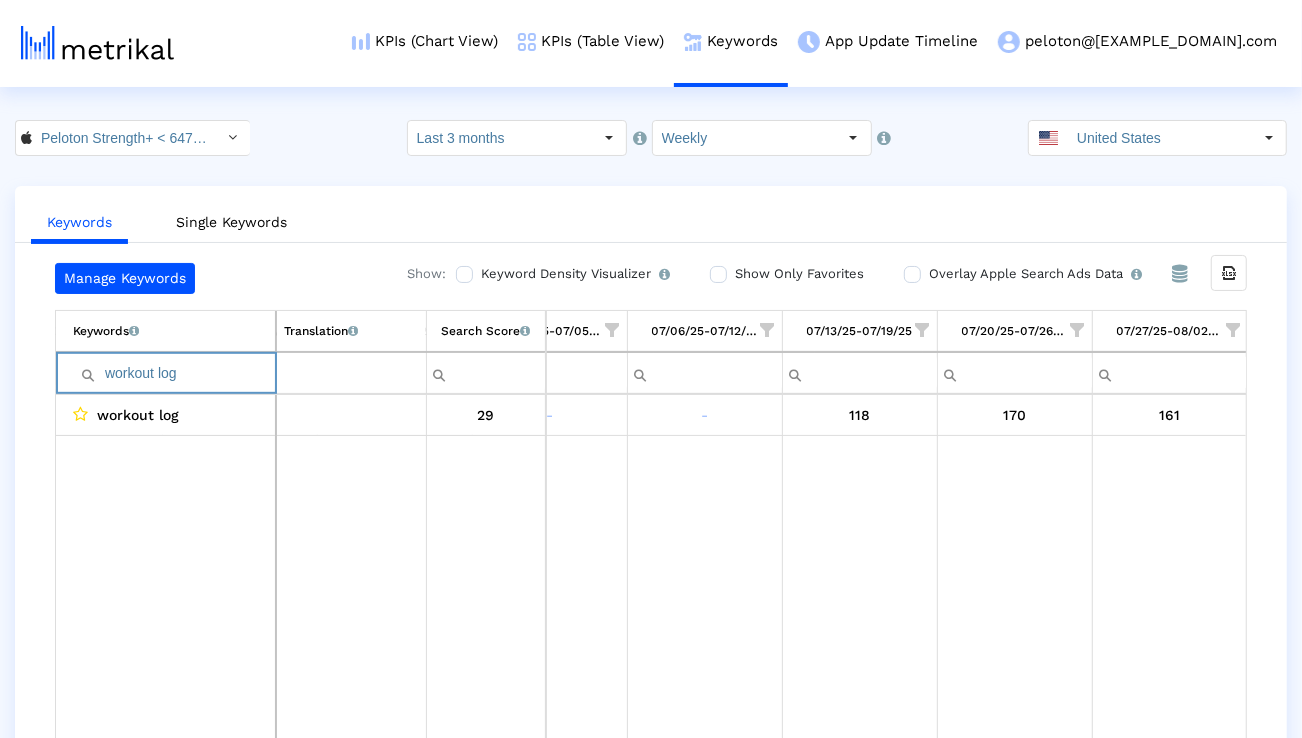 click on "workout log" at bounding box center (174, 373) 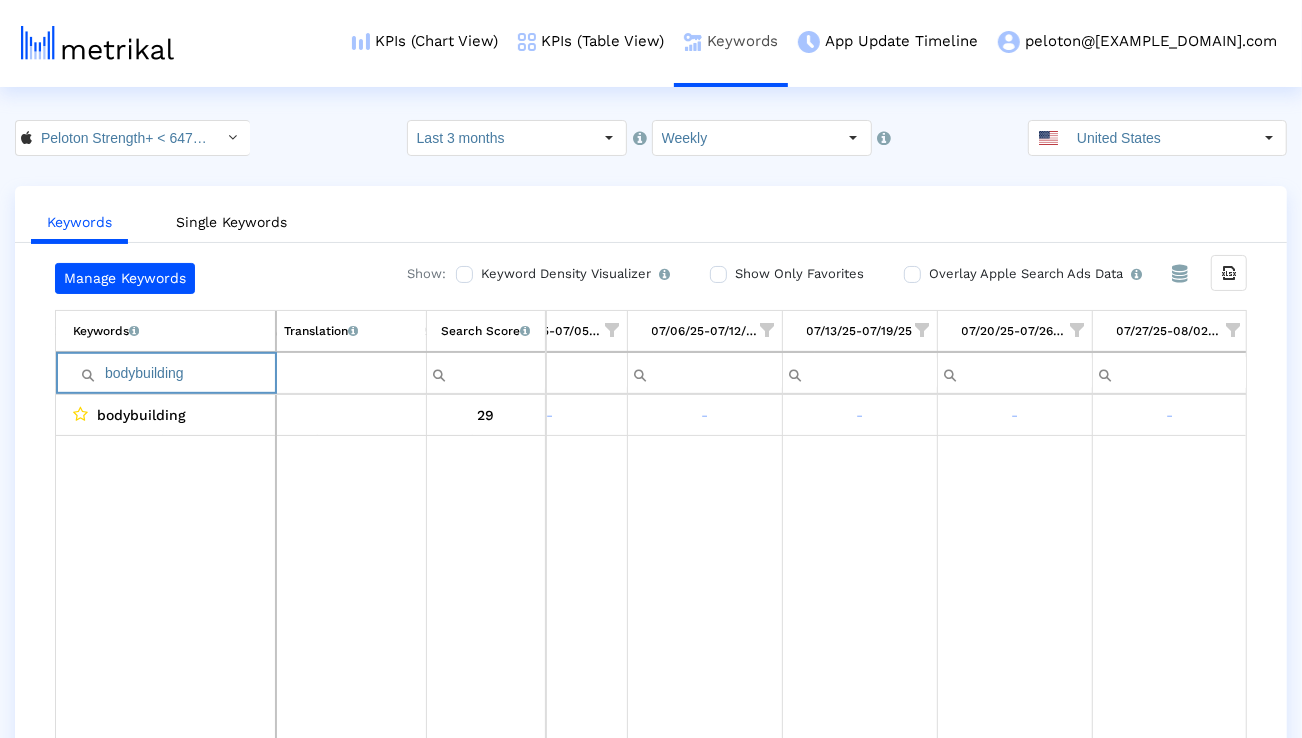paste on "weight lift" 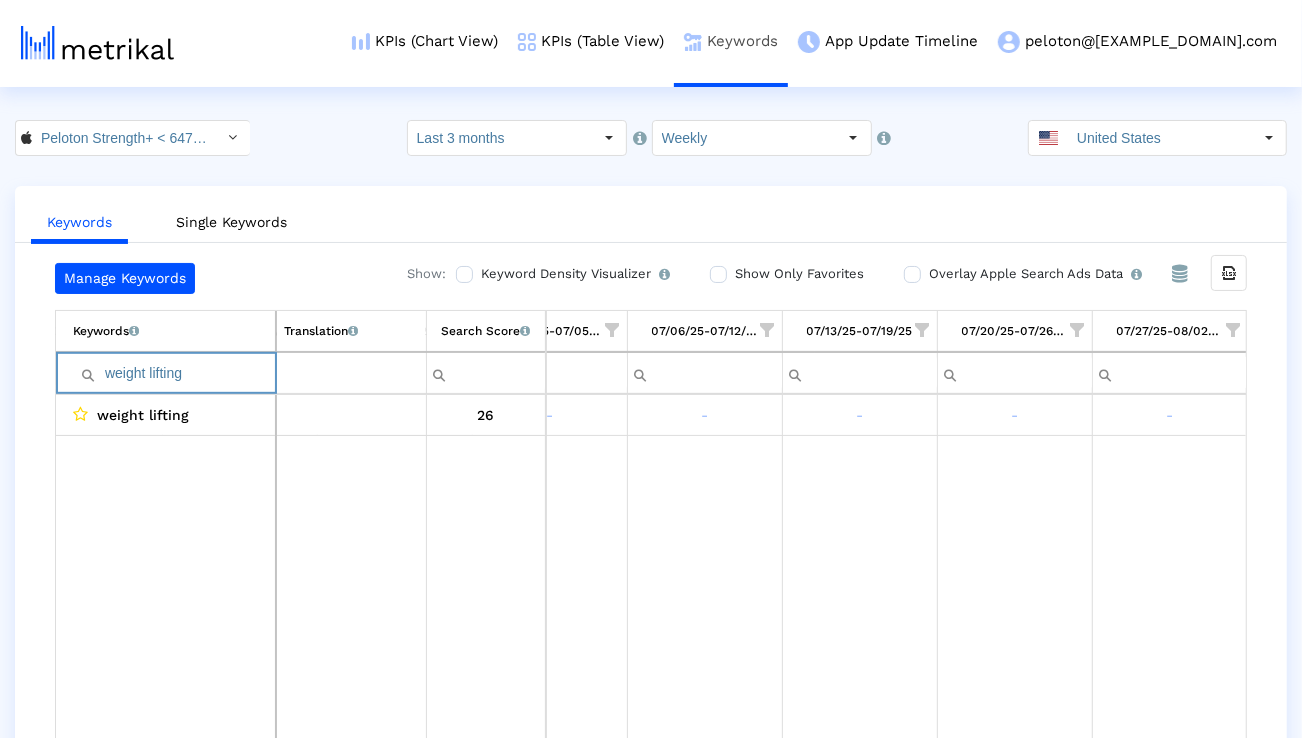 paste 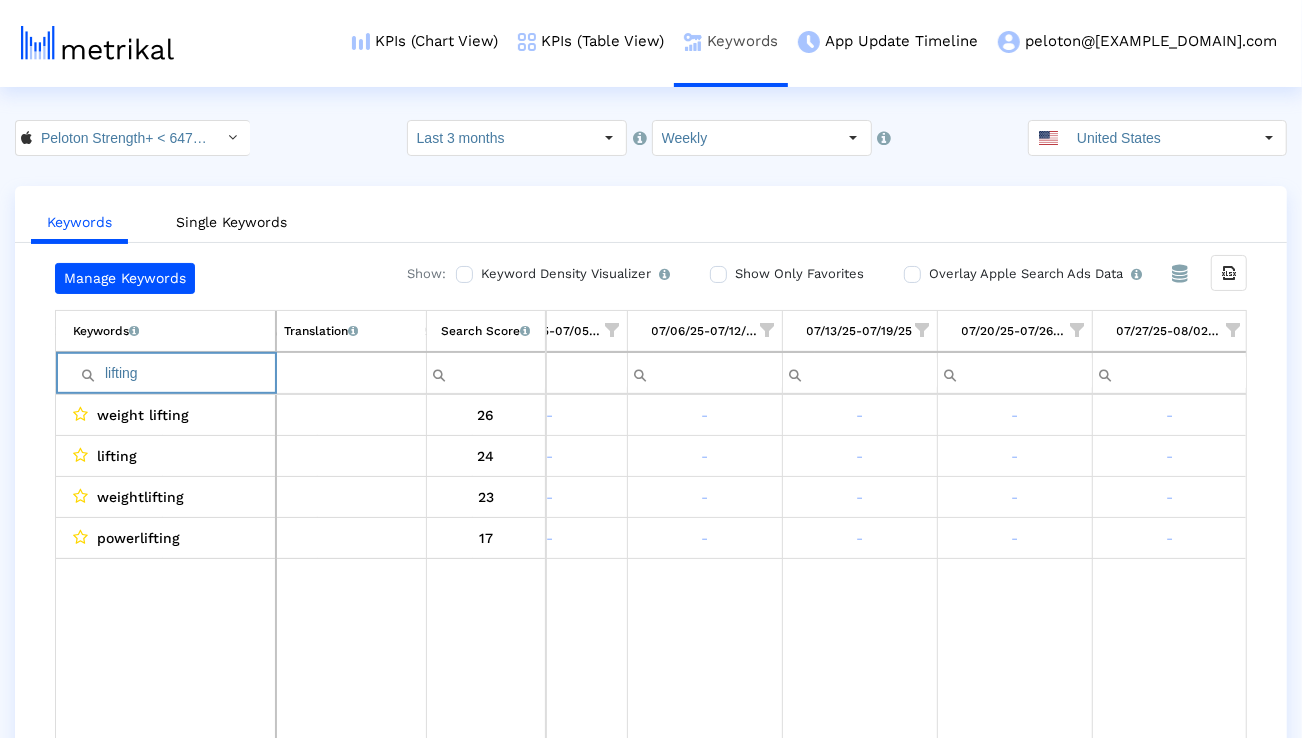 paste on "weight" 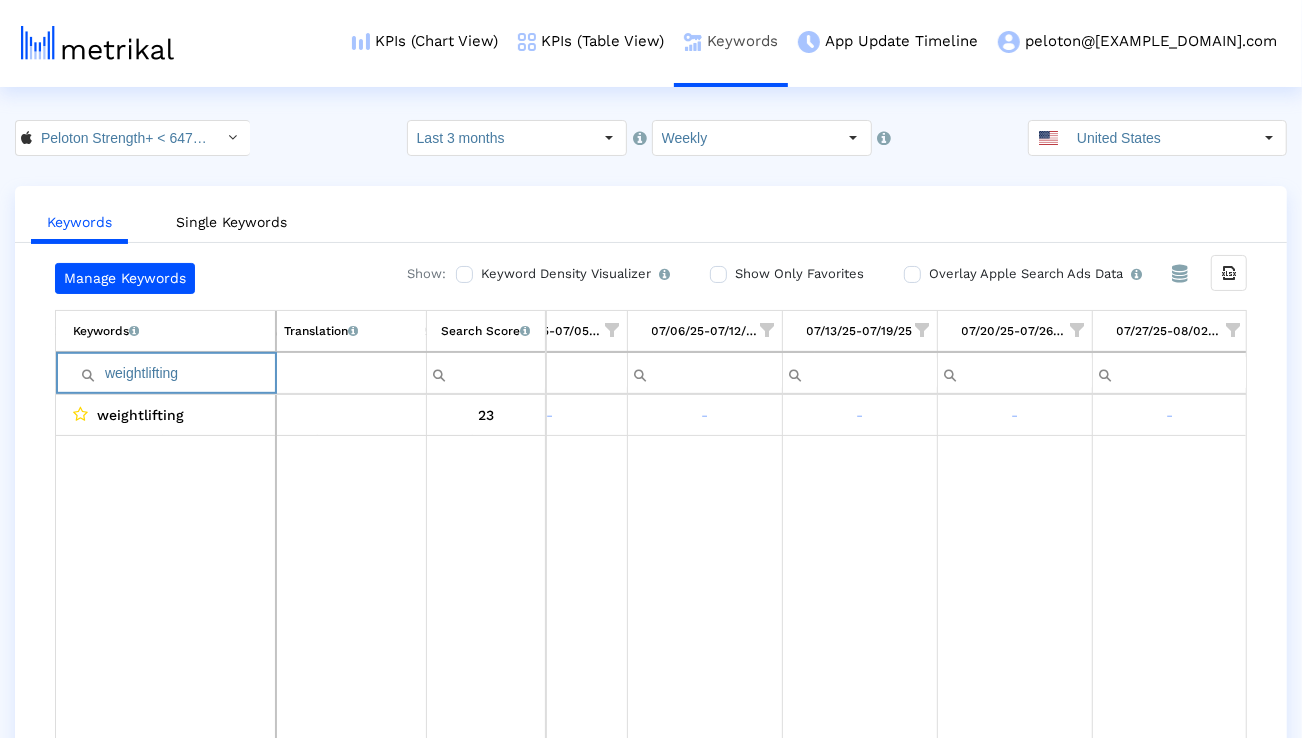 paste on "fitness coach" 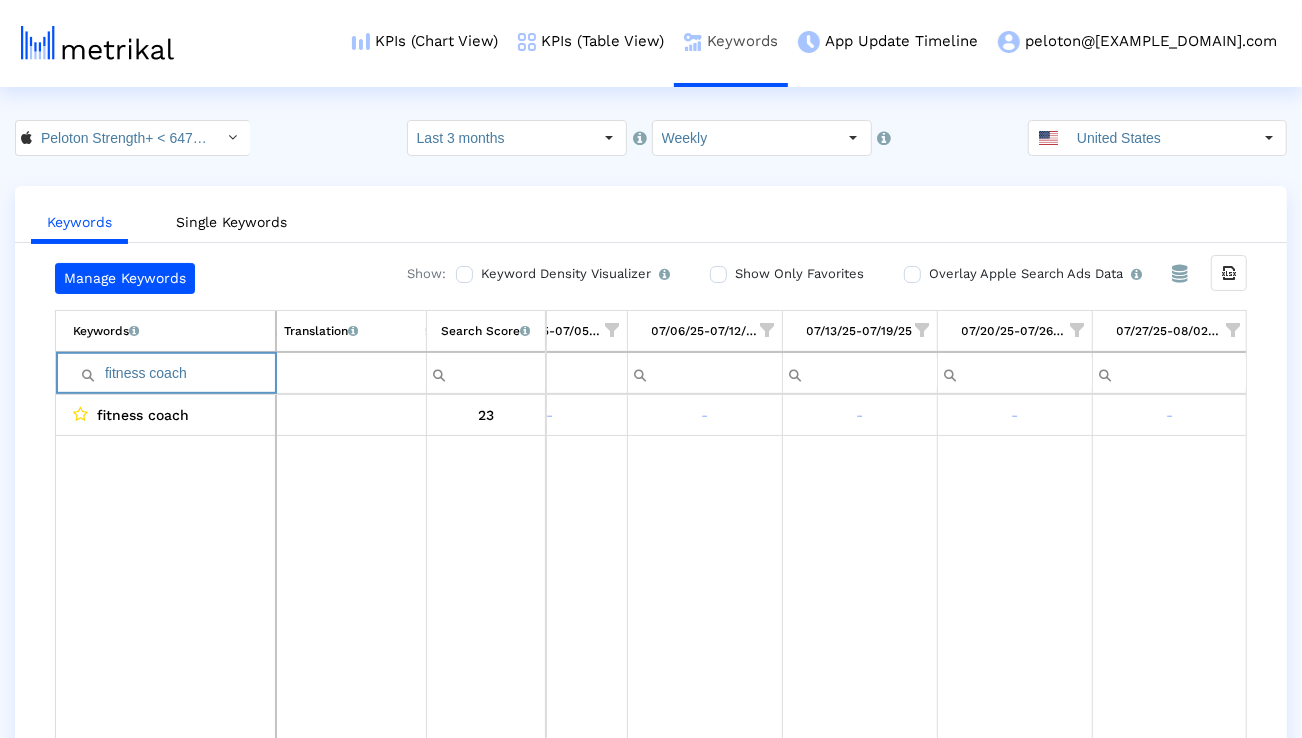 paste on "exercise tracker free" 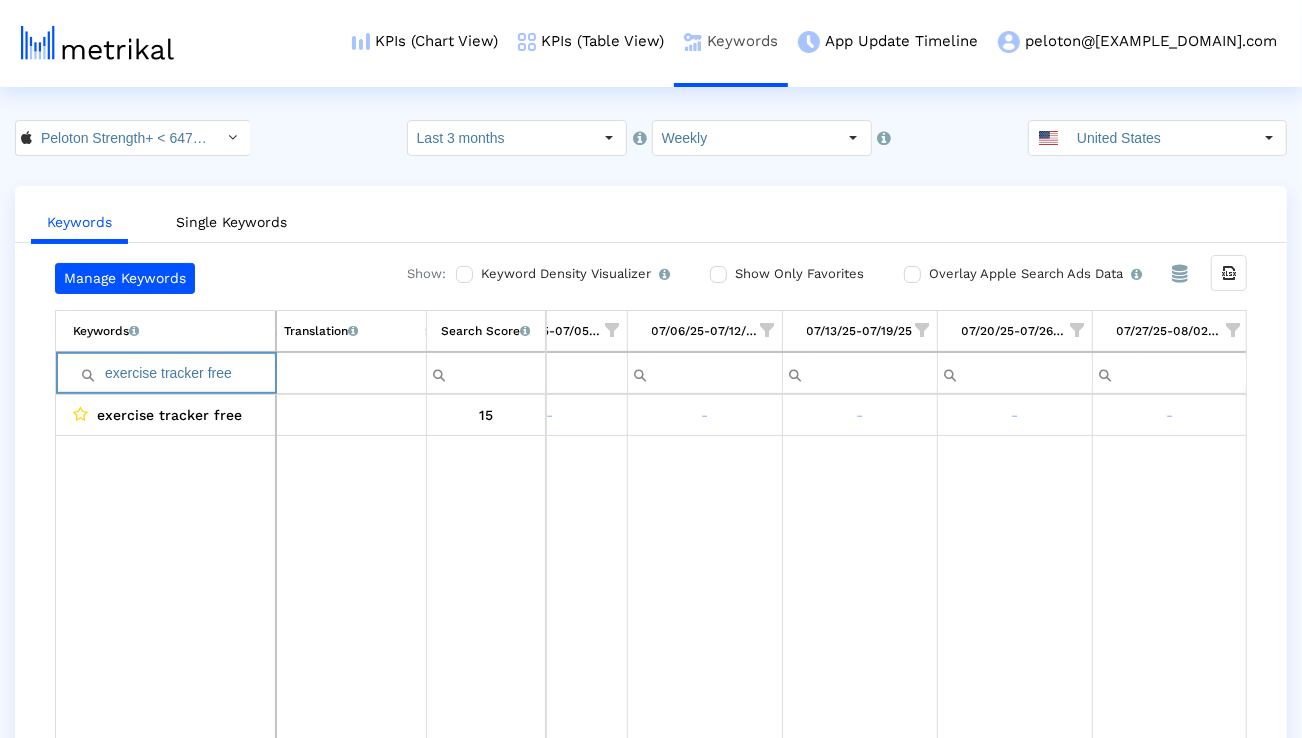 paste on "powerlifting" 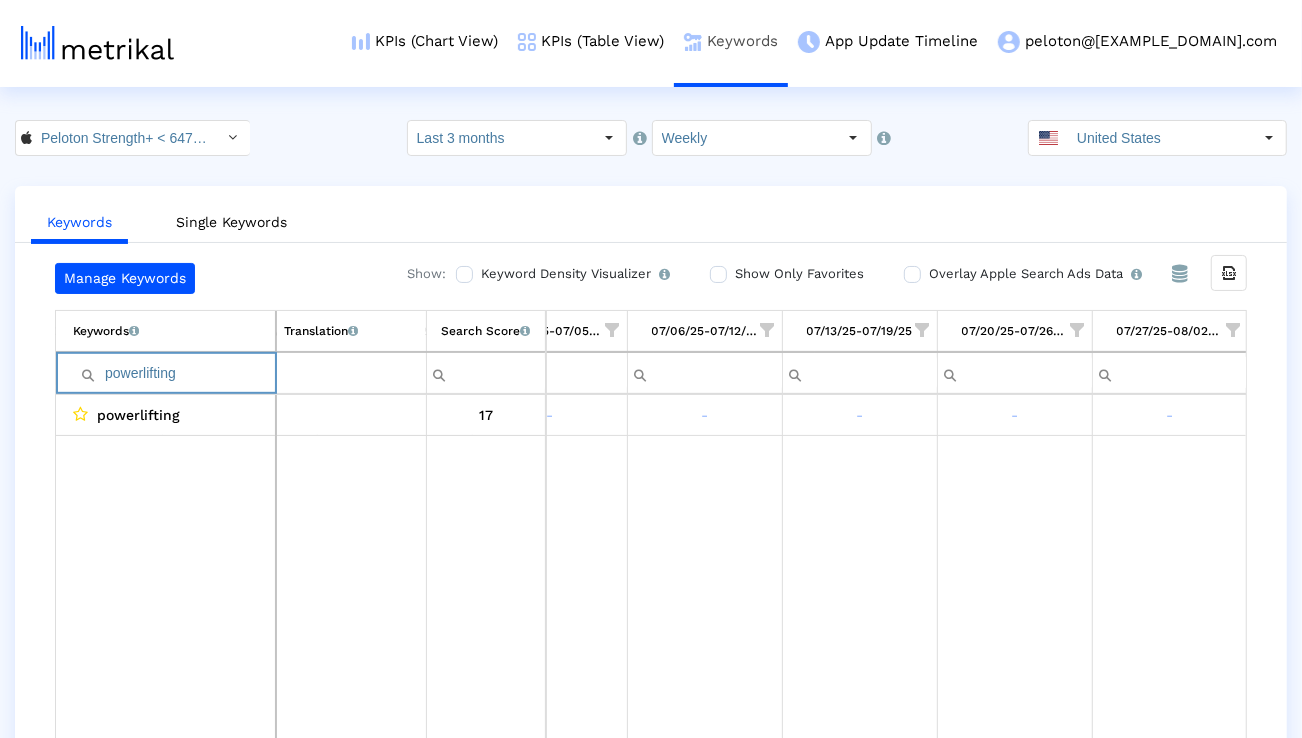 paste on "weight train" 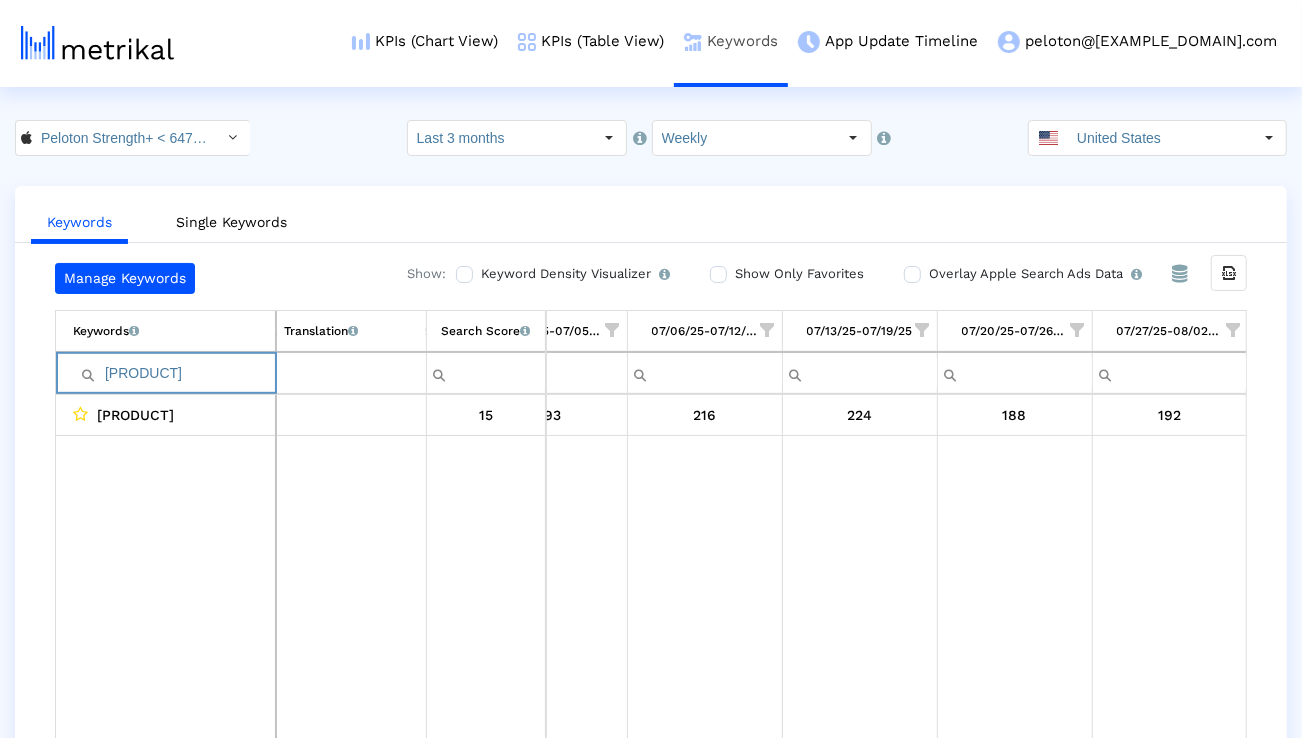 paste on "strength class" 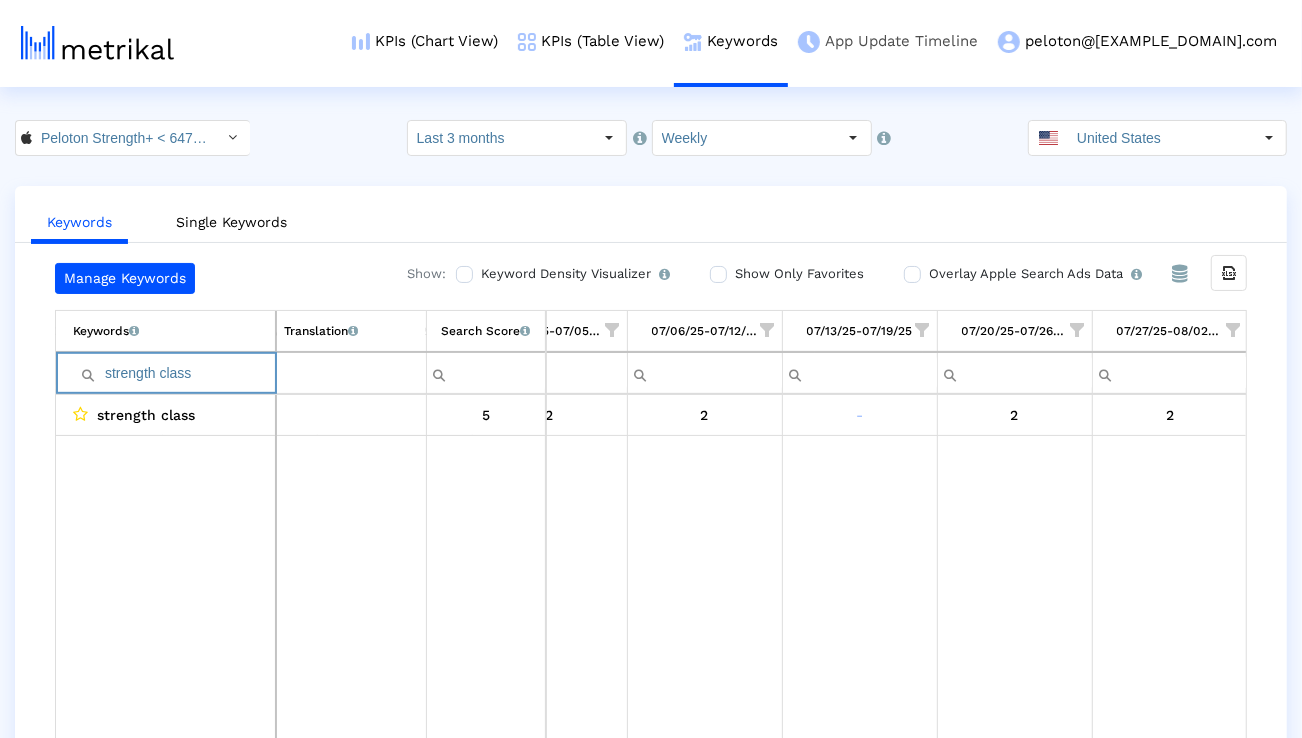paste on "training app" 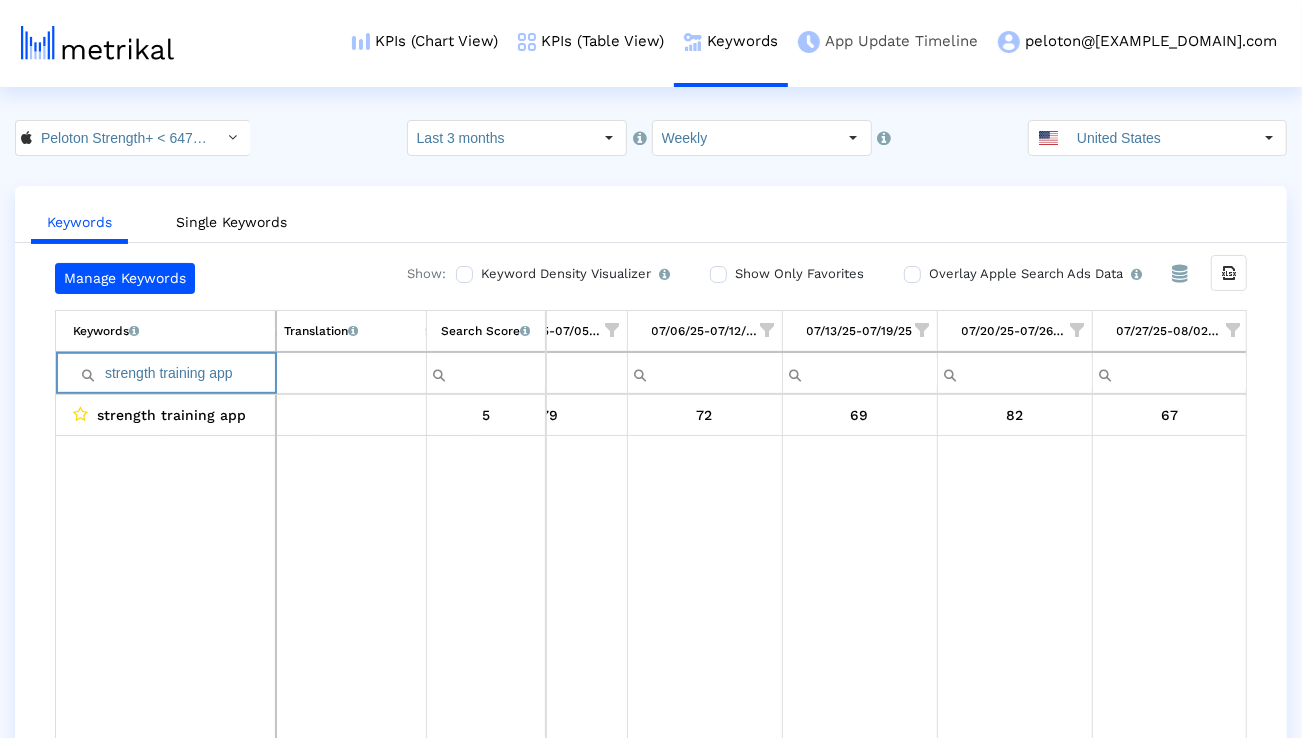 paste on "exercise" 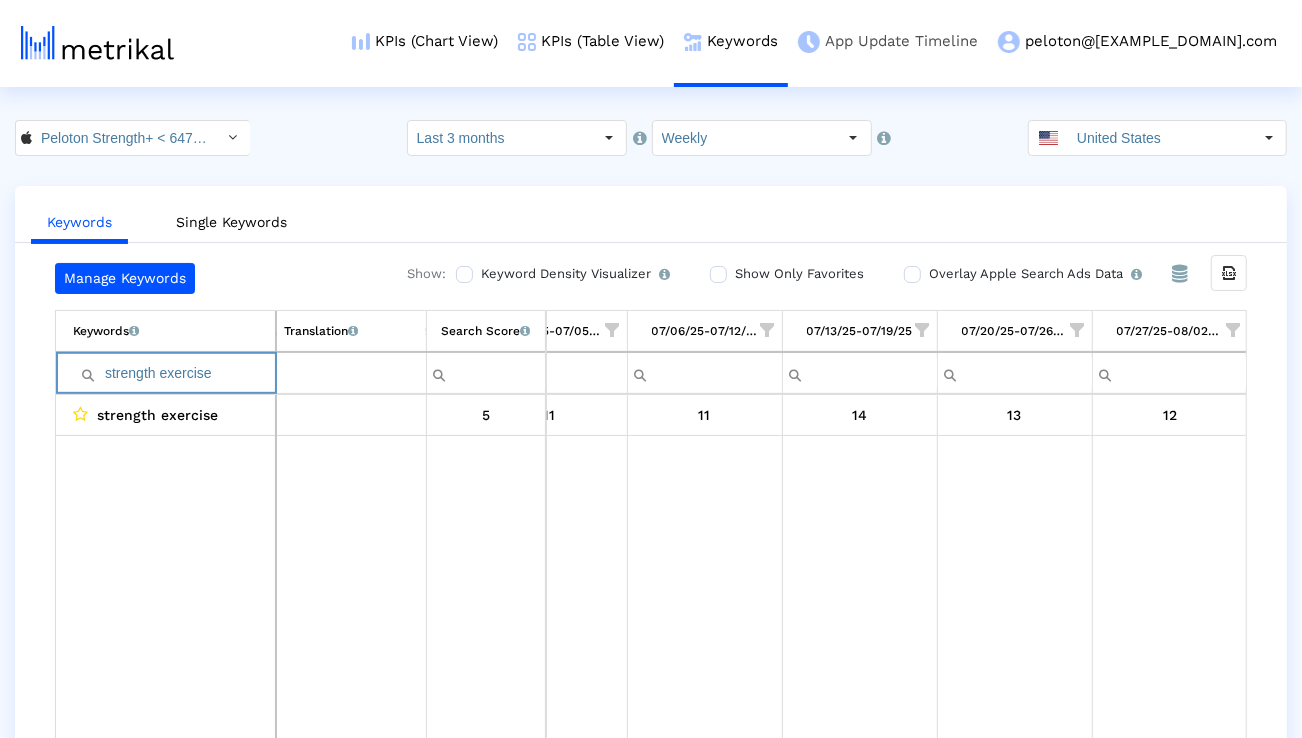 paste on "by mari" 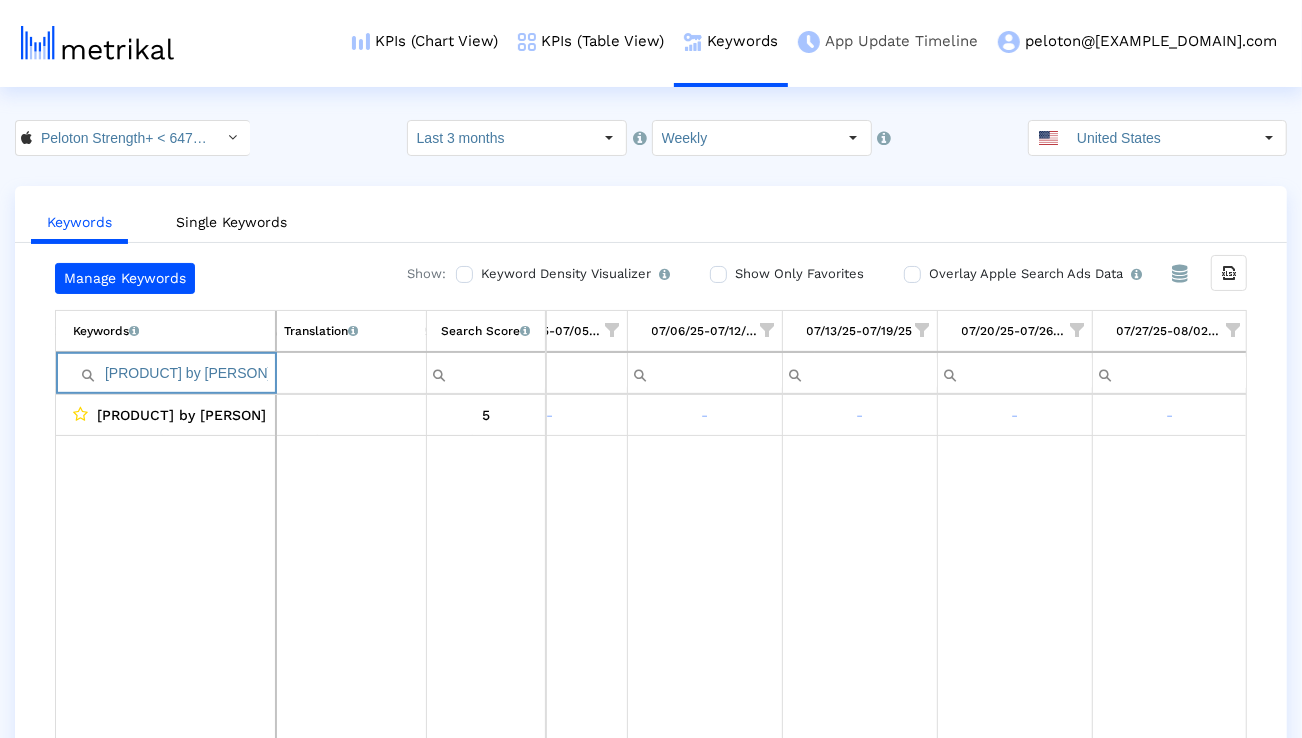 paste on "program" 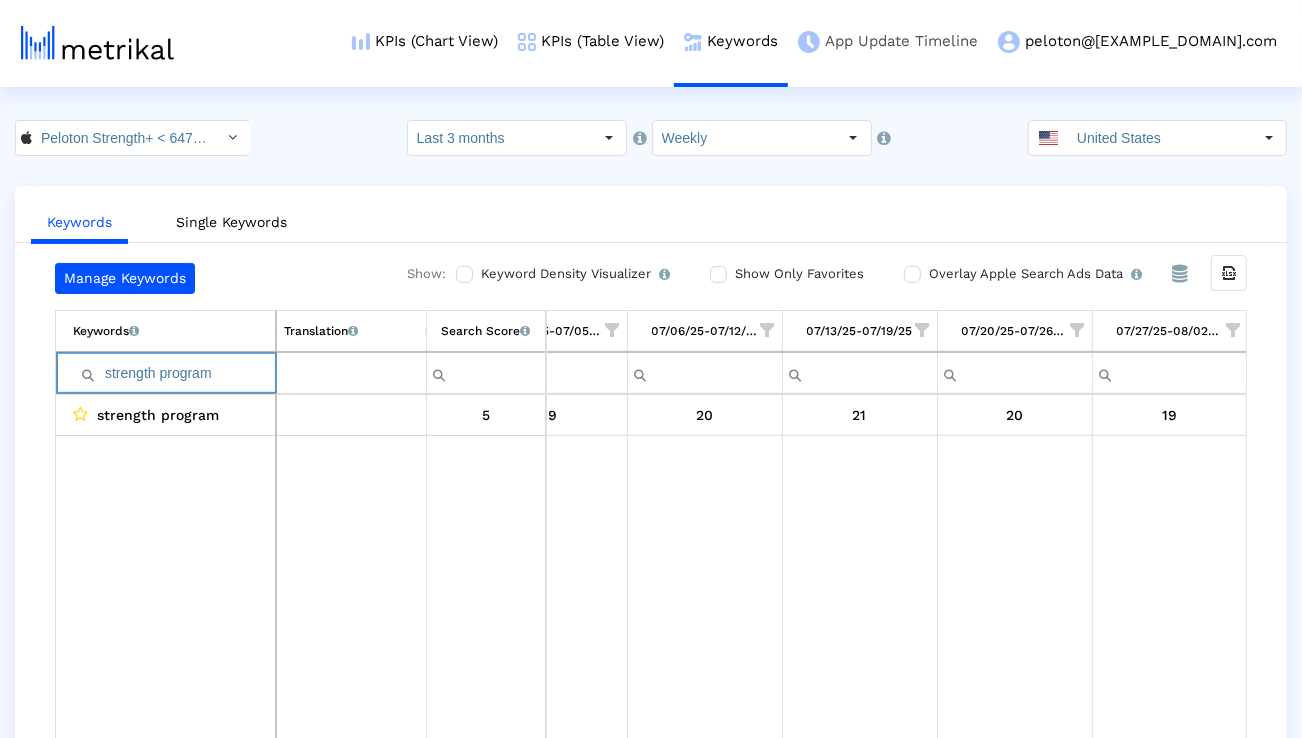 paste on "fitness" 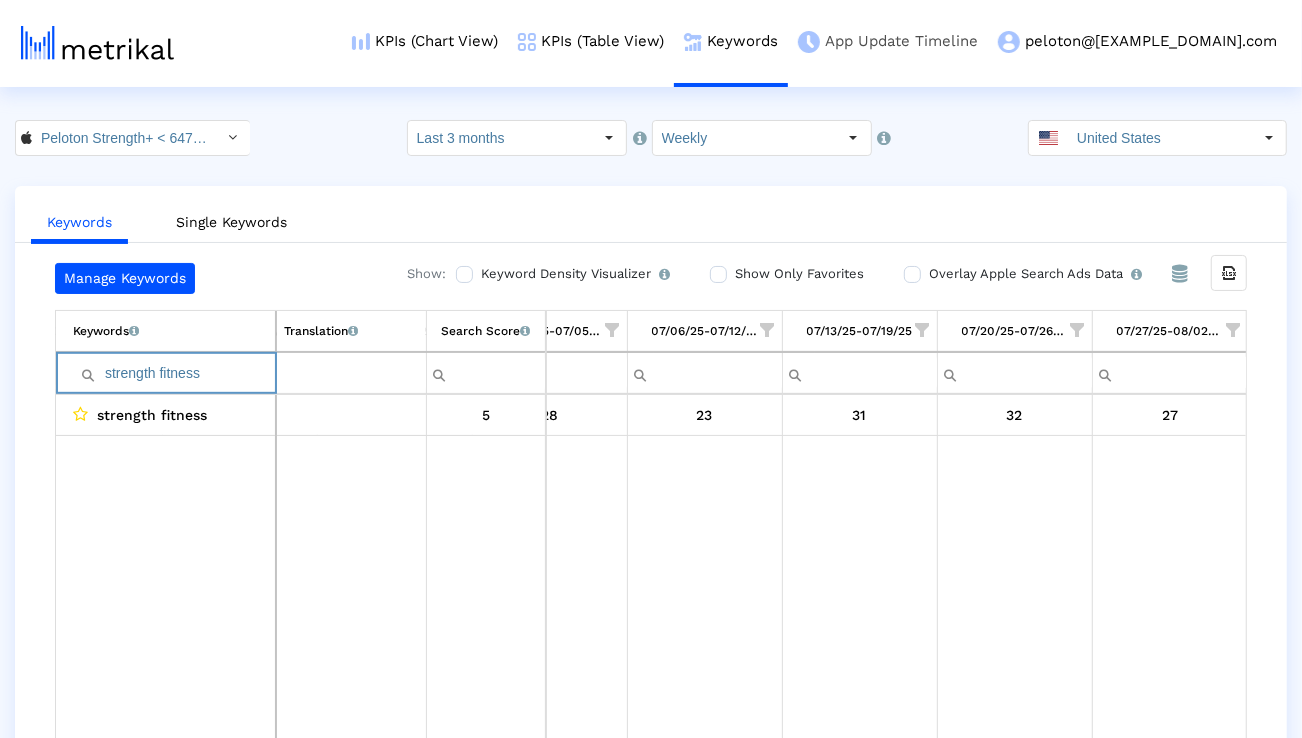 paste on "keelo" 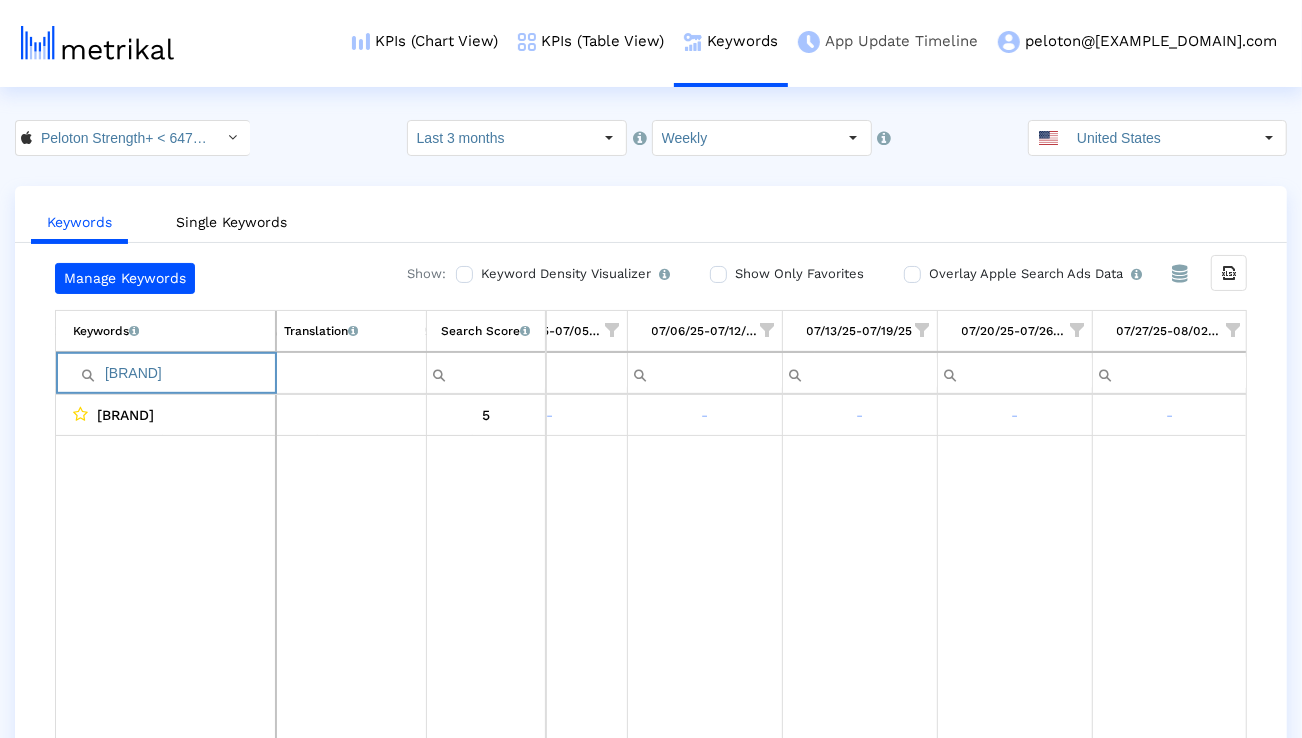 paste on "peloton strength training" 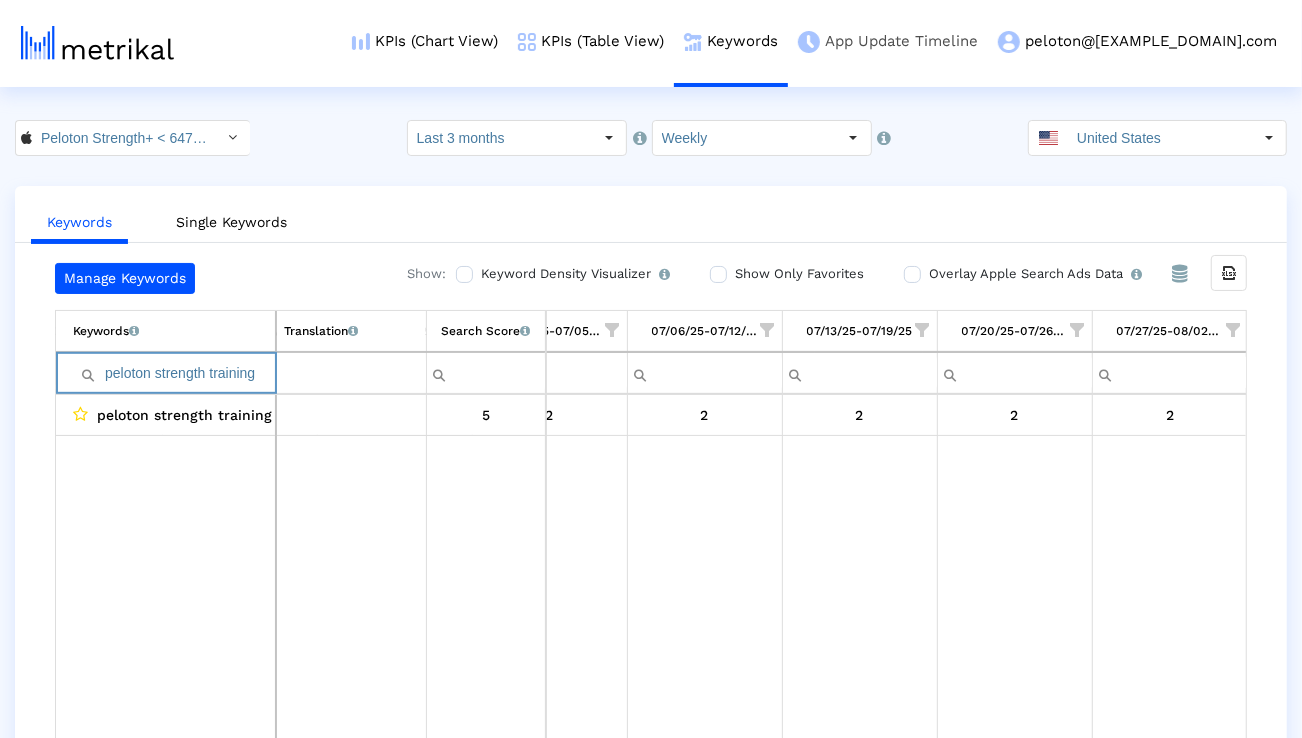 paste on "strength training exercise" 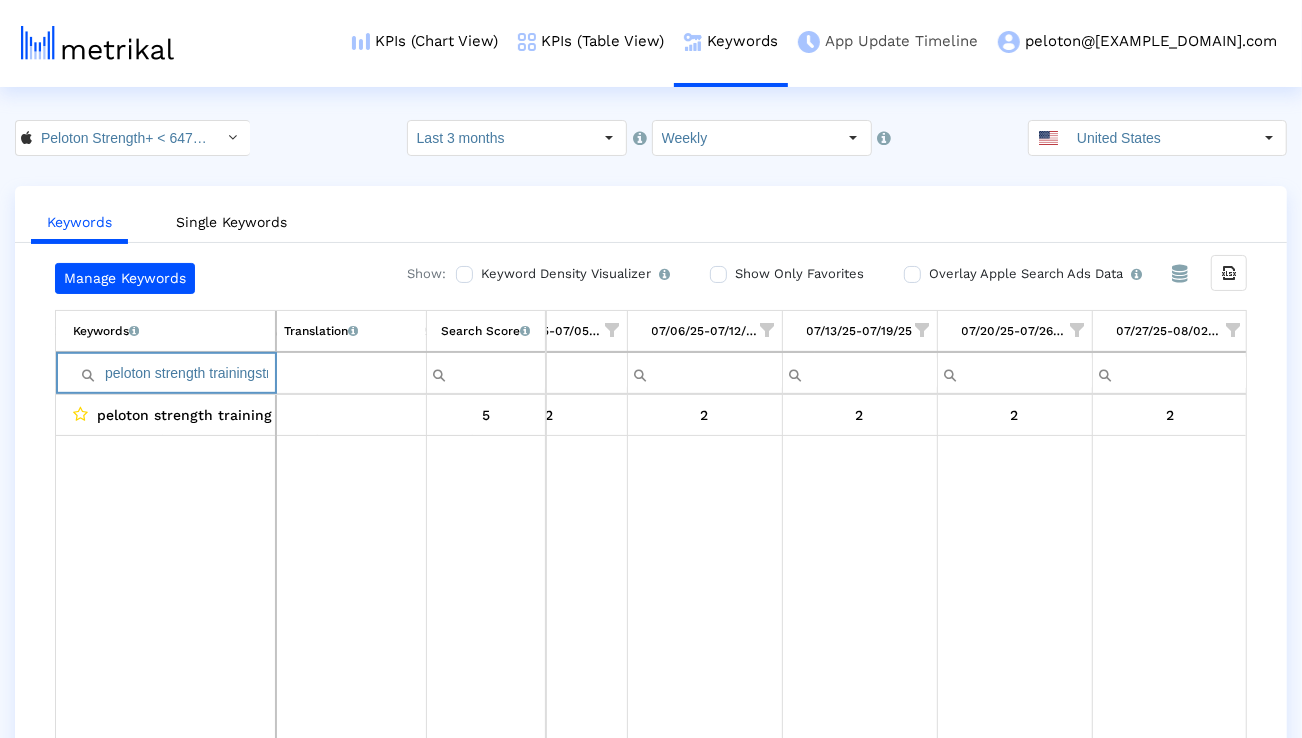 scroll, scrollTop: 0, scrollLeft: 146, axis: horizontal 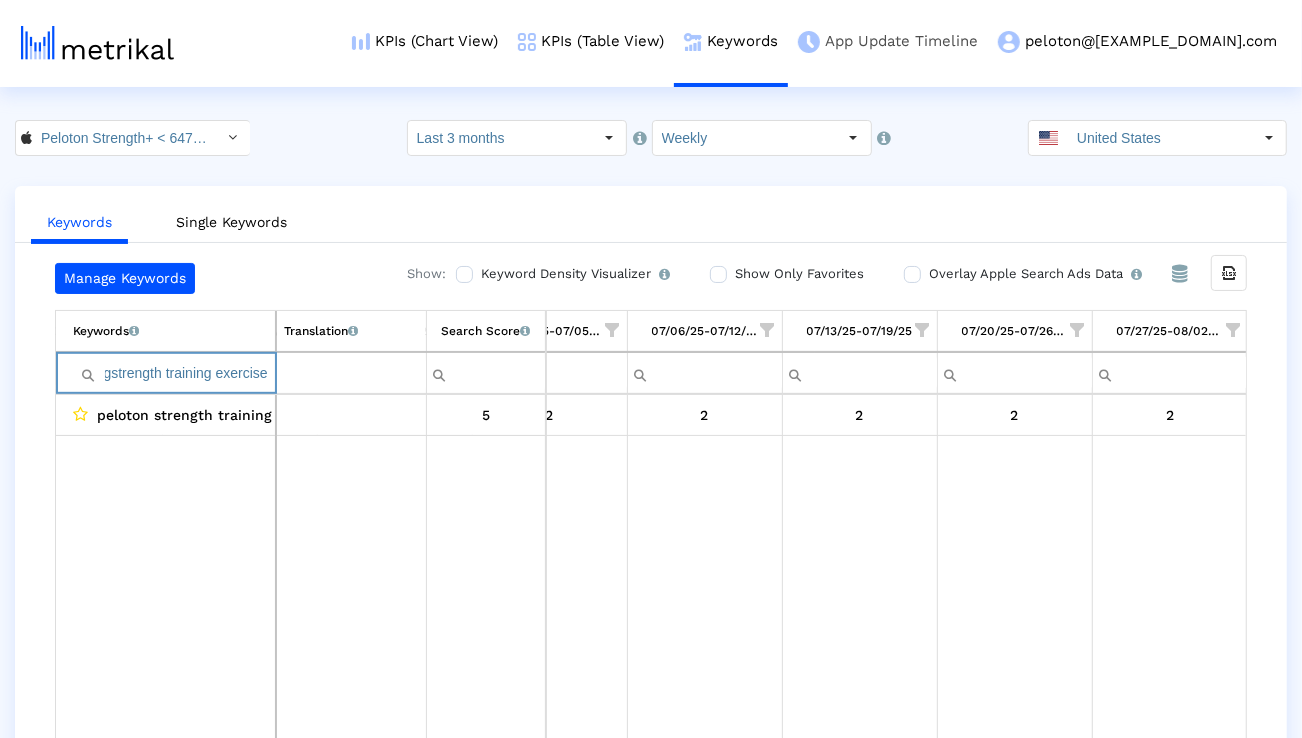paste 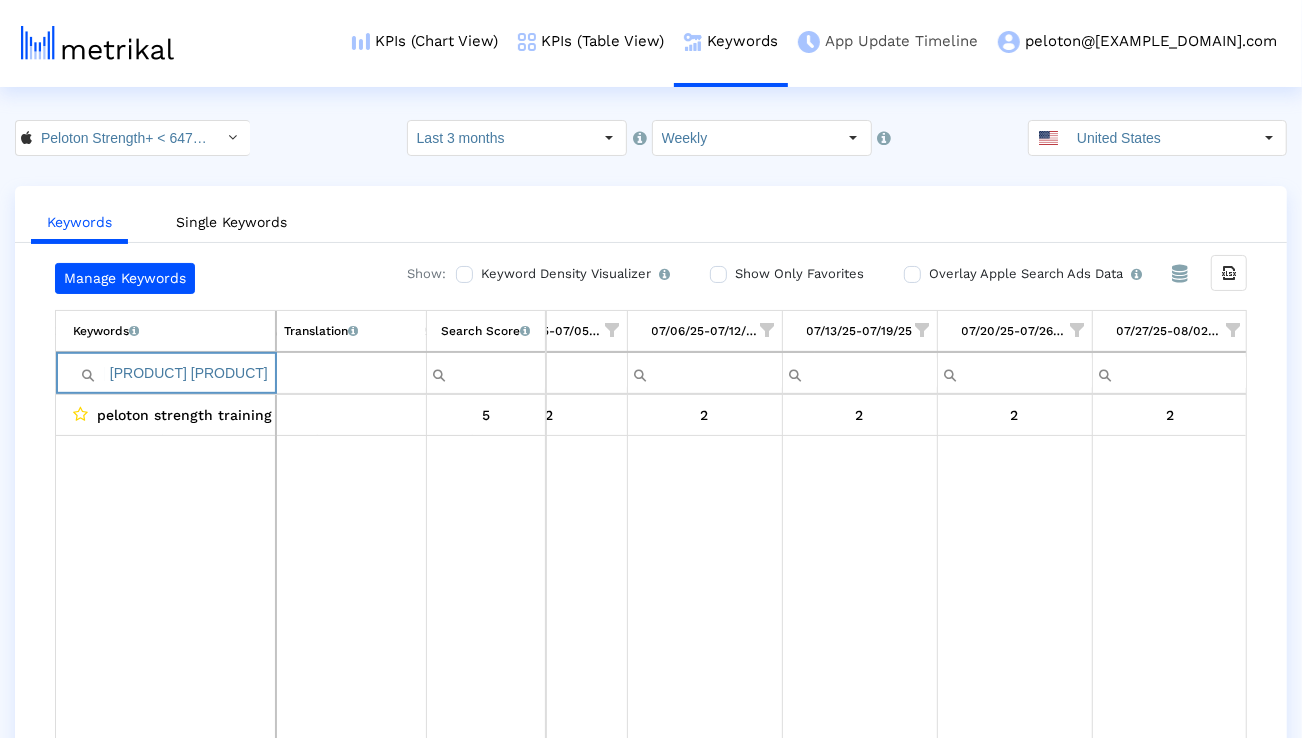 scroll, scrollTop: 0, scrollLeft: 0, axis: both 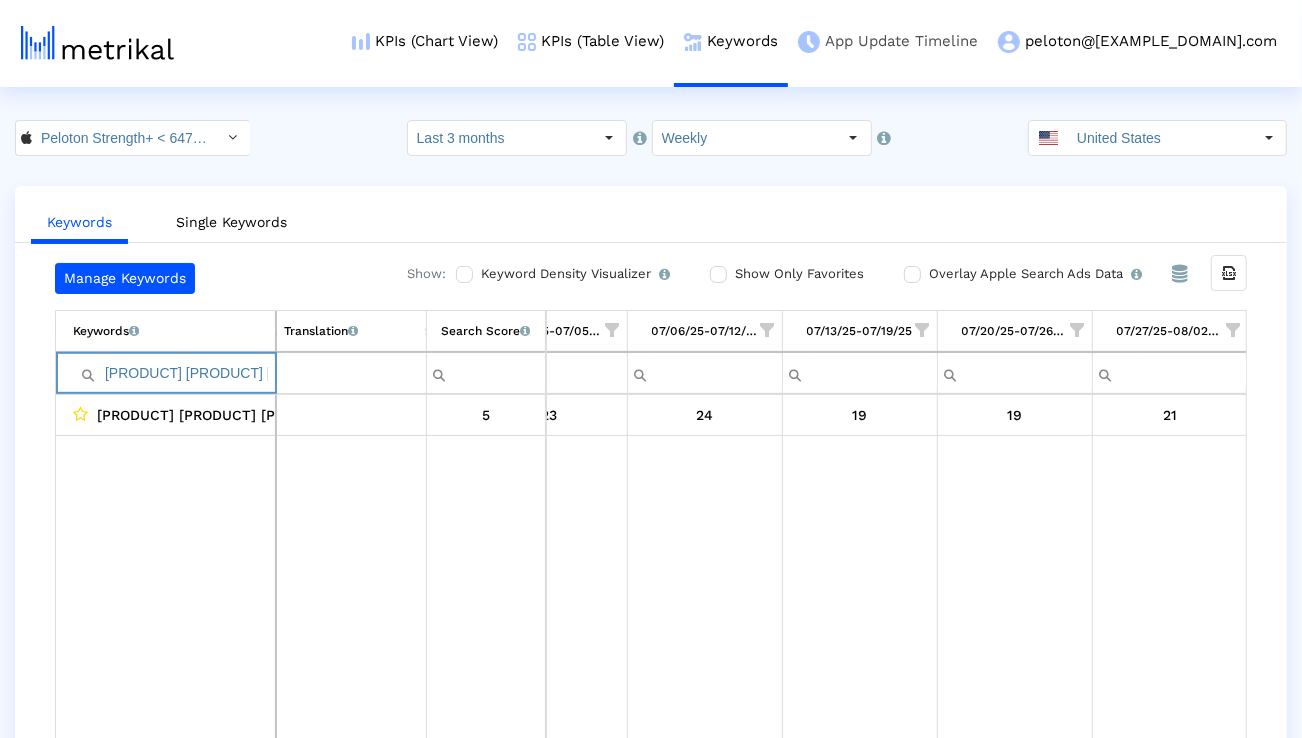 paste on "workout plans" 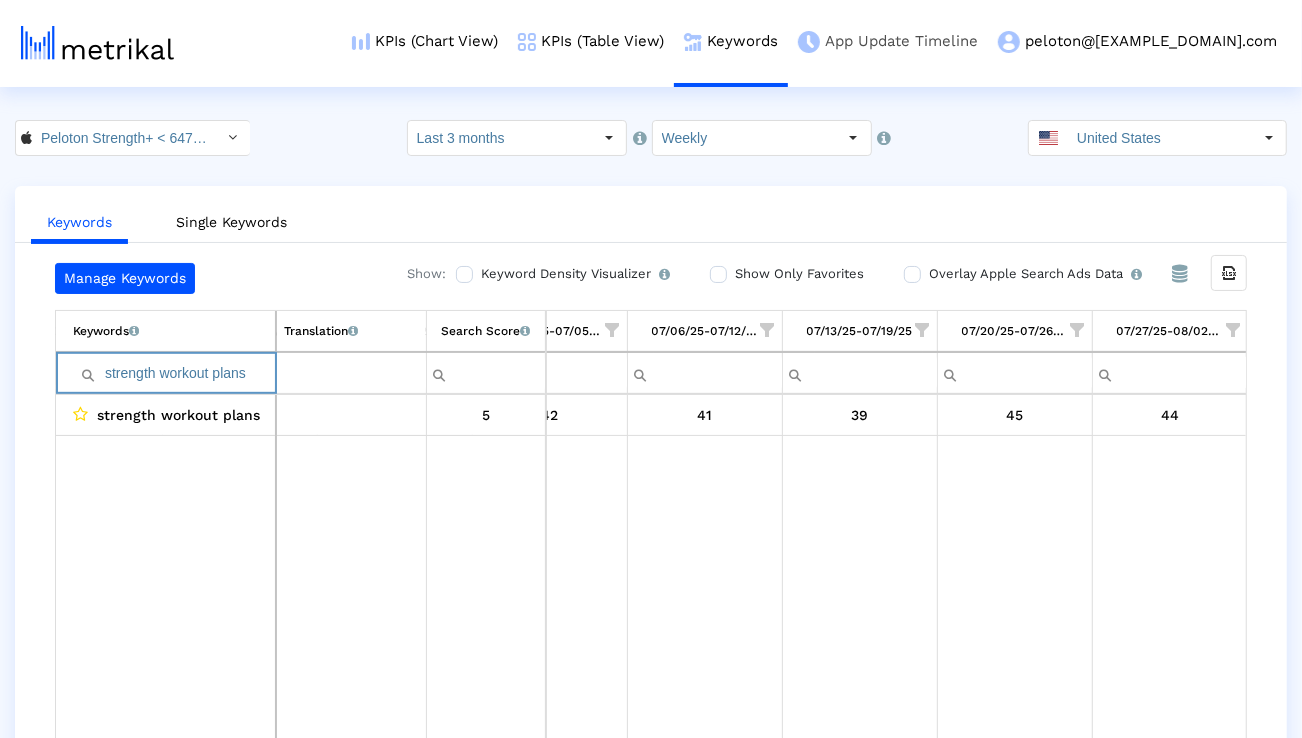 paste on "trainer" 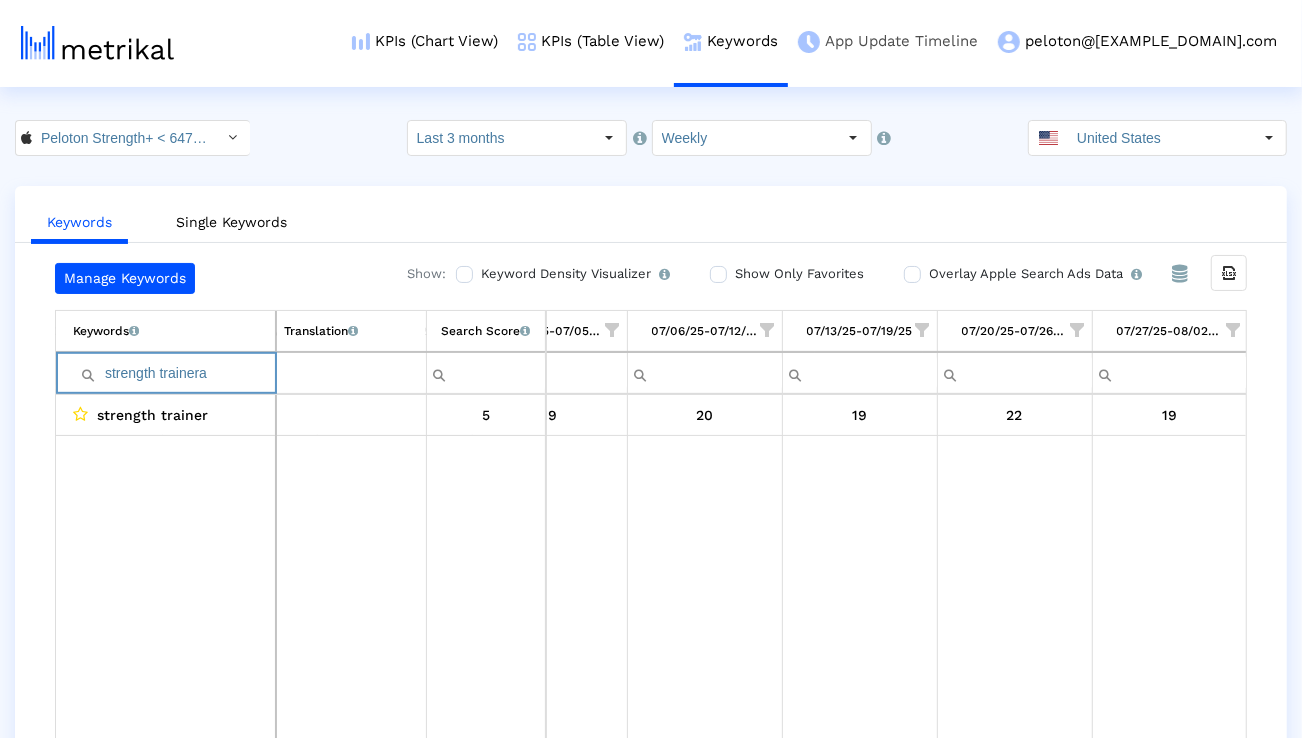 paste on "strength training free" 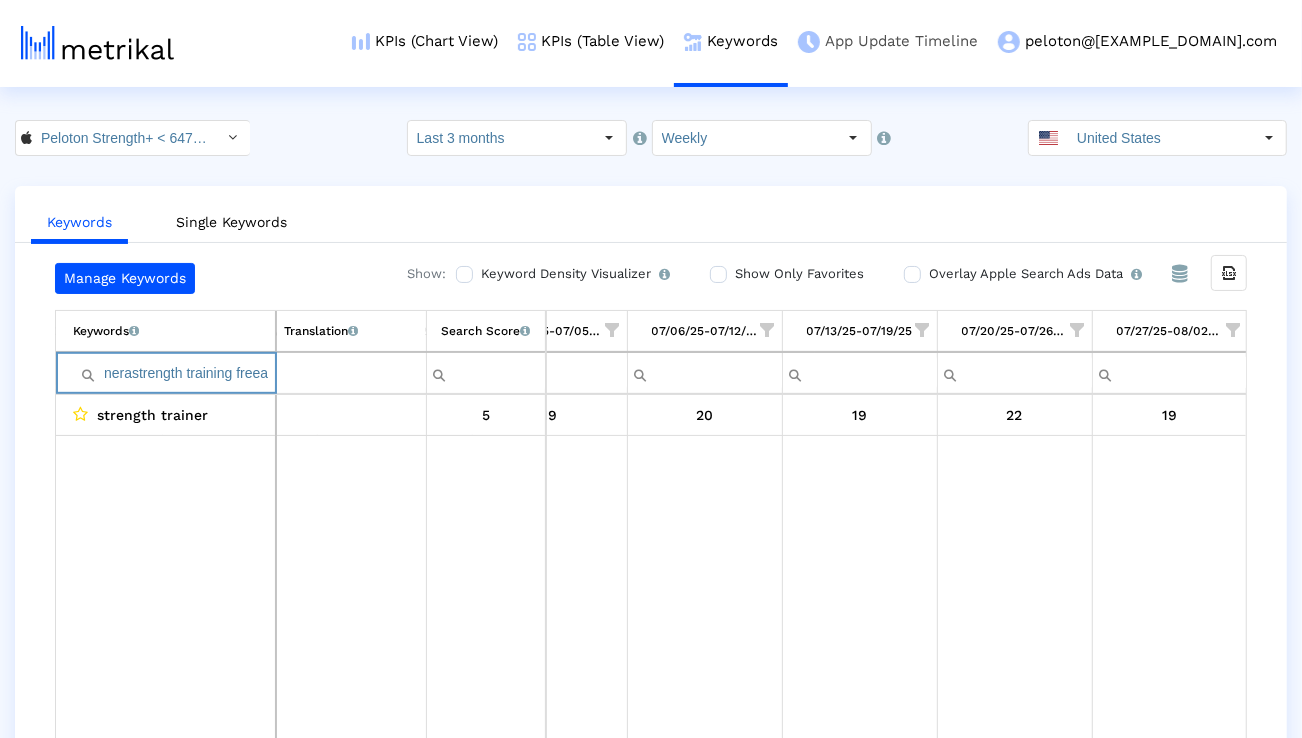 paste on "strength training free" 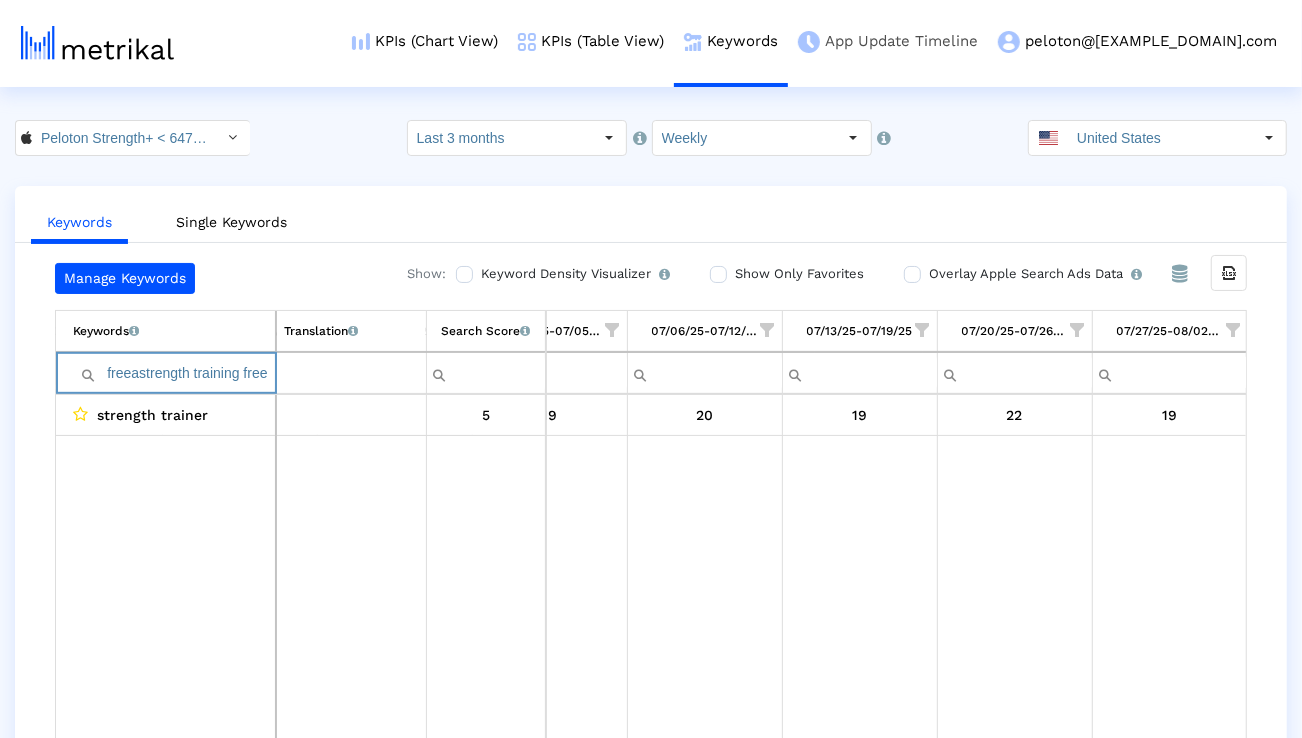 paste 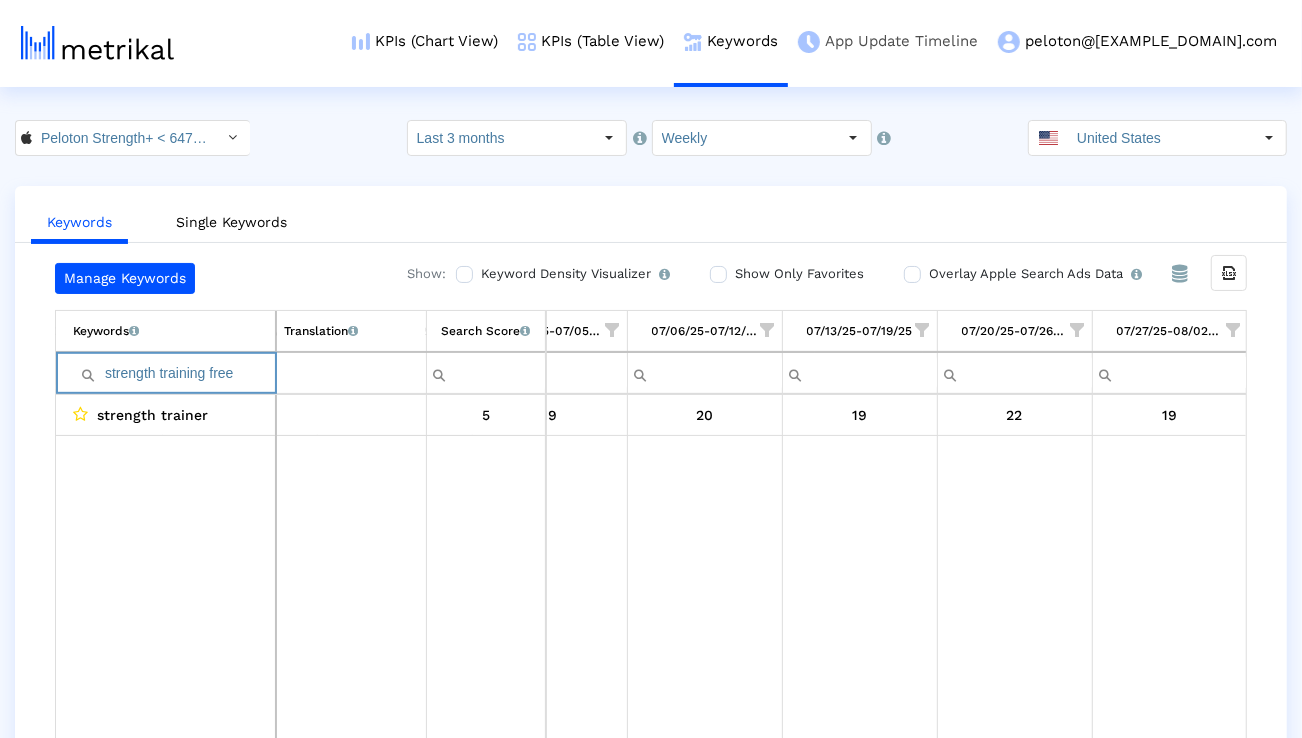 scroll, scrollTop: 0, scrollLeft: 0, axis: both 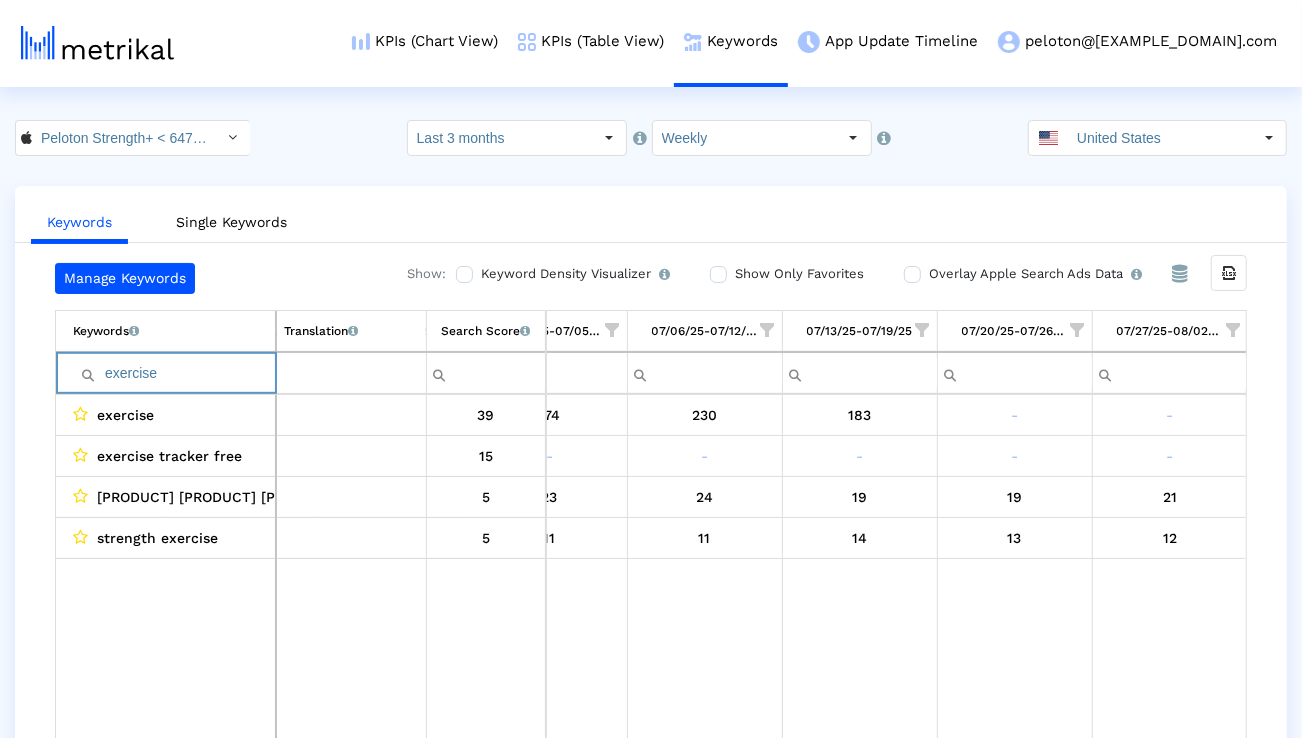 paste on "fitness tracker" 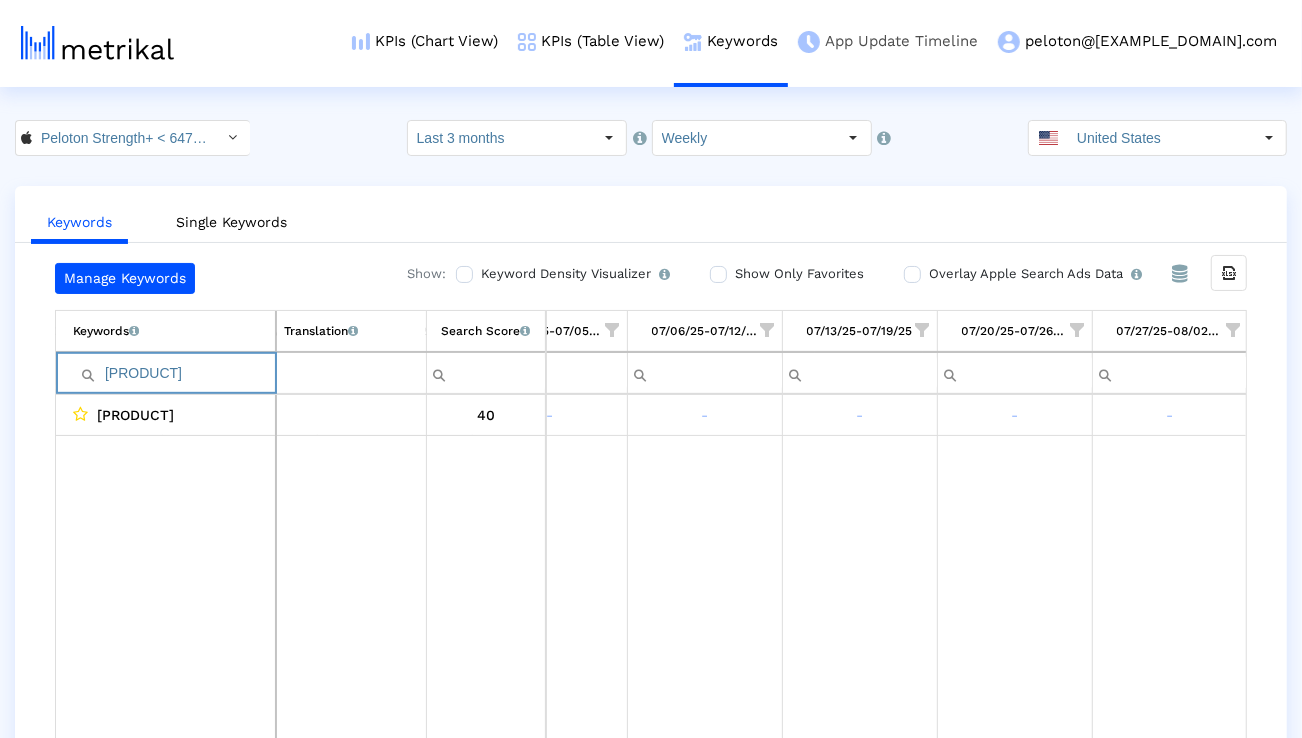paste on "gym workout" 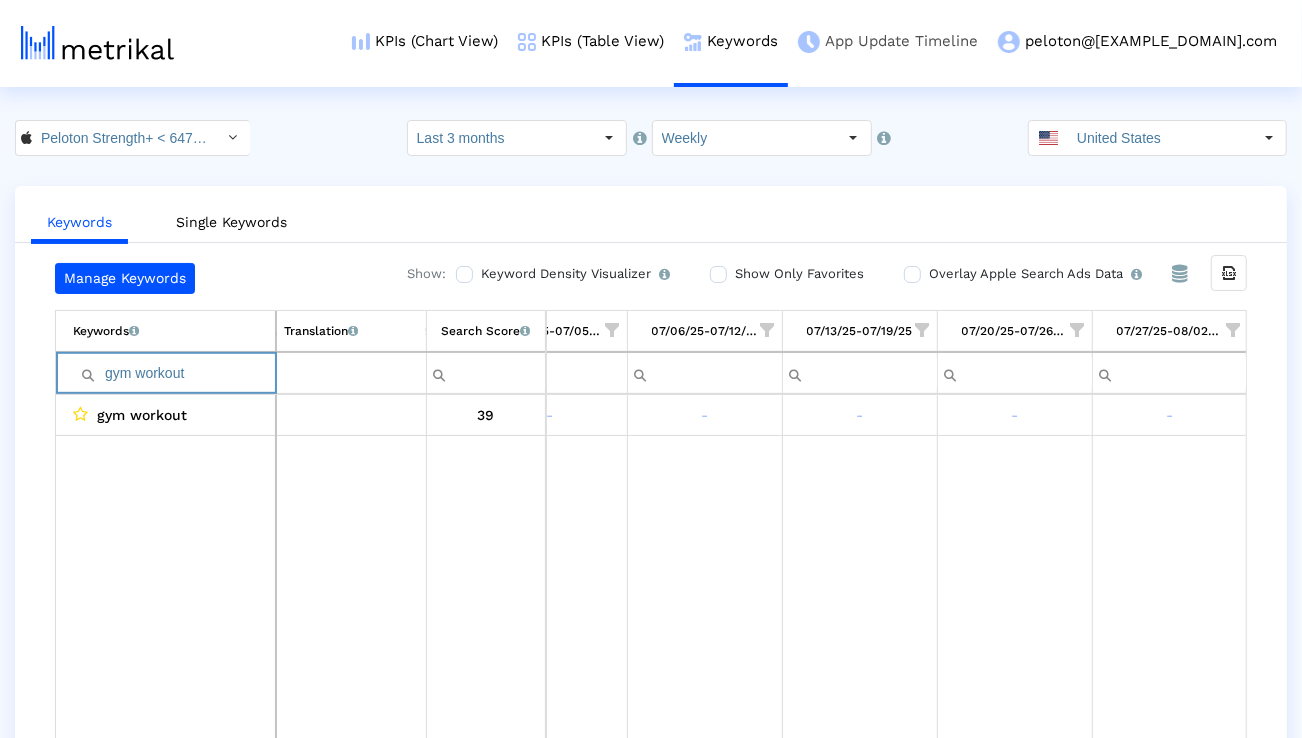 paste on "strength" 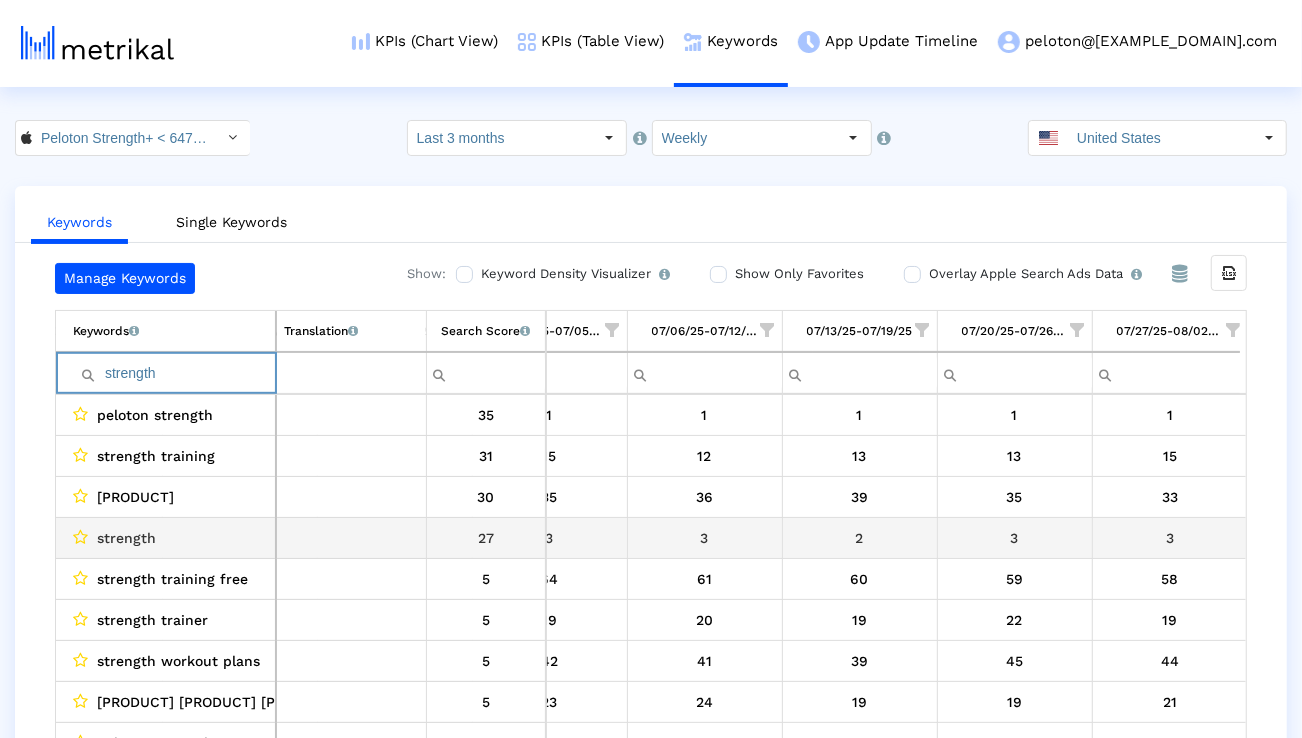 scroll, scrollTop: 0, scrollLeft: 1321, axis: horizontal 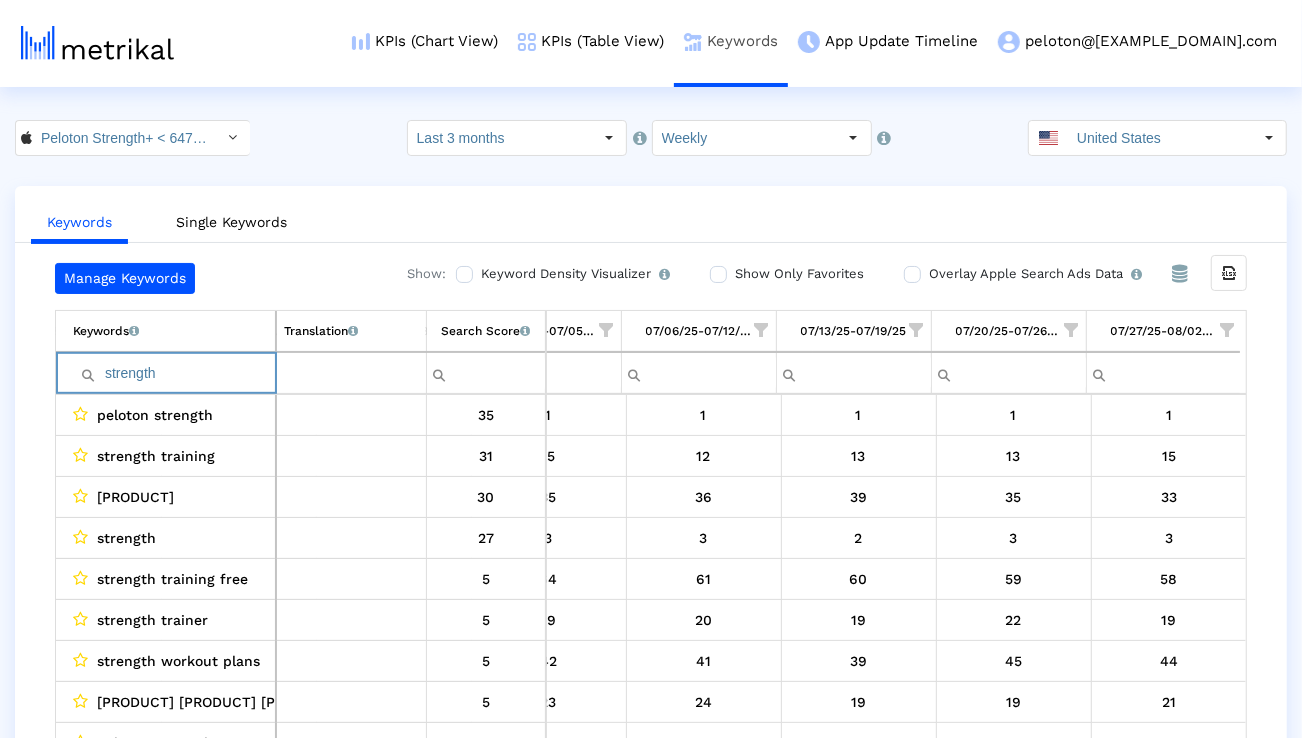 paste on "log" 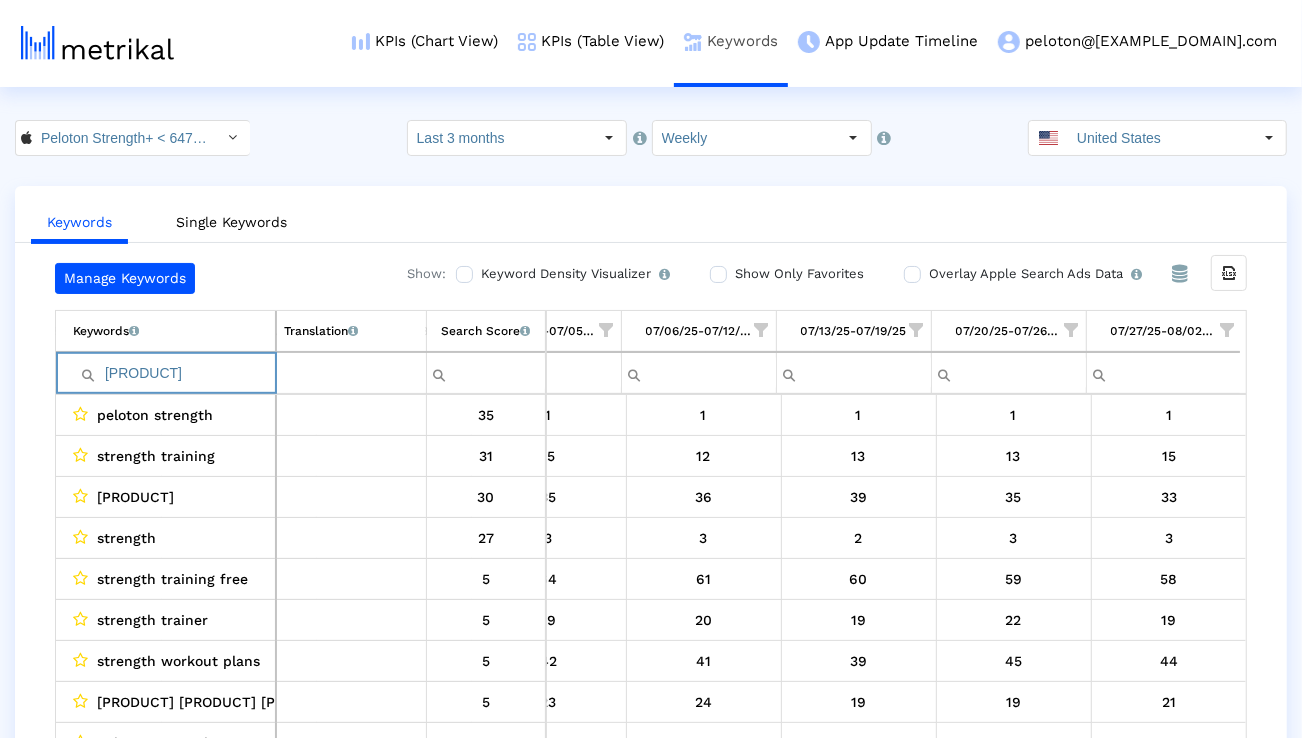 scroll, scrollTop: 0, scrollLeft: 1314, axis: horizontal 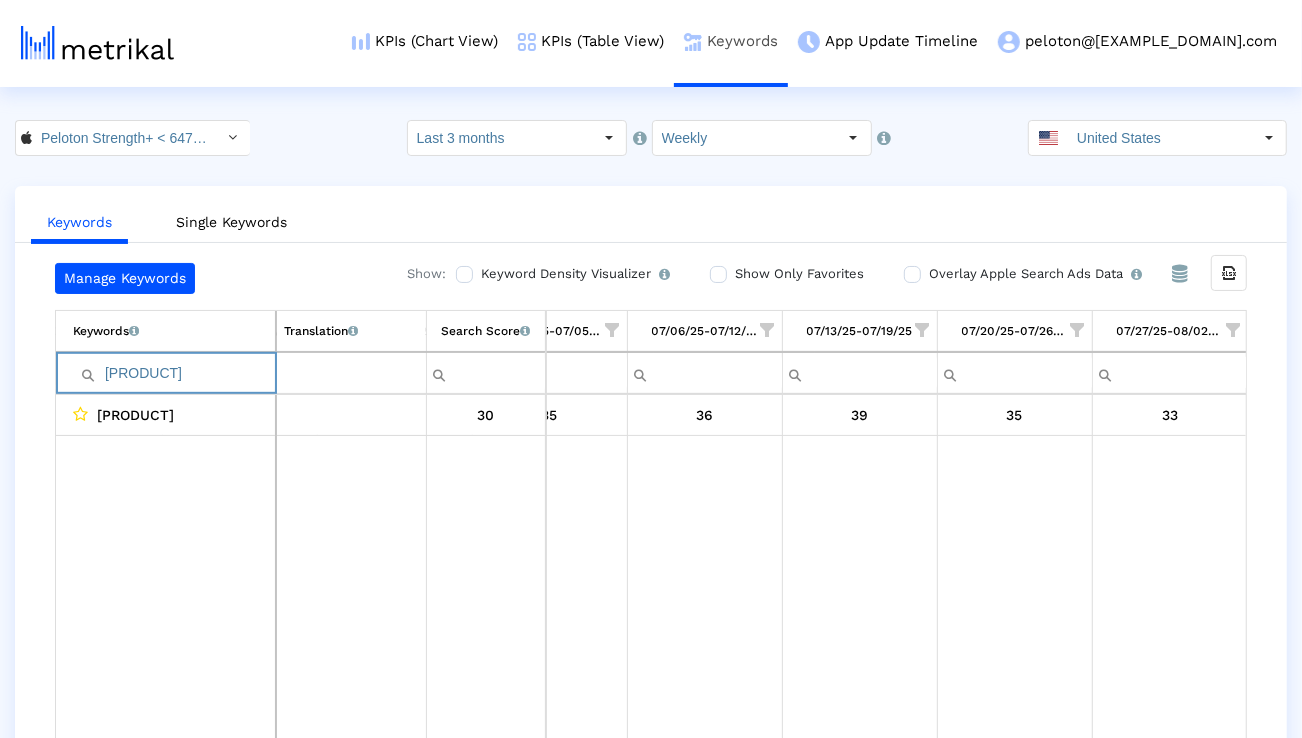 paste on "trainin" 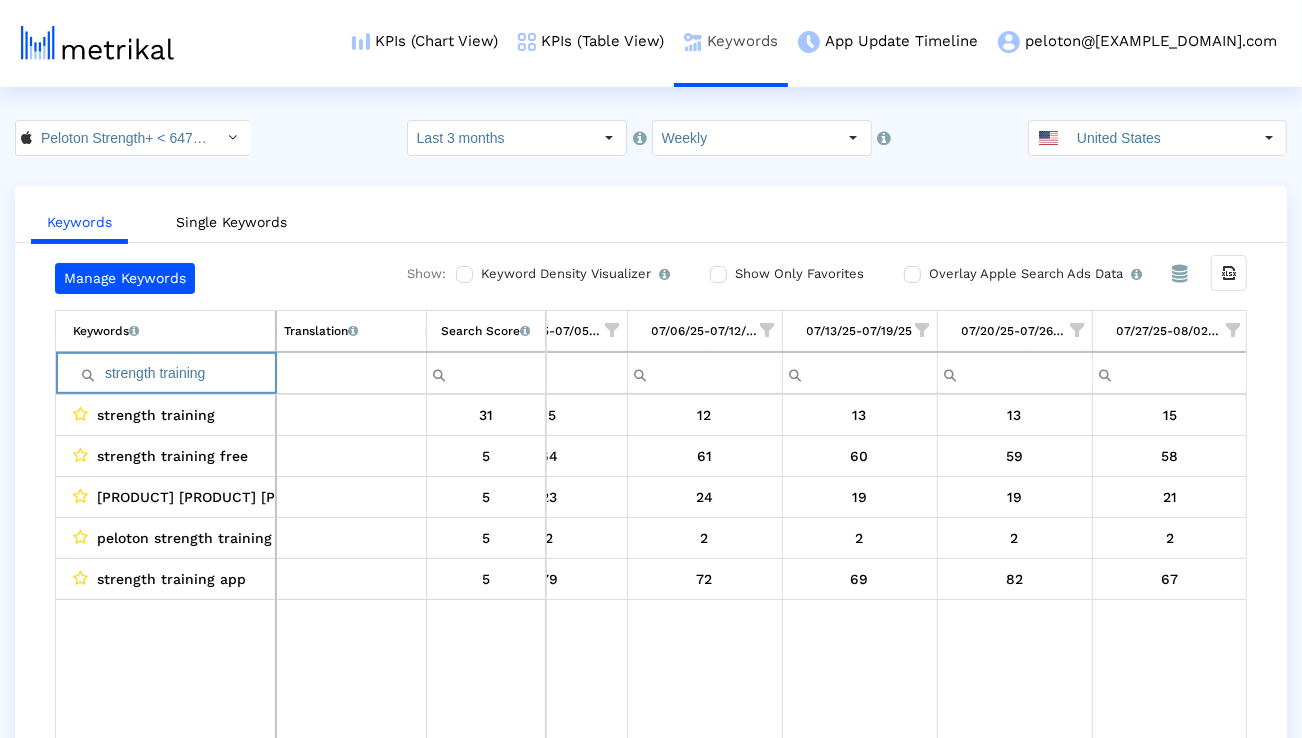 paste on "bodybuild" 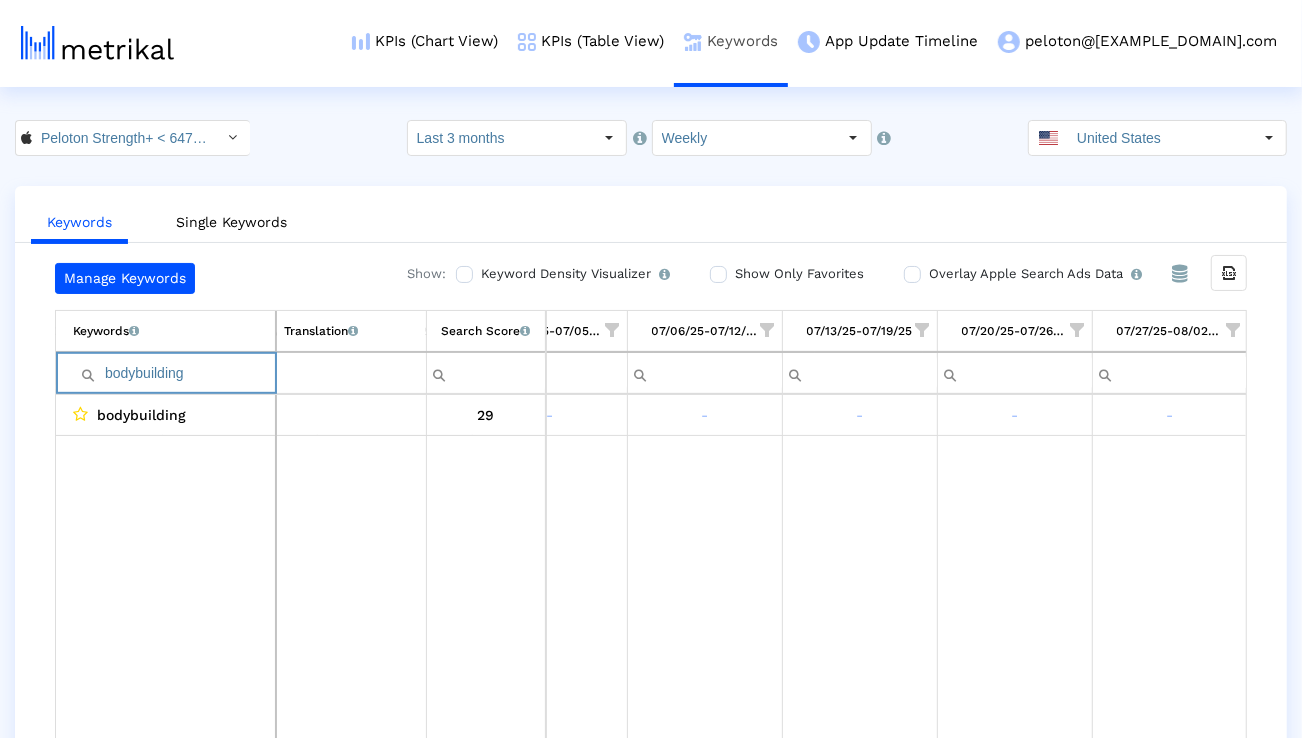 paste on "weight lift" 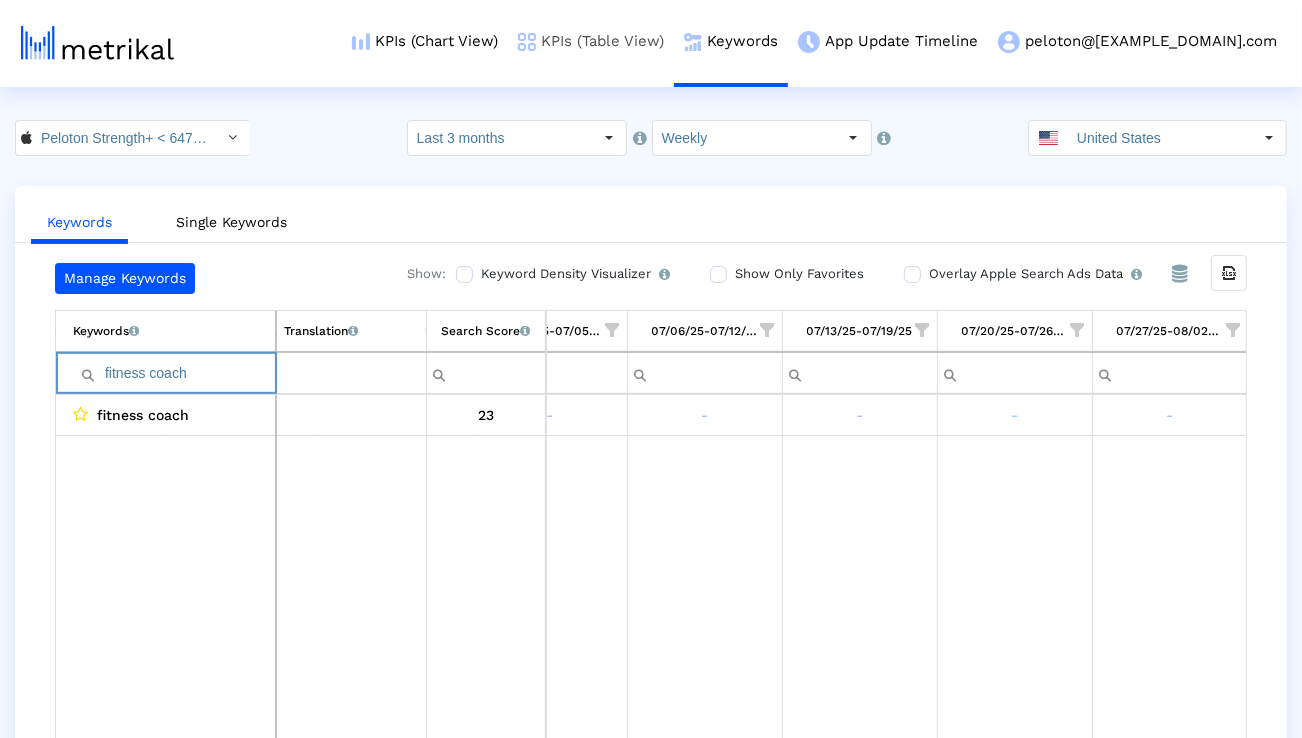 paste on "exercise tracker free" 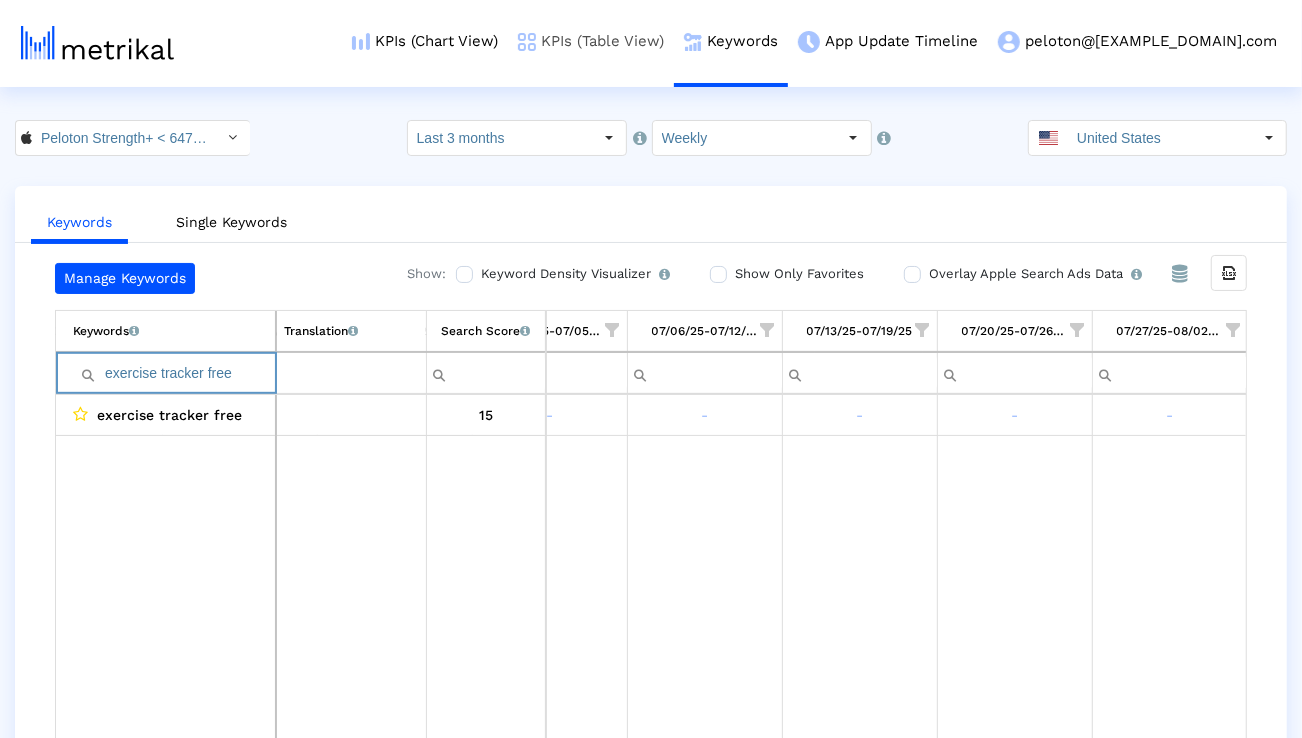 paste on "powerlifting" 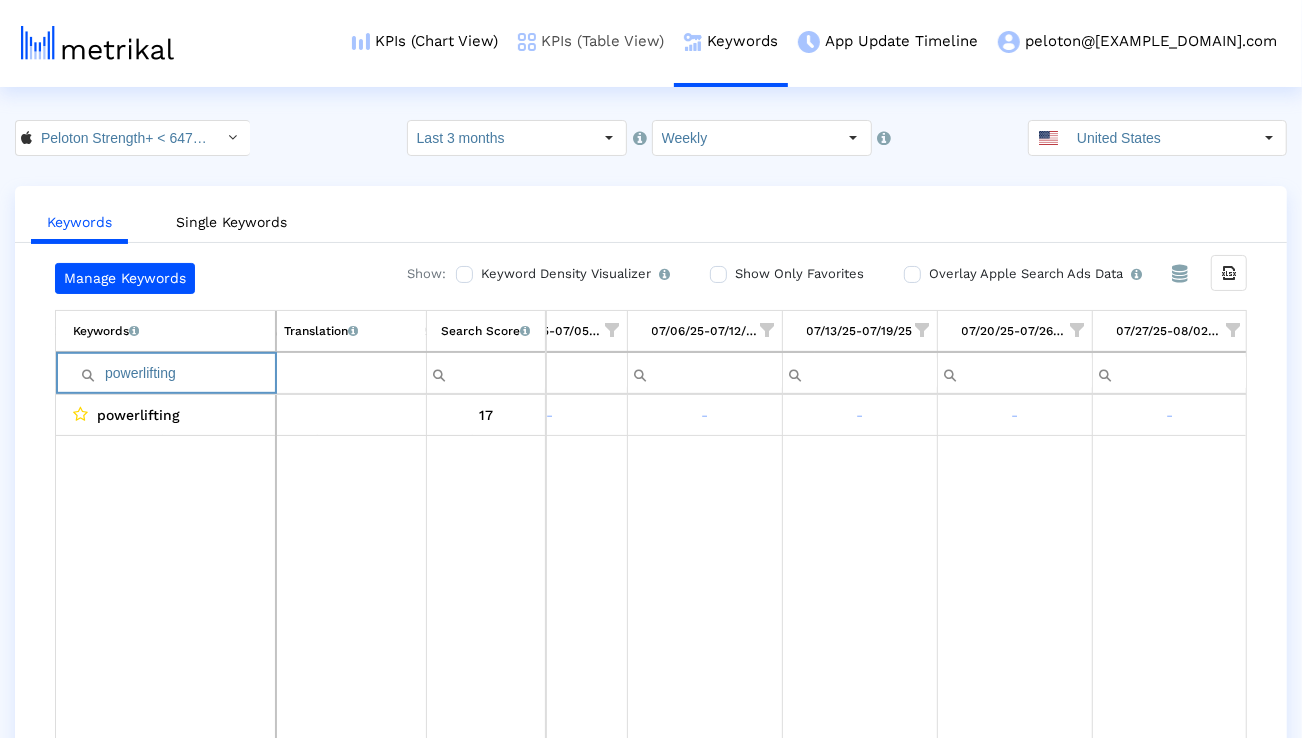 paste on "weight train" 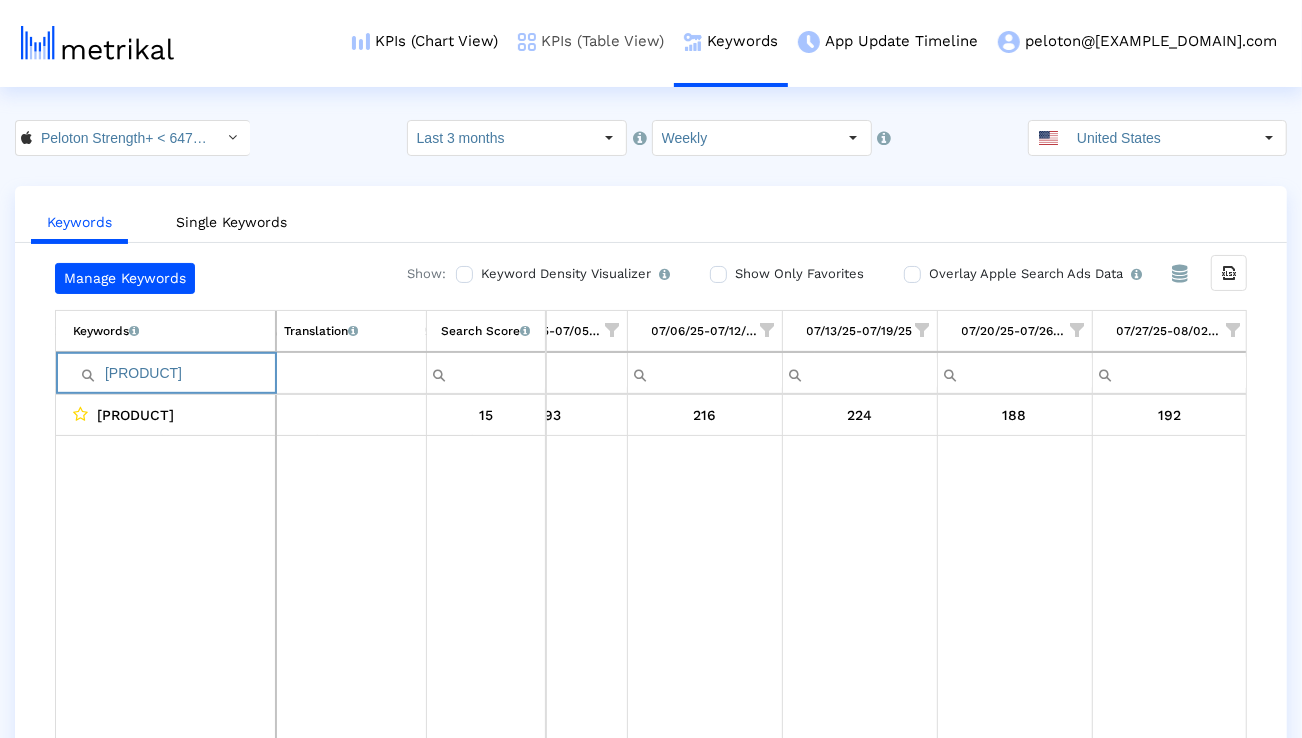 paste on "strength class" 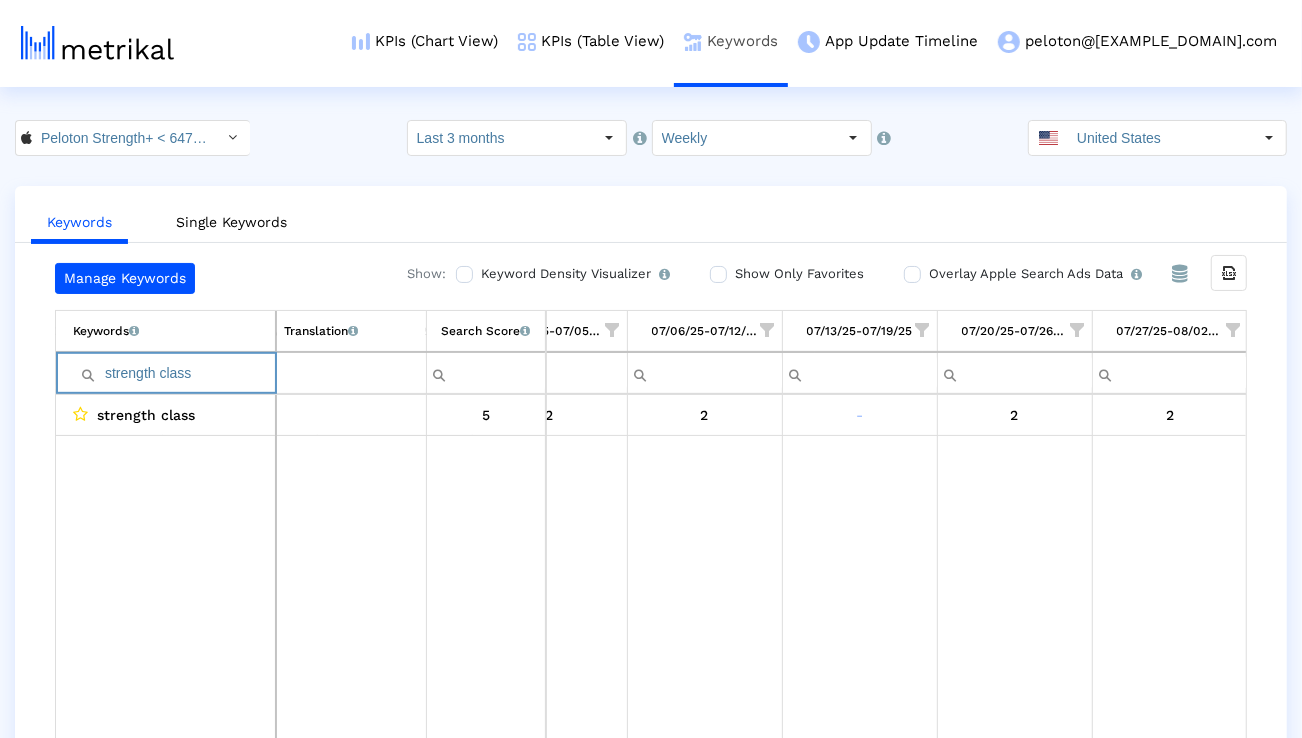 paste on "training app" 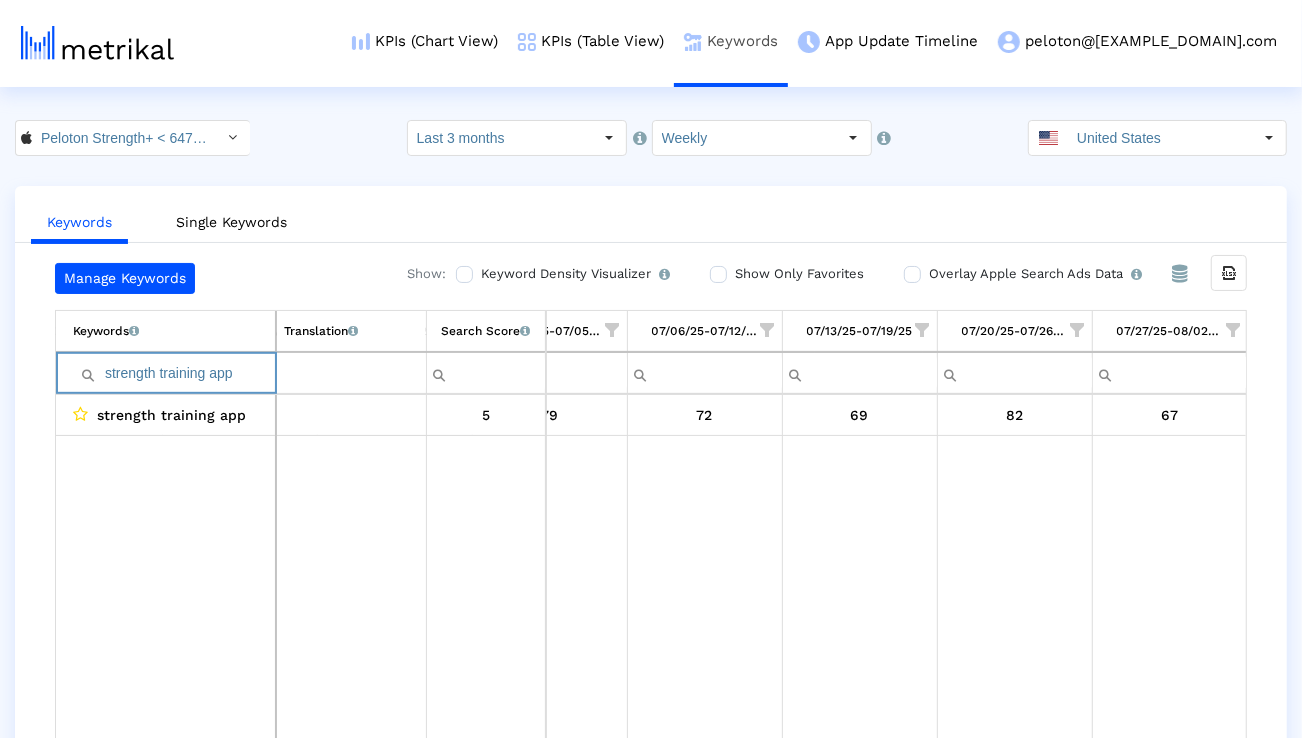 paste on "exercise" 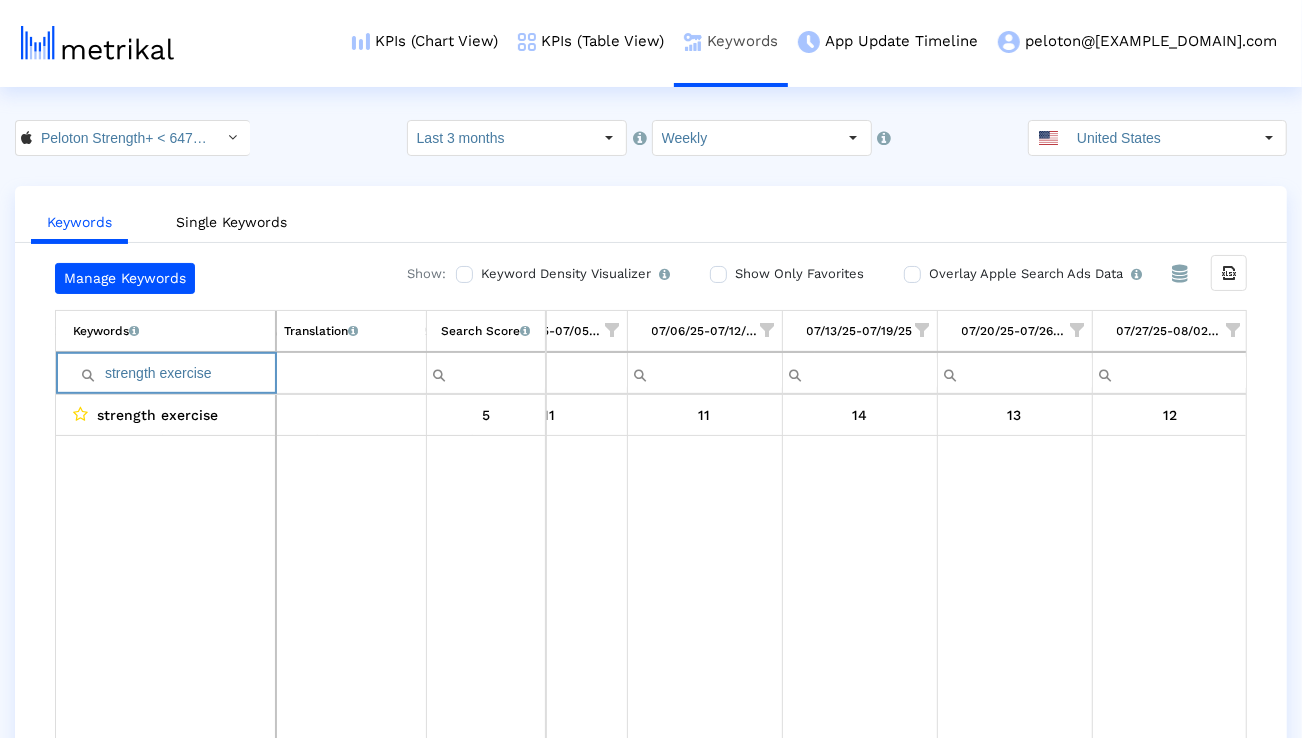 paste on "program" 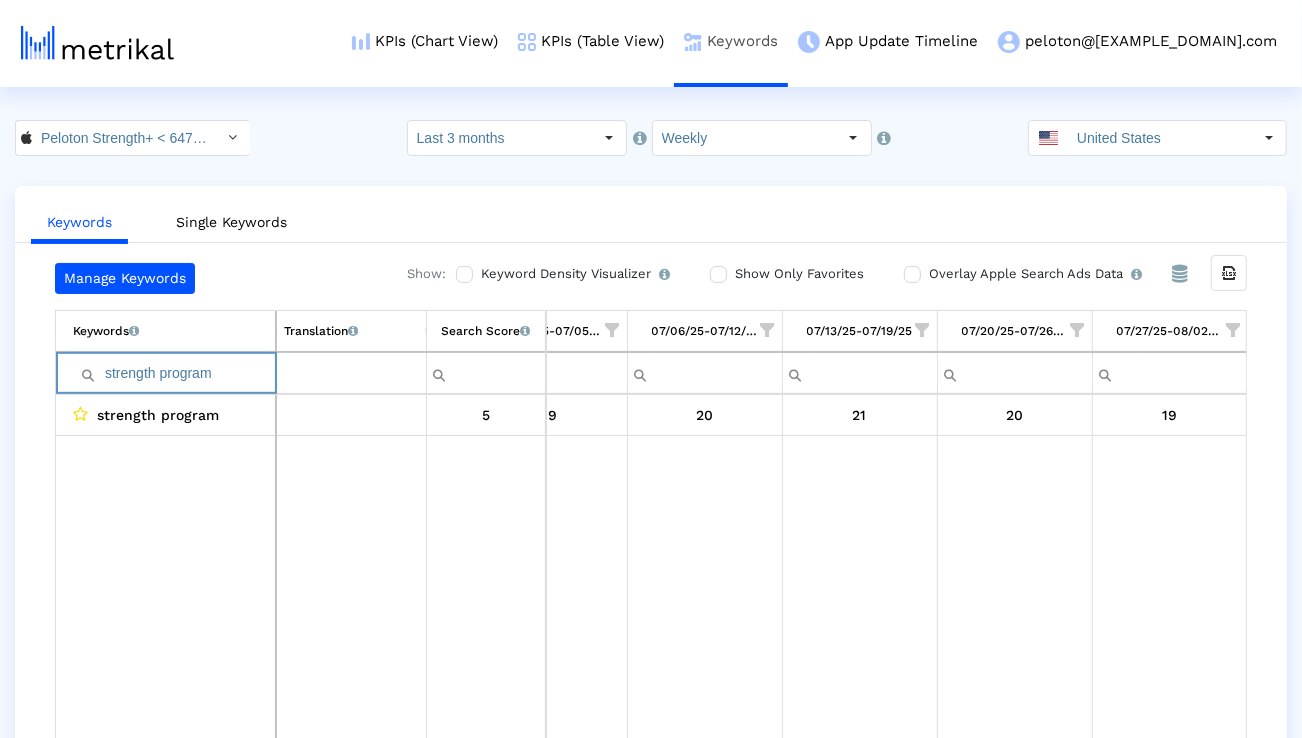 paste on "fitness" 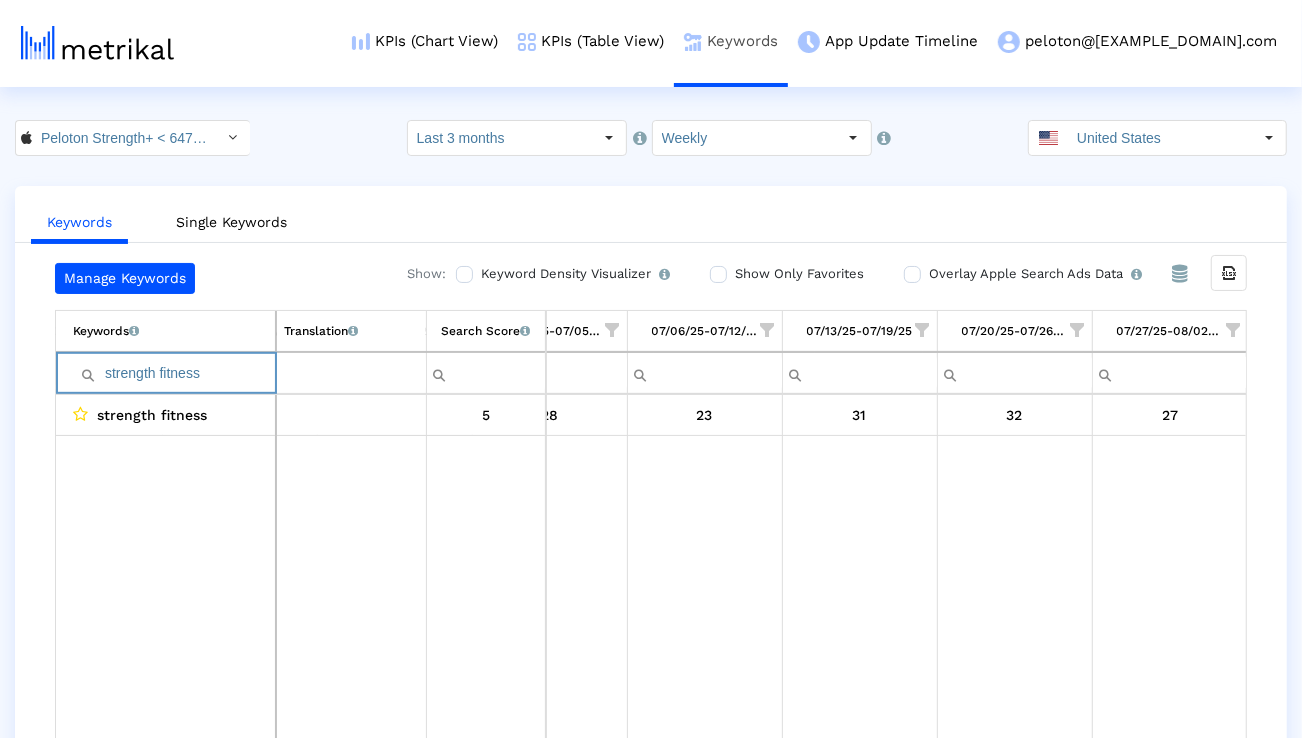 paste on "workout plan" 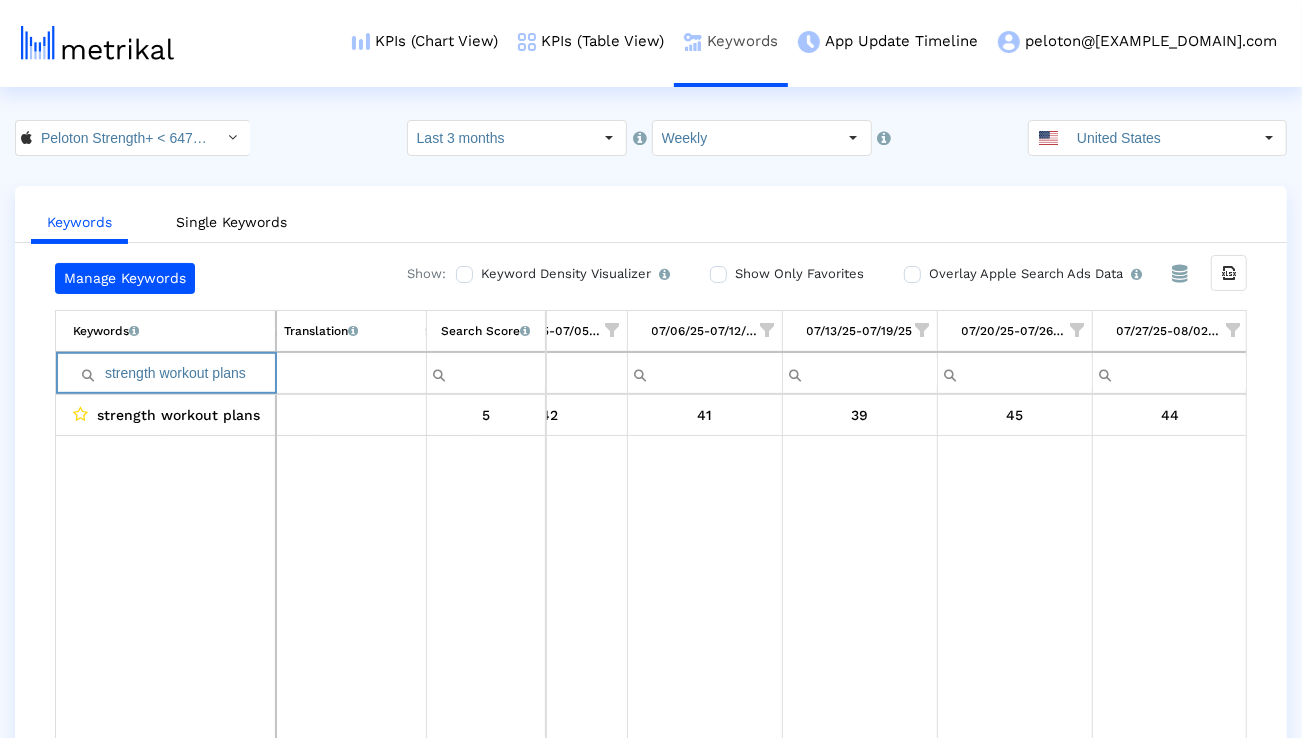paste on "trainer" 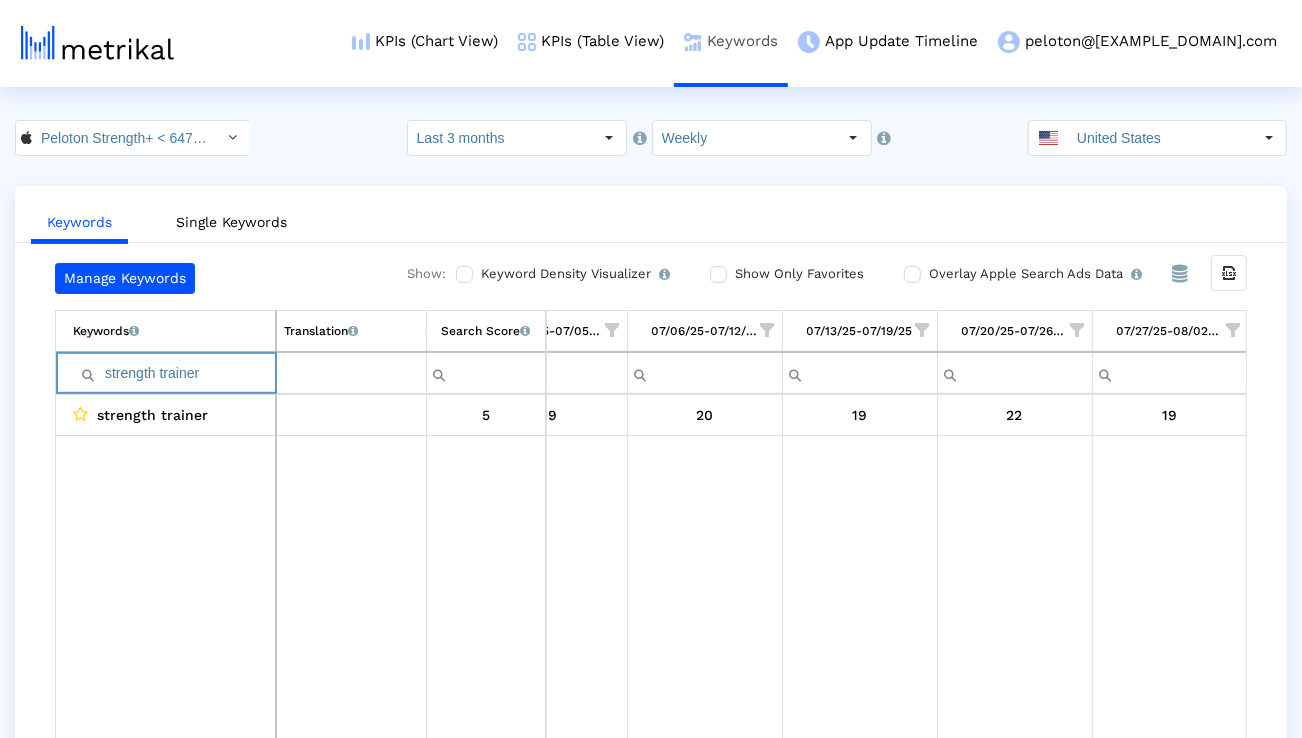 type on "strength trainer" 